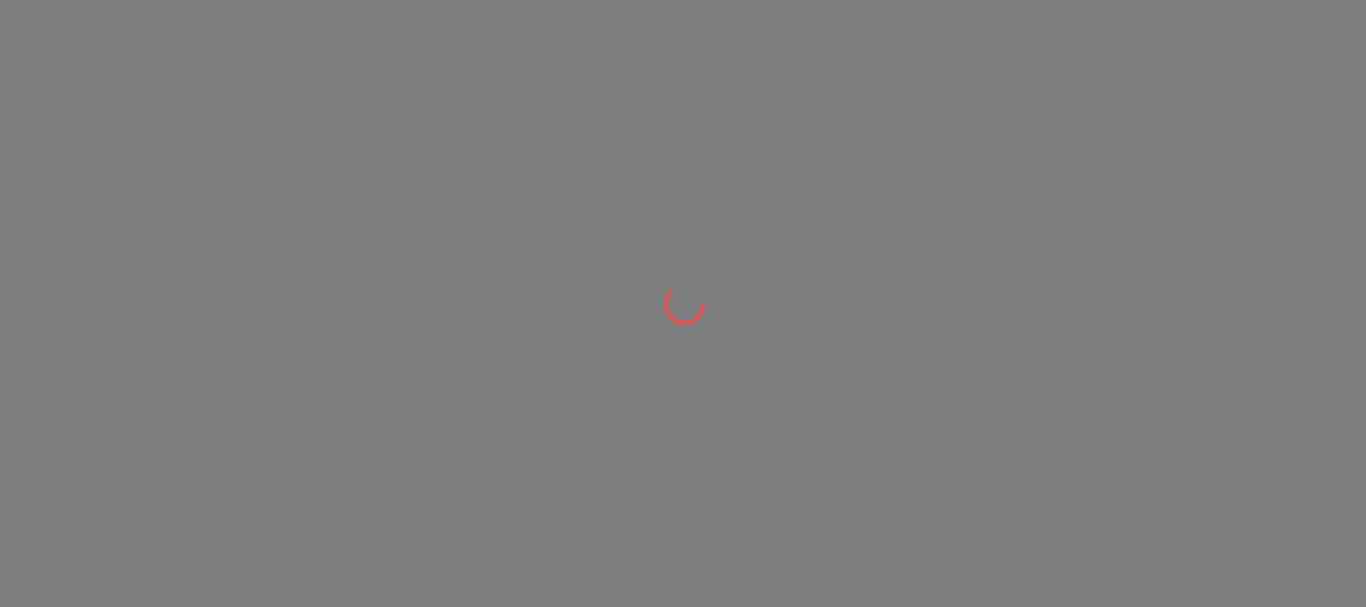 scroll, scrollTop: 0, scrollLeft: 0, axis: both 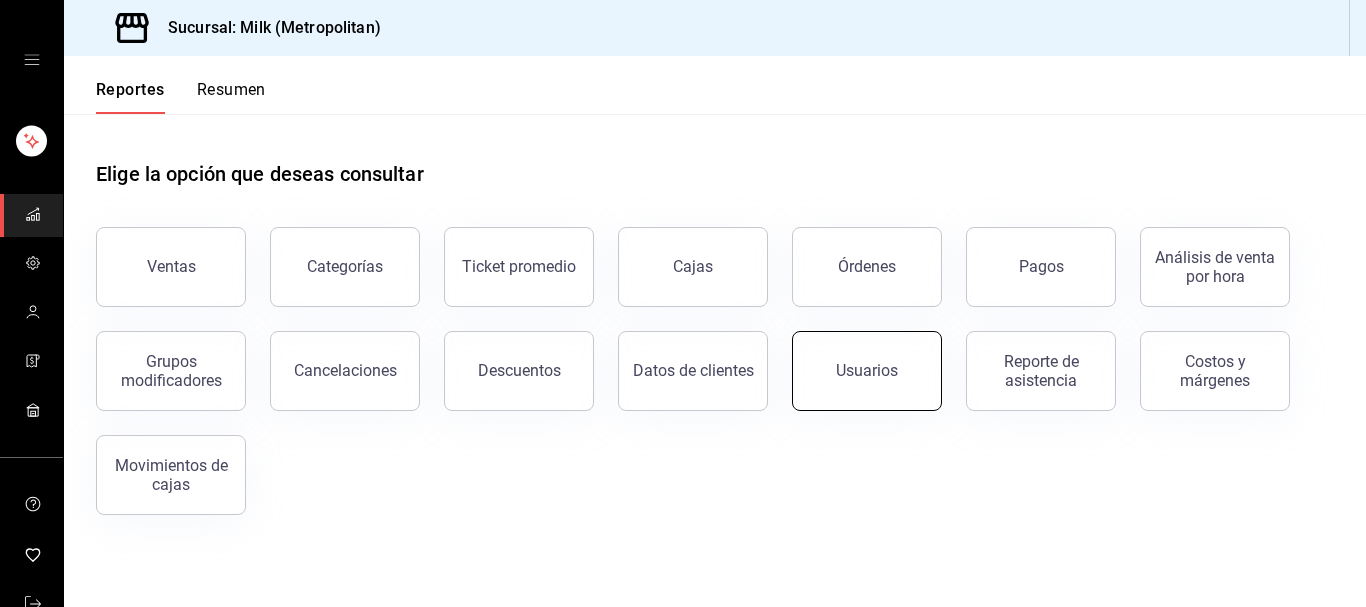 click on "Usuarios" at bounding box center (867, 371) 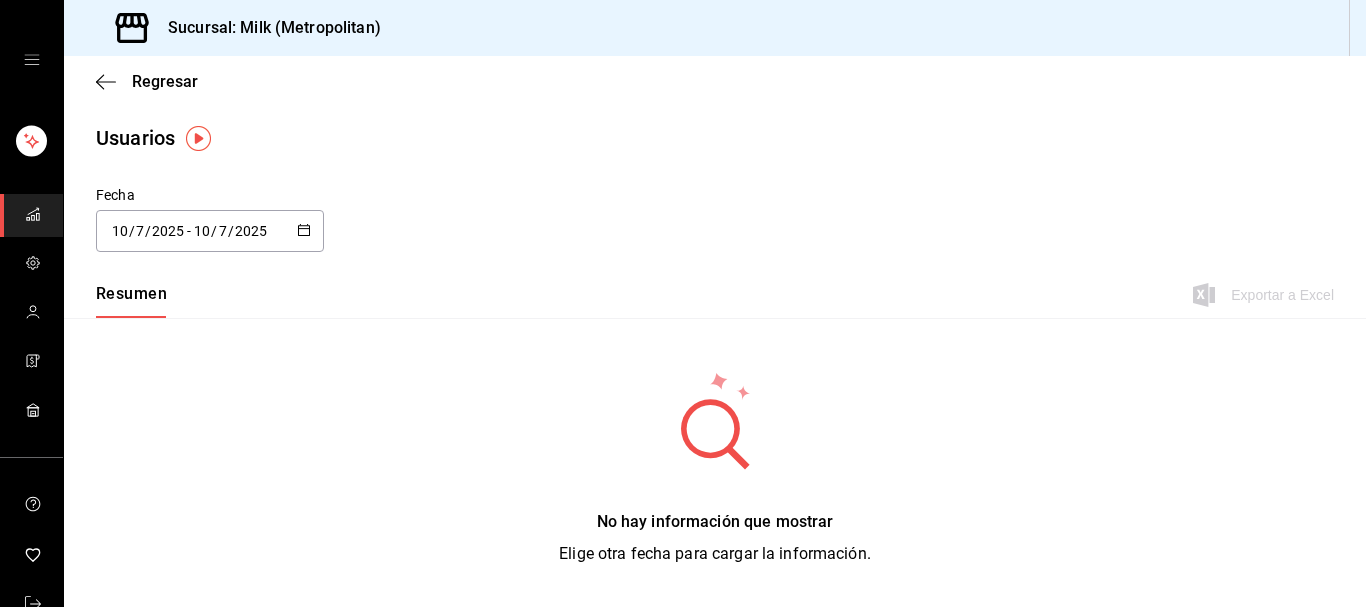 click 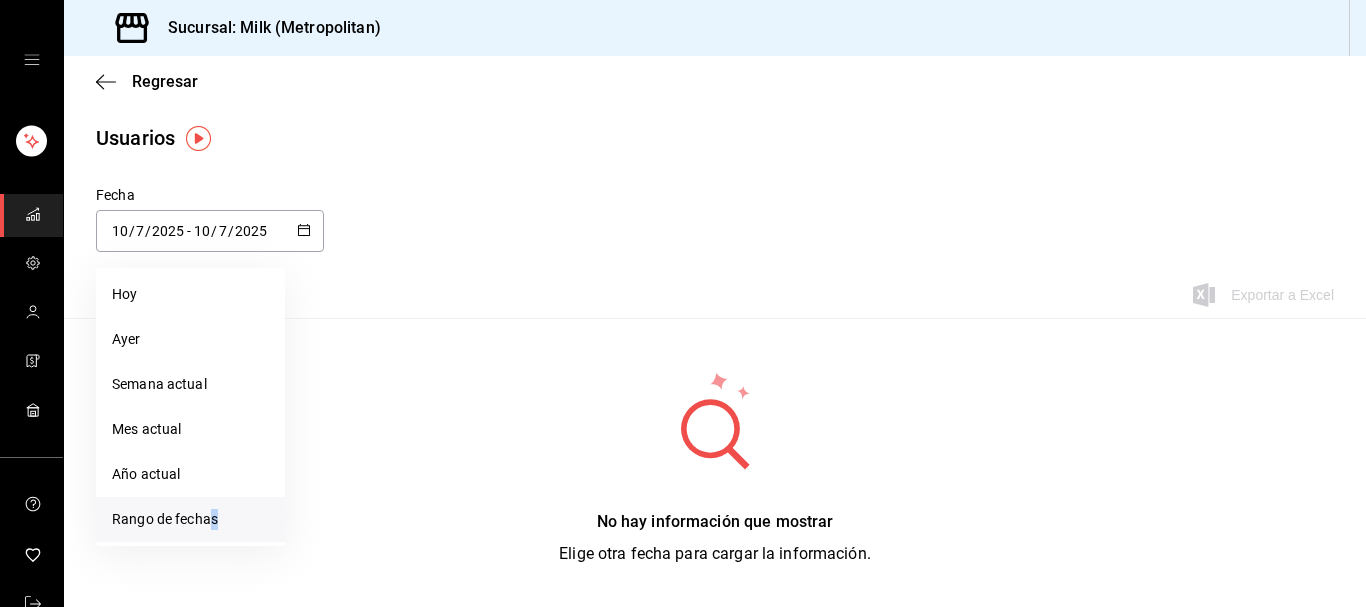 click on "Rango de fechas" at bounding box center (190, 519) 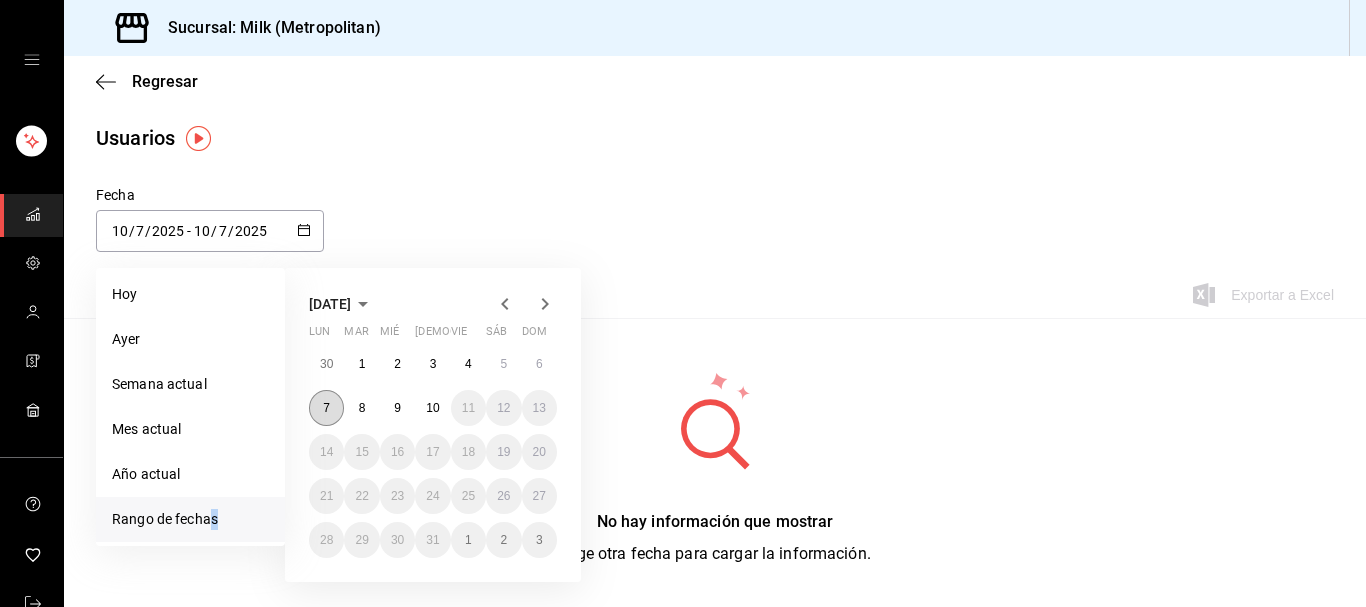 click on "7" at bounding box center [326, 408] 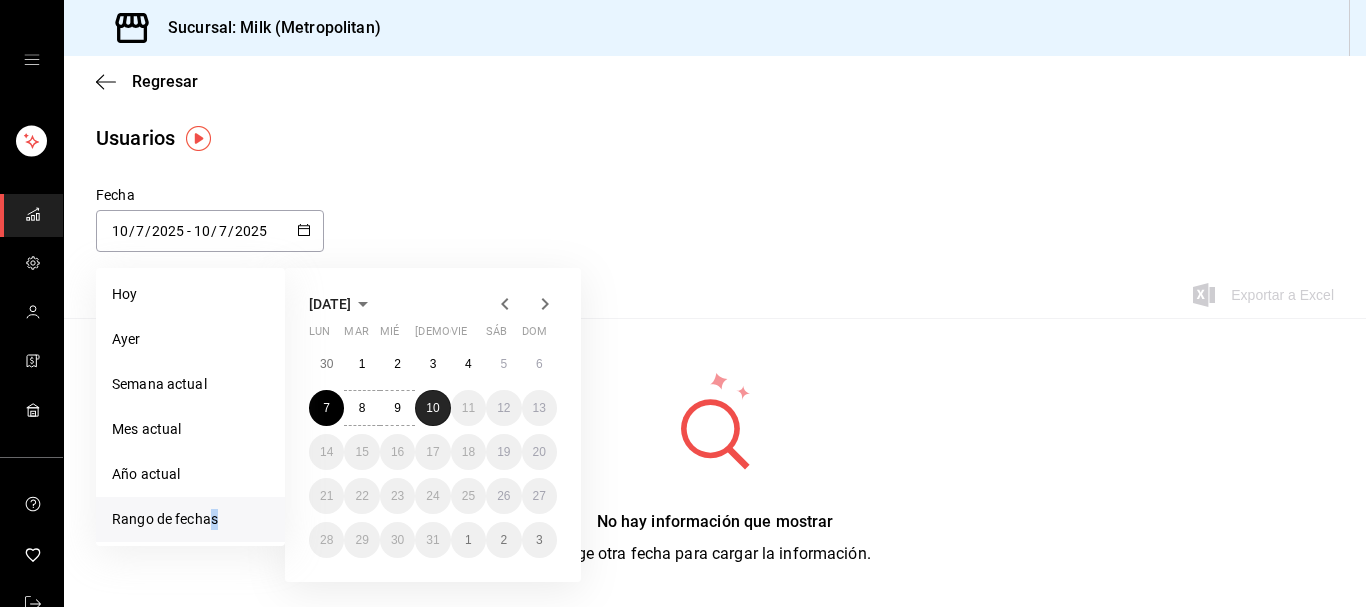 click on "10" at bounding box center [432, 408] 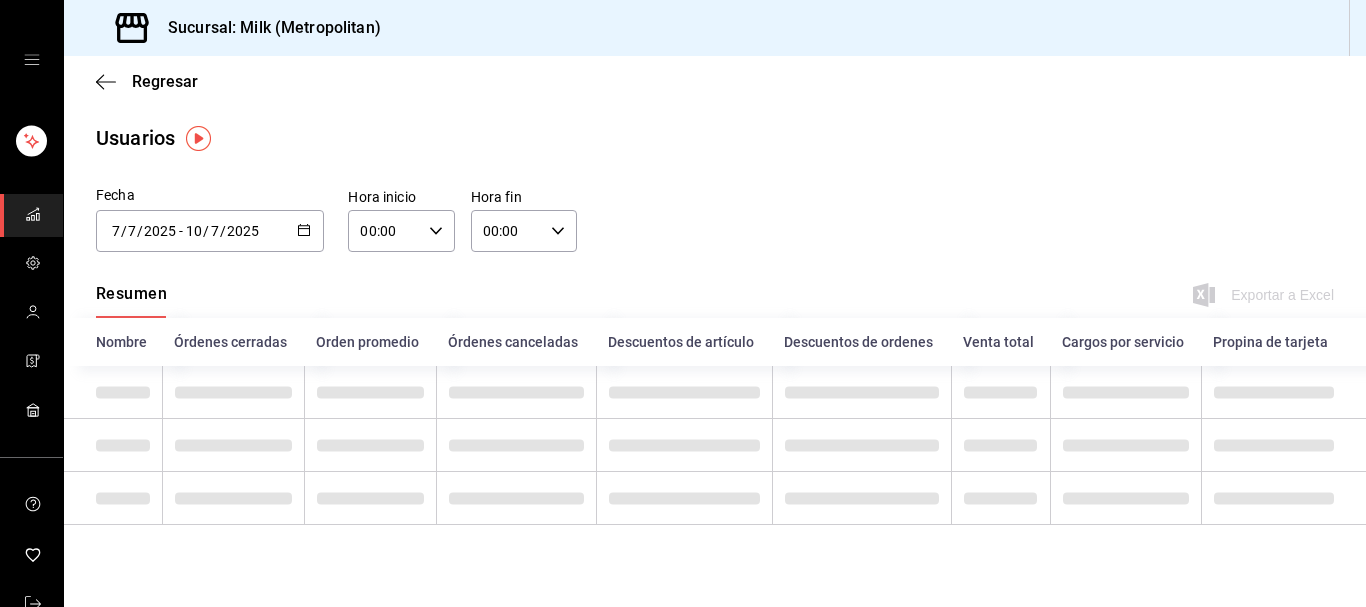 click on "00:00 Hora inicio" at bounding box center (401, 231) 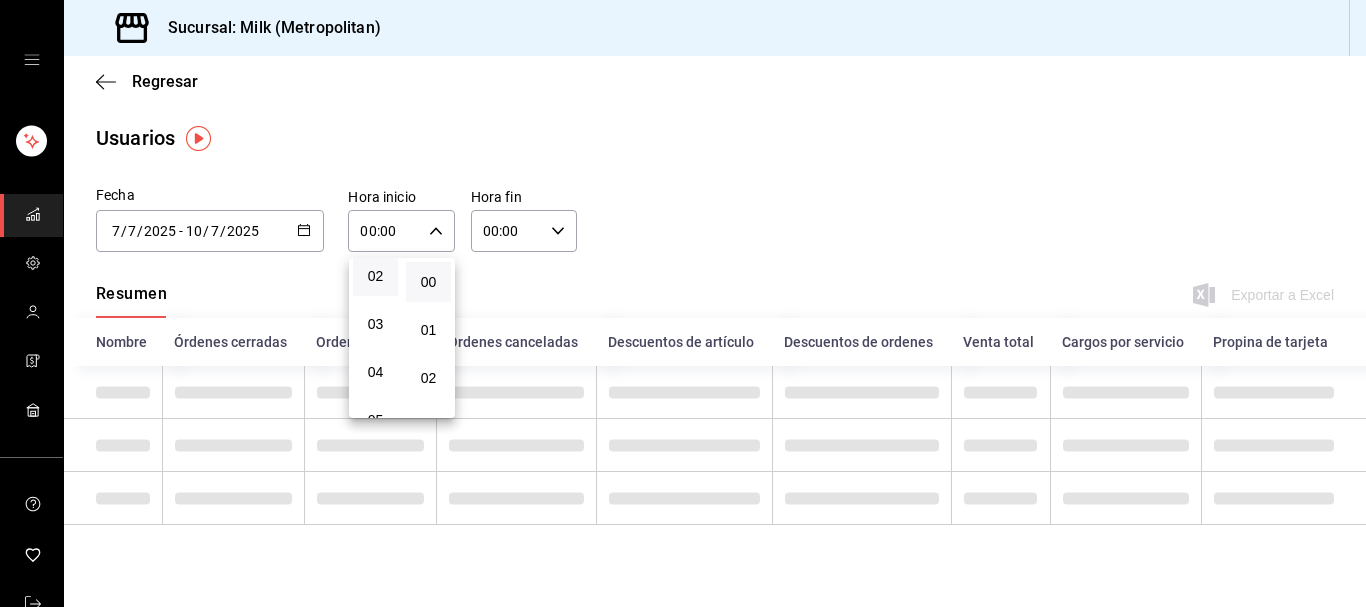 scroll, scrollTop: 204, scrollLeft: 0, axis: vertical 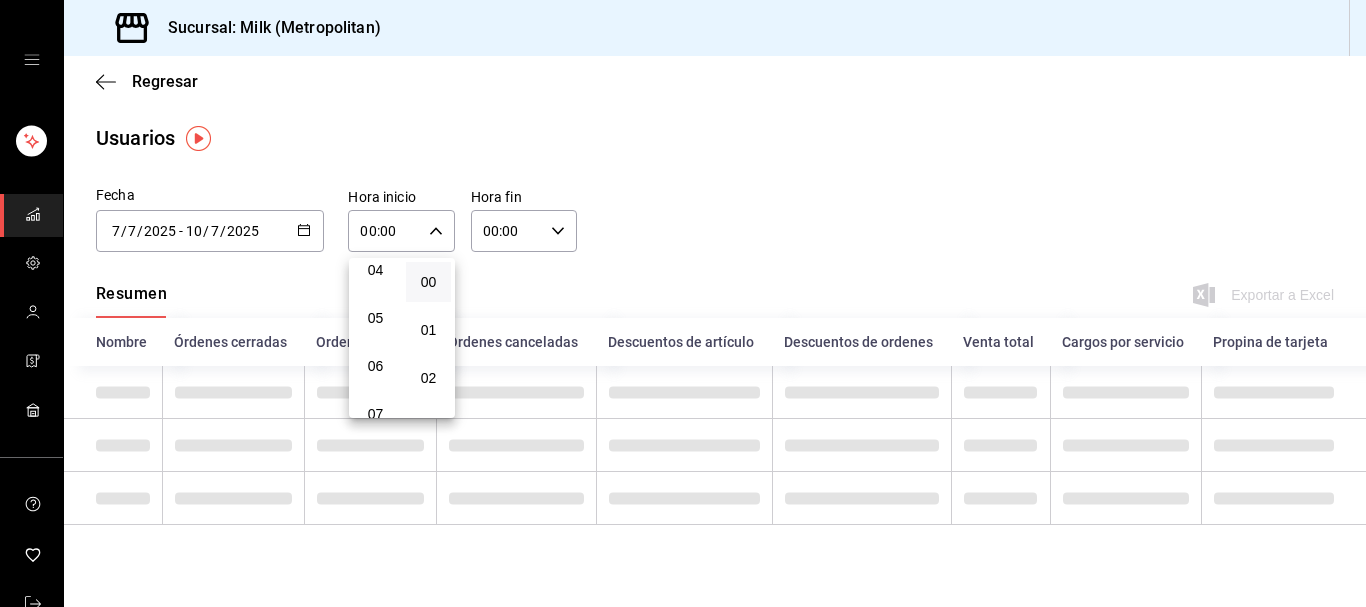 click on "05" at bounding box center (375, 318) 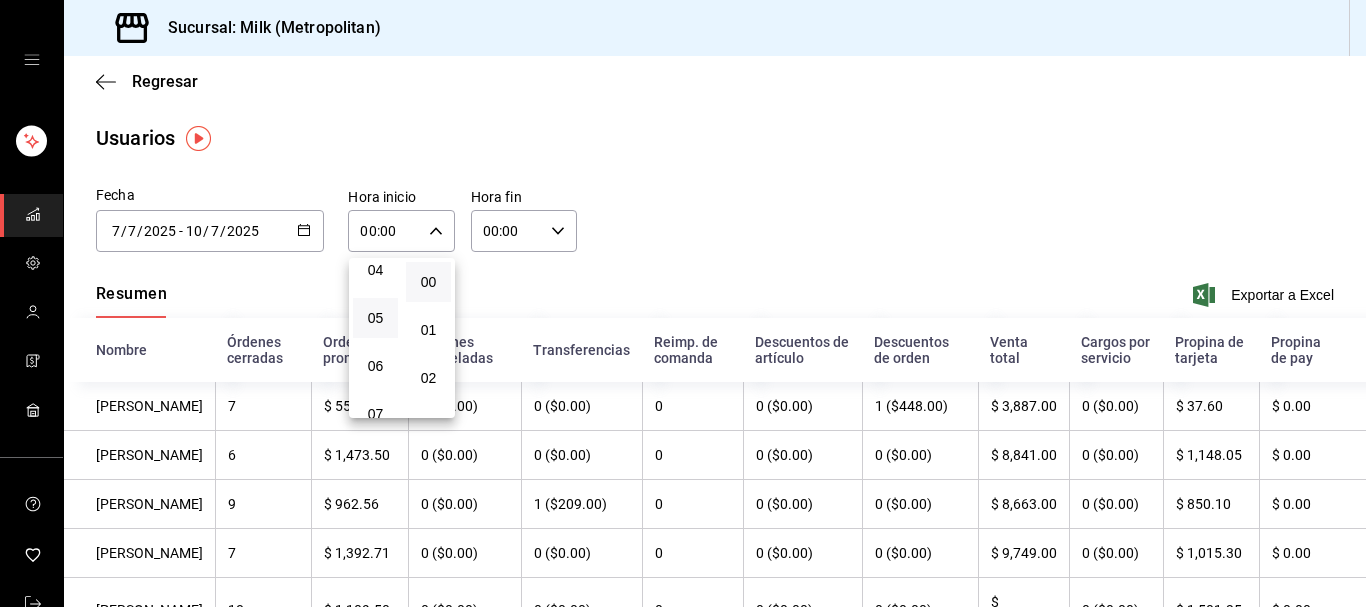 click on "05" at bounding box center (375, 318) 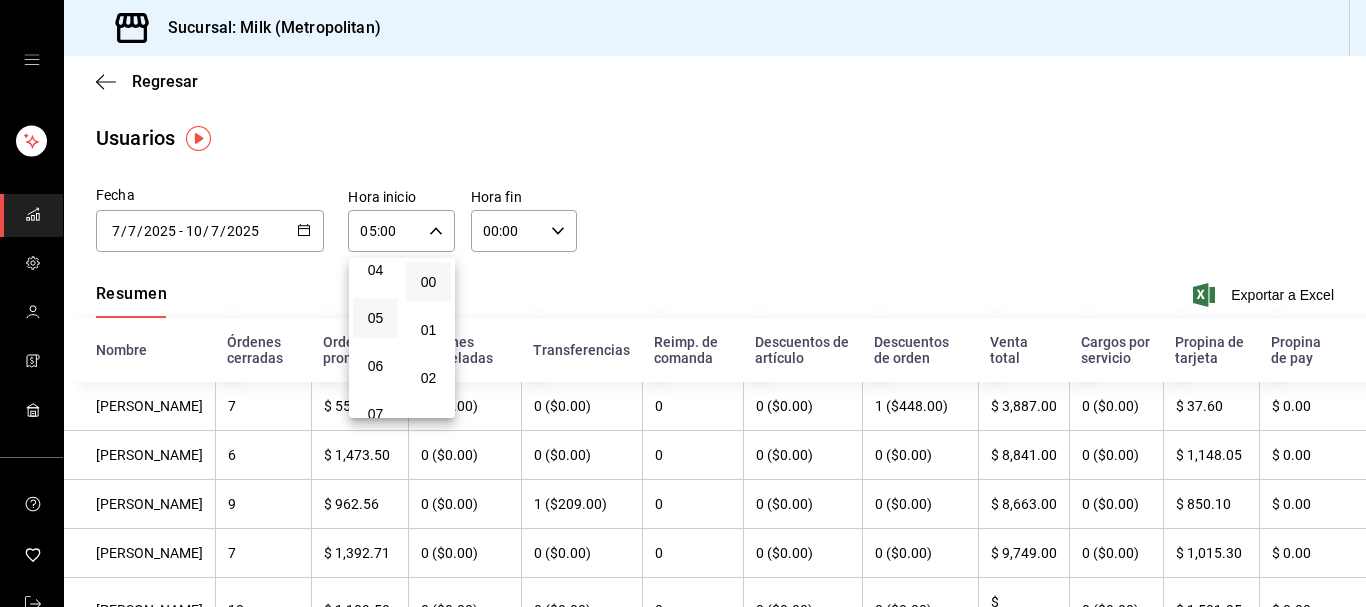 click at bounding box center [683, 303] 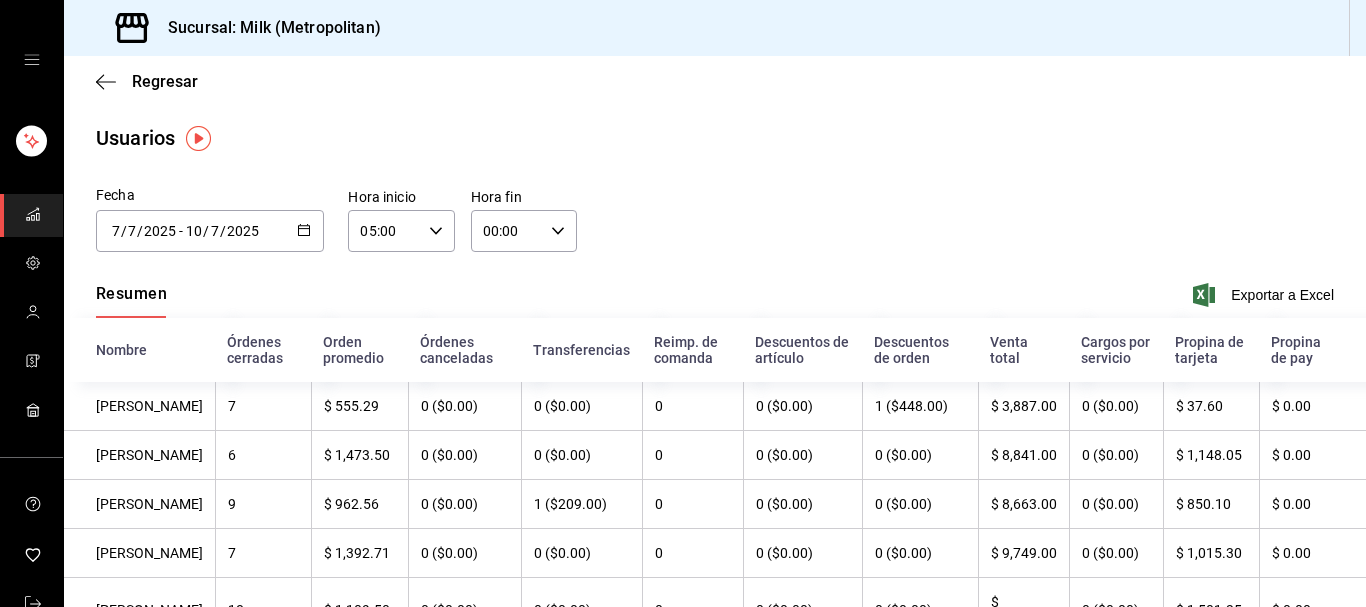 click 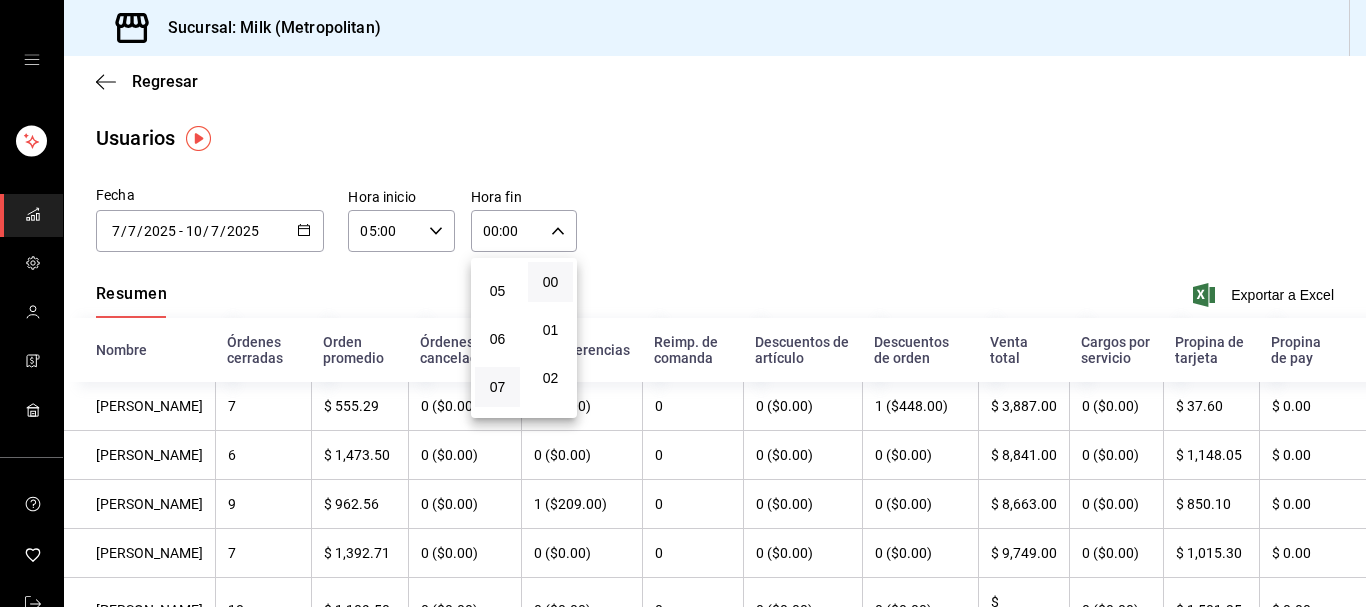 scroll, scrollTop: 204, scrollLeft: 0, axis: vertical 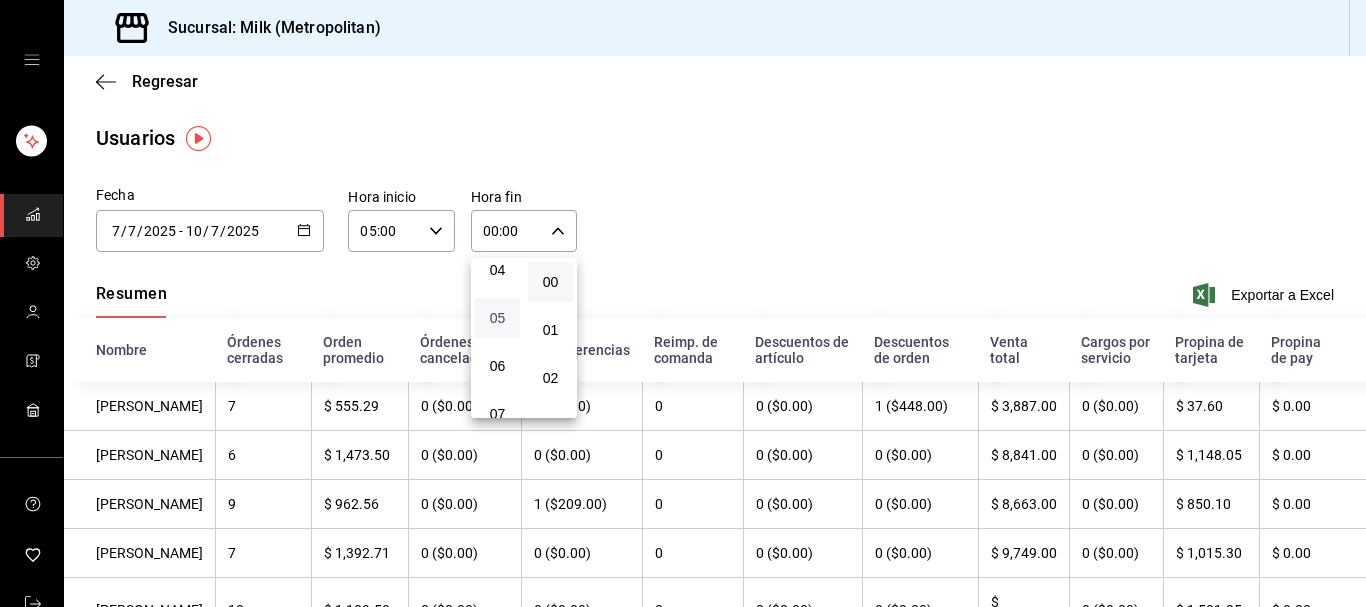 click on "05" at bounding box center (497, 318) 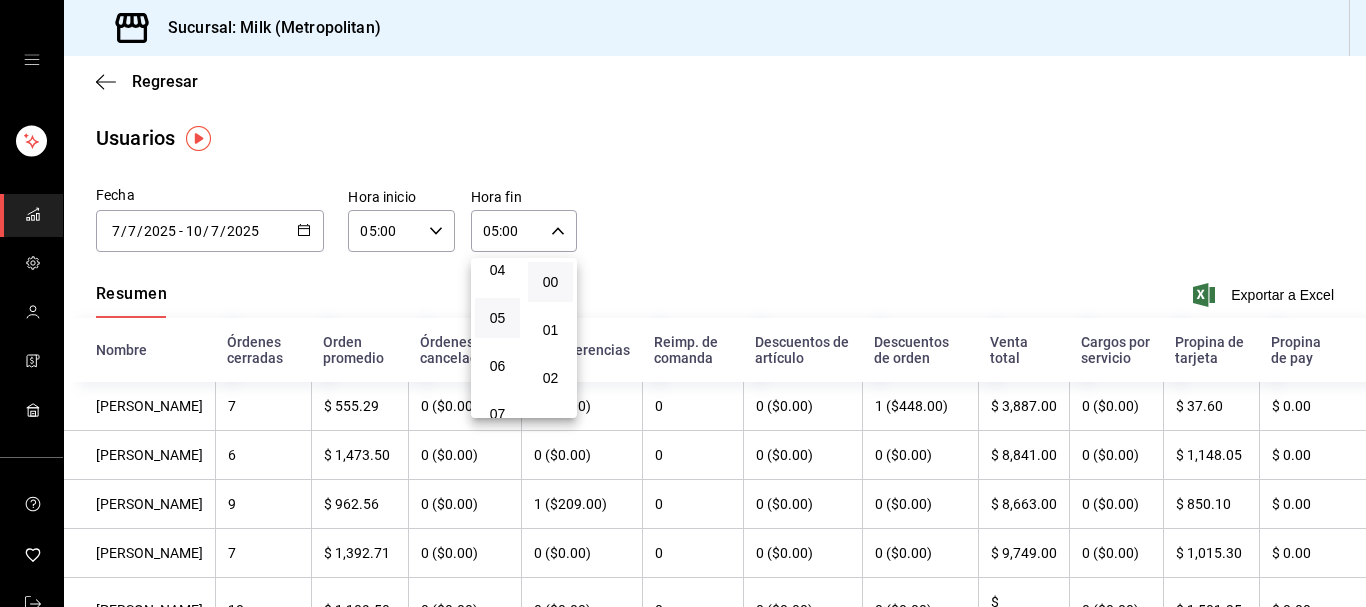 click at bounding box center [683, 303] 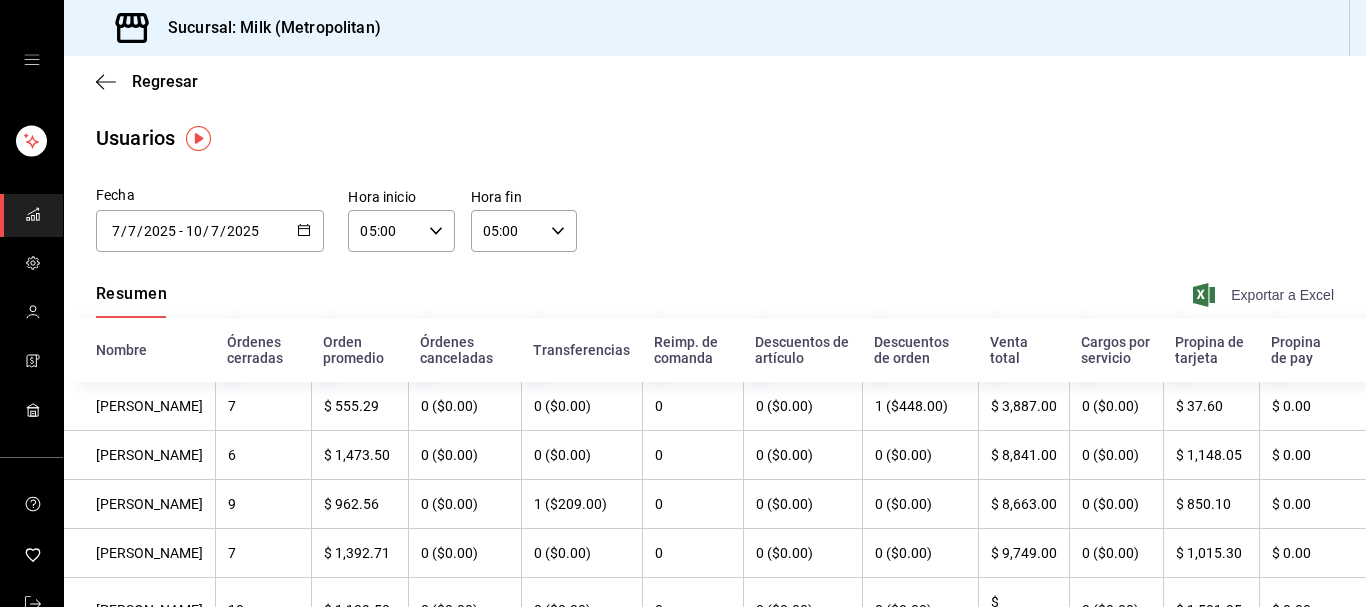click on "Exportar a Excel" at bounding box center (1265, 295) 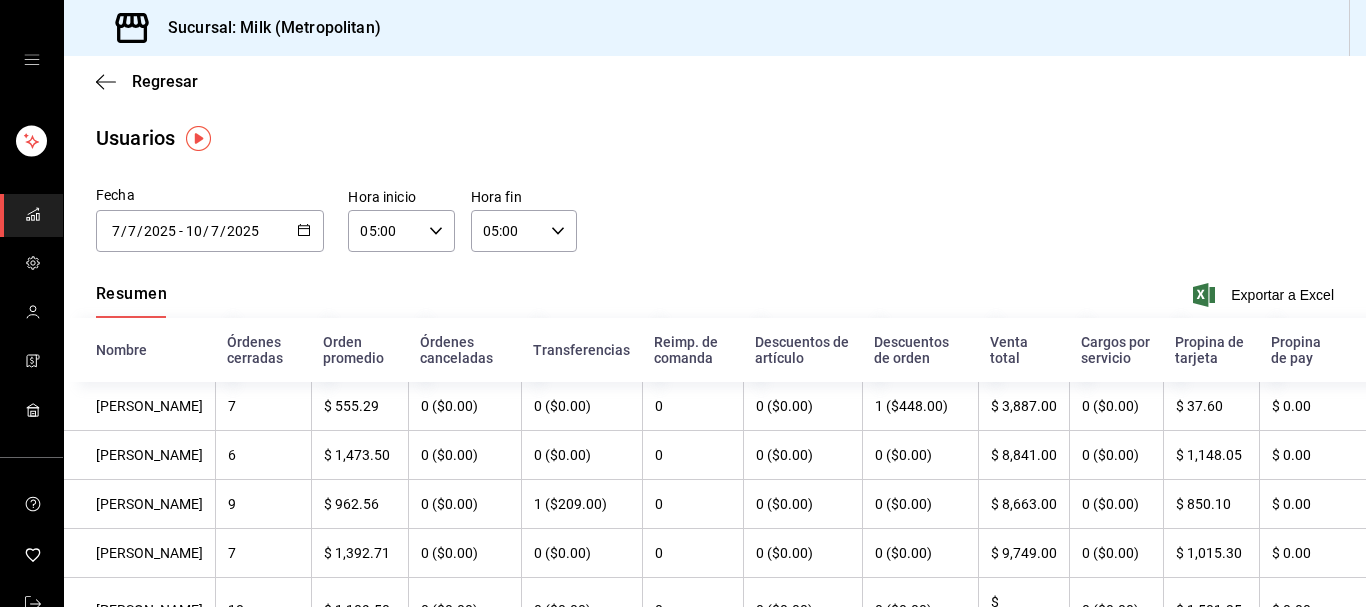 click 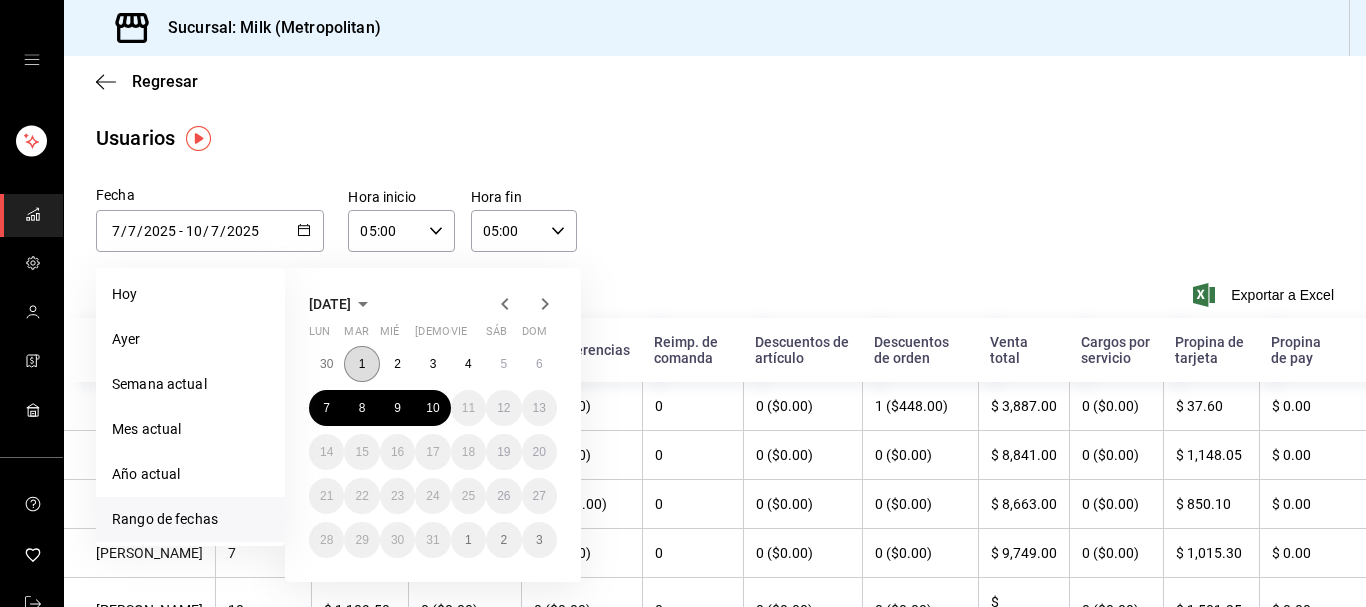 click on "1" at bounding box center [361, 364] 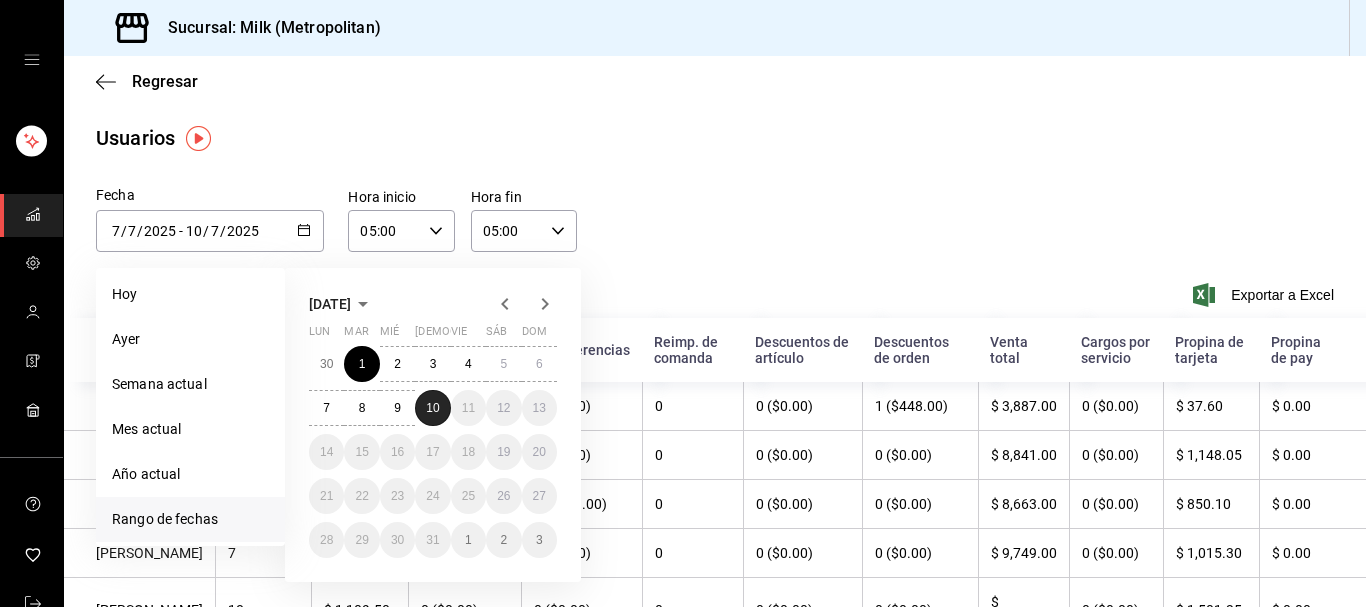 click on "10" at bounding box center (432, 408) 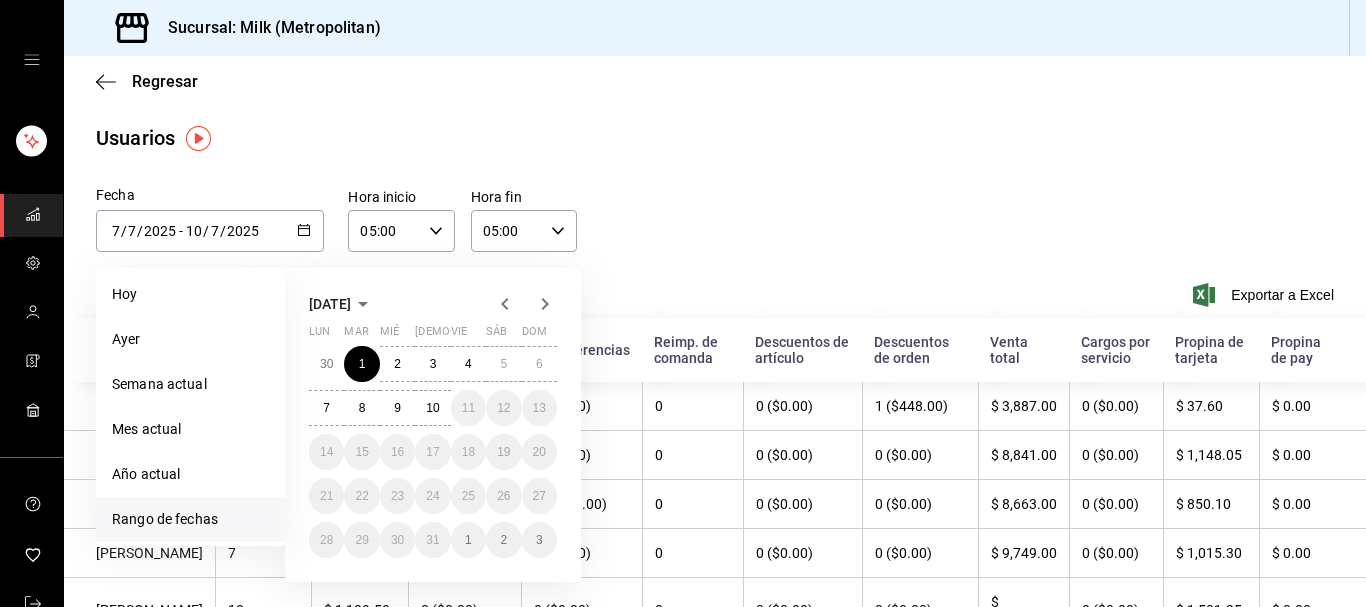 type on "[DATE]" 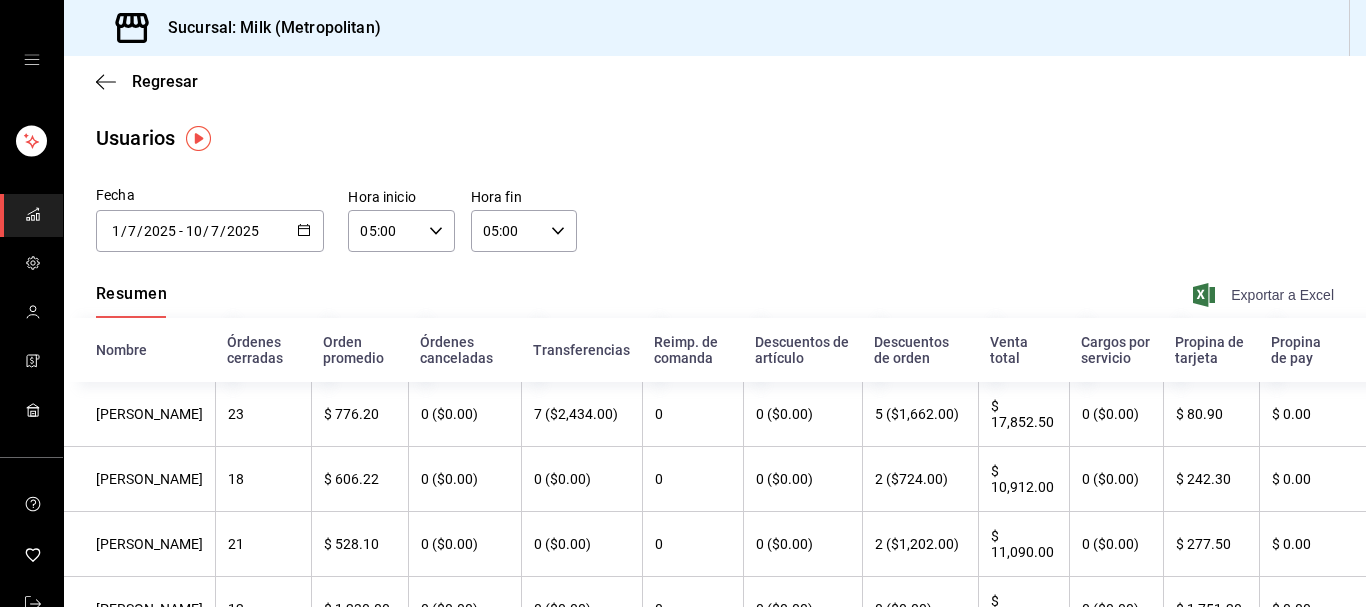 click on "Exportar a Excel" at bounding box center [1265, 295] 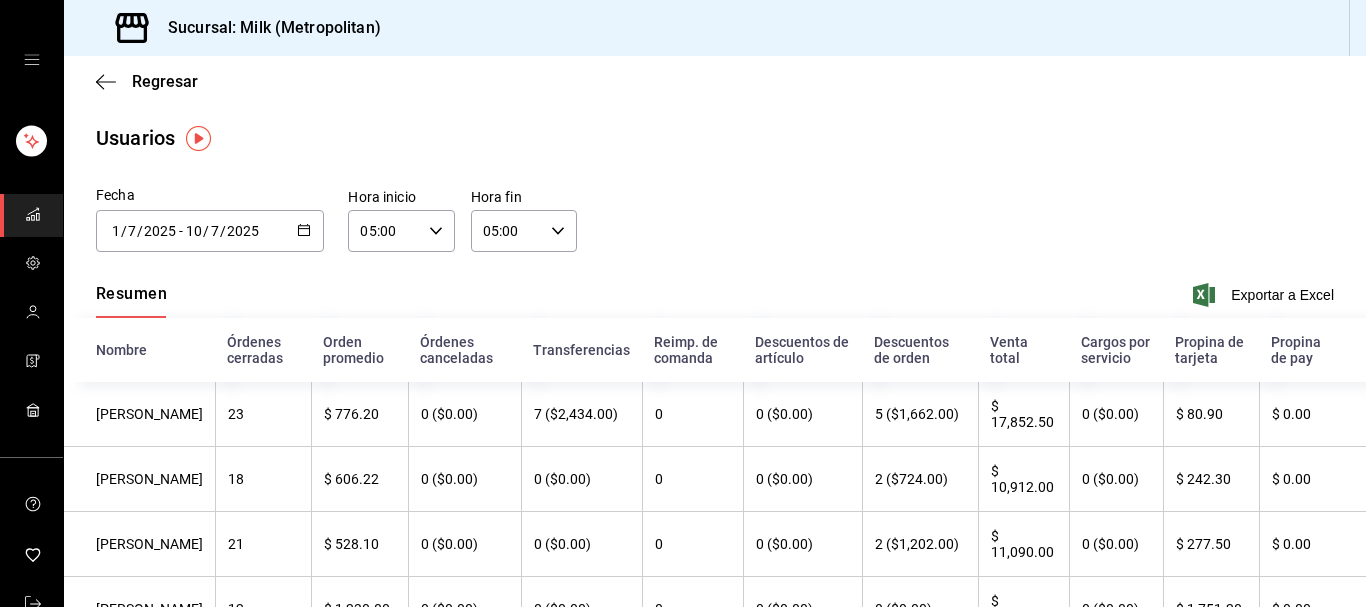 click 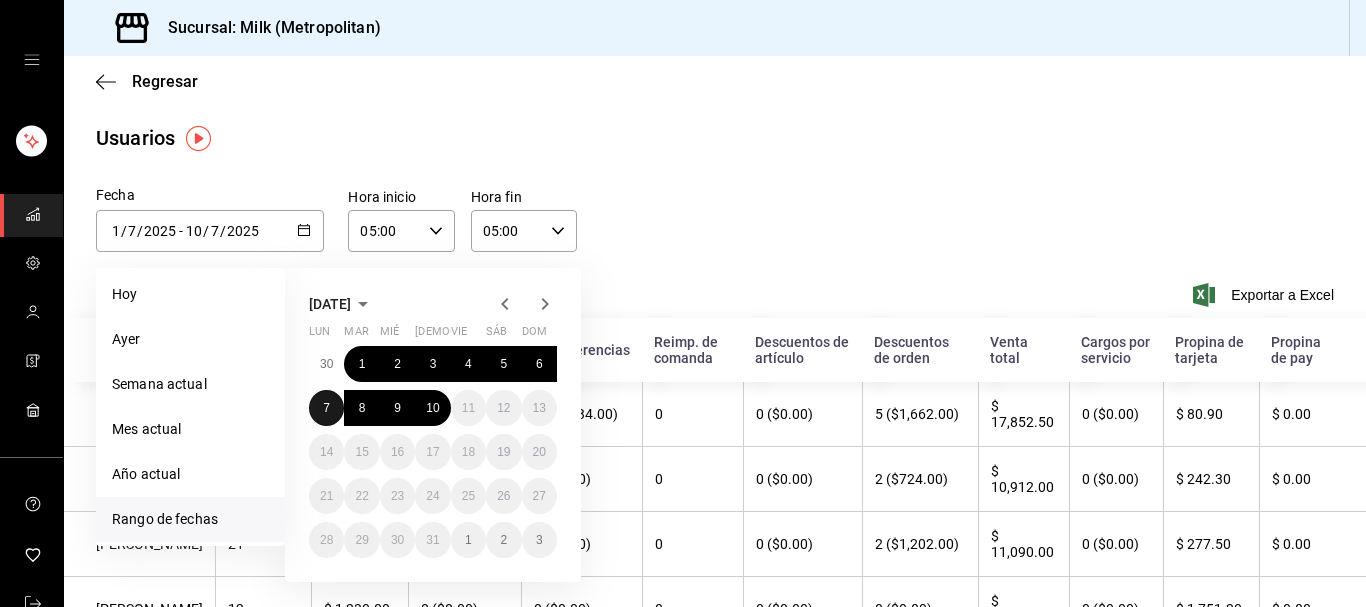 click on "7" at bounding box center [326, 408] 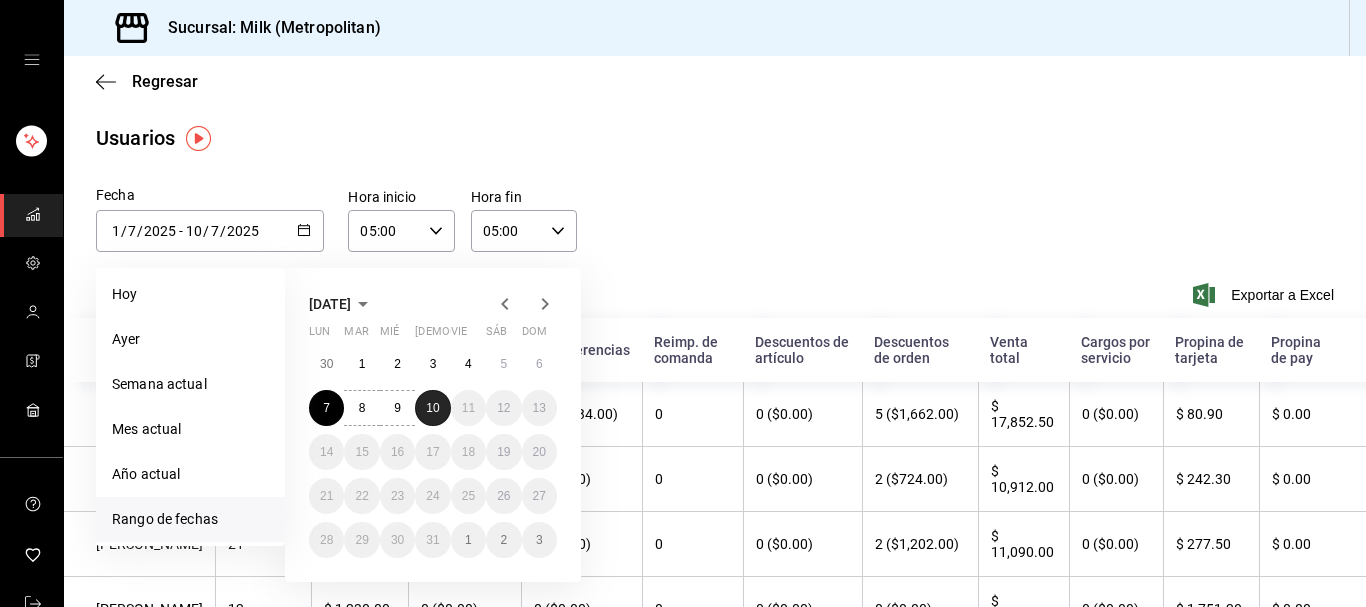 click on "10" at bounding box center [432, 408] 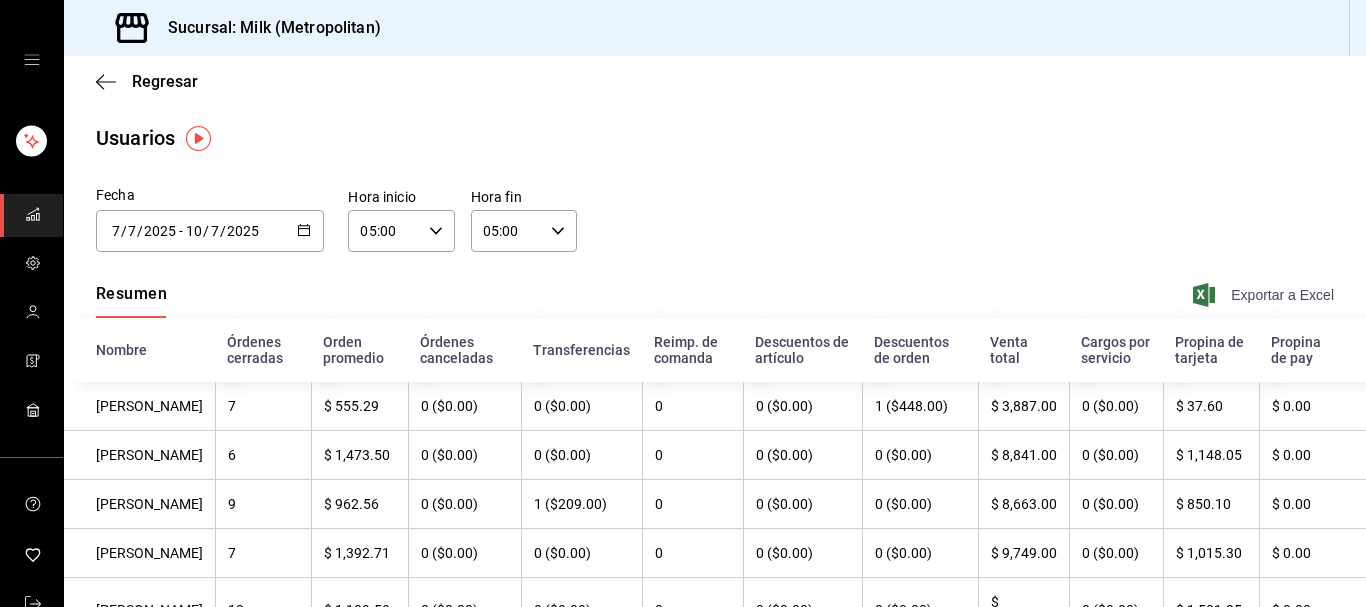 click on "Exportar a Excel" at bounding box center (1265, 295) 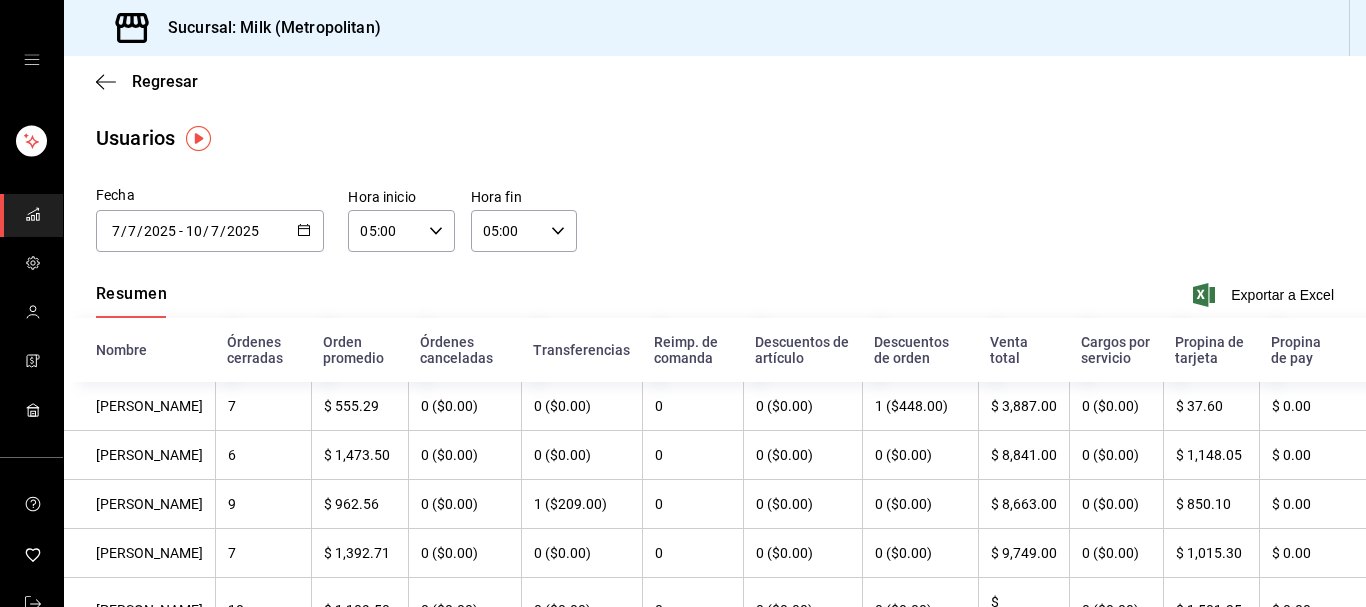 click 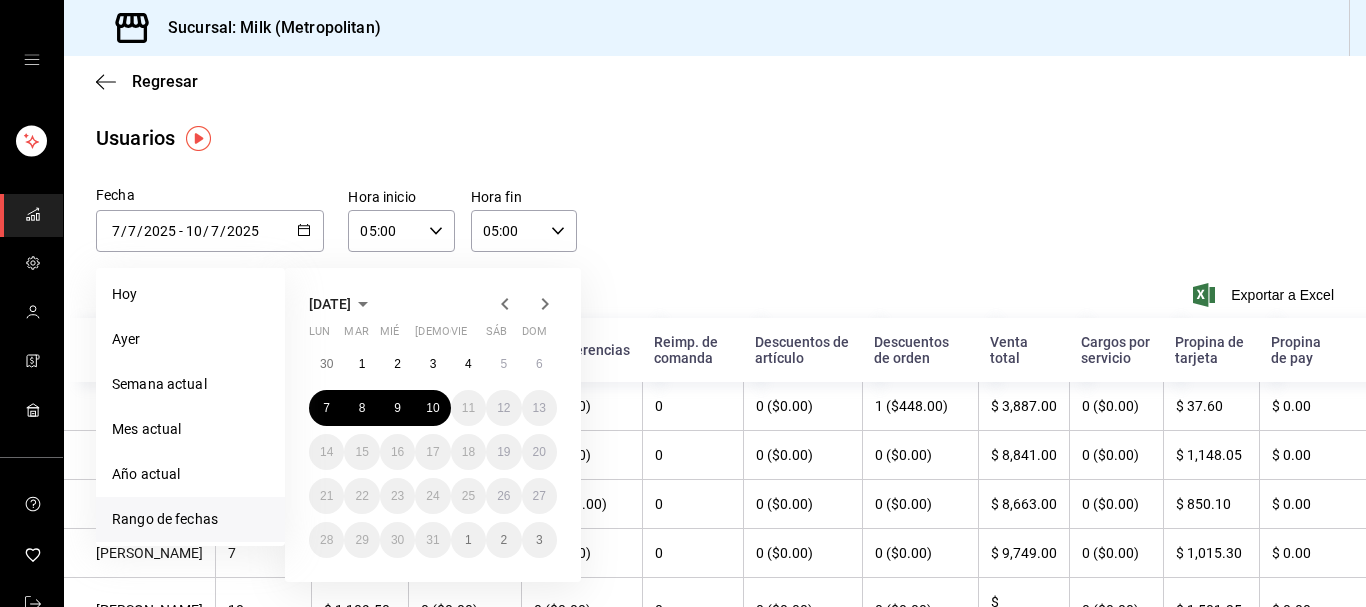 click 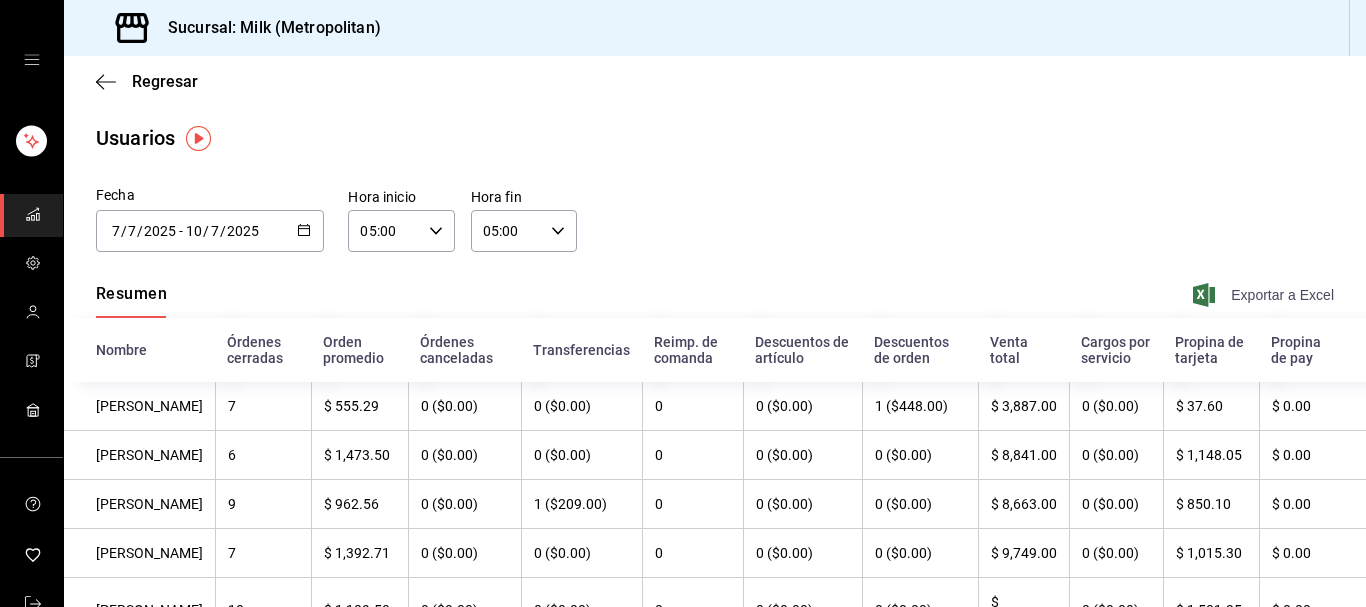 click on "Exportar a Excel" at bounding box center (1265, 295) 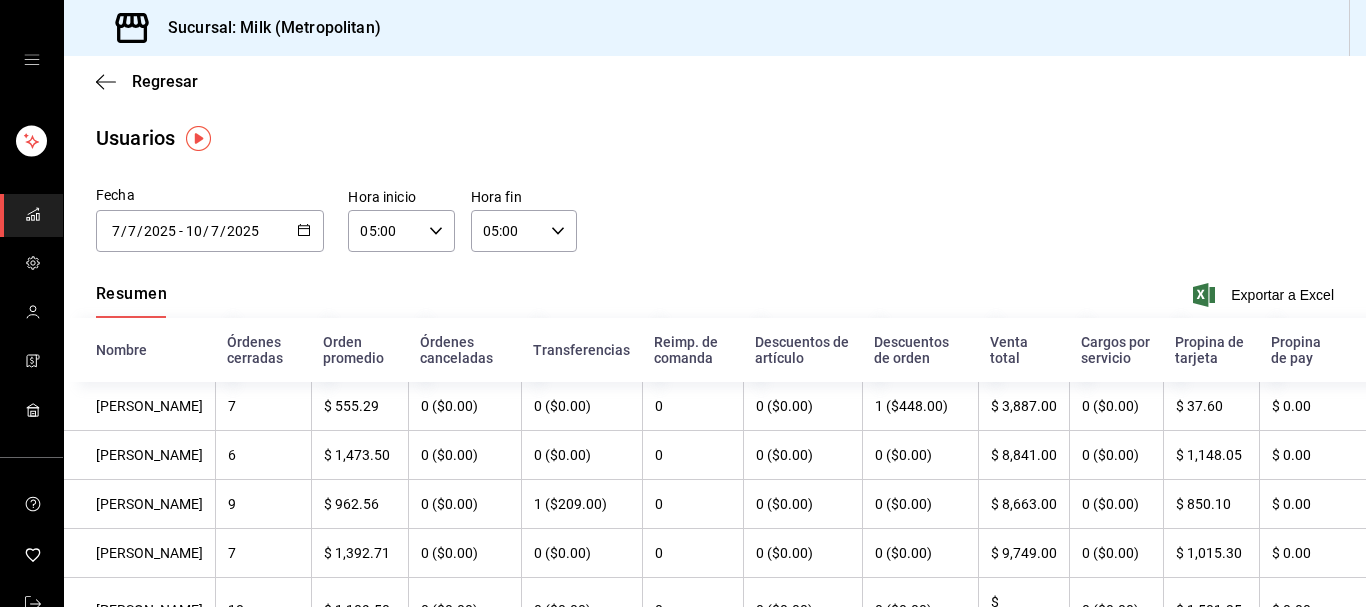 click 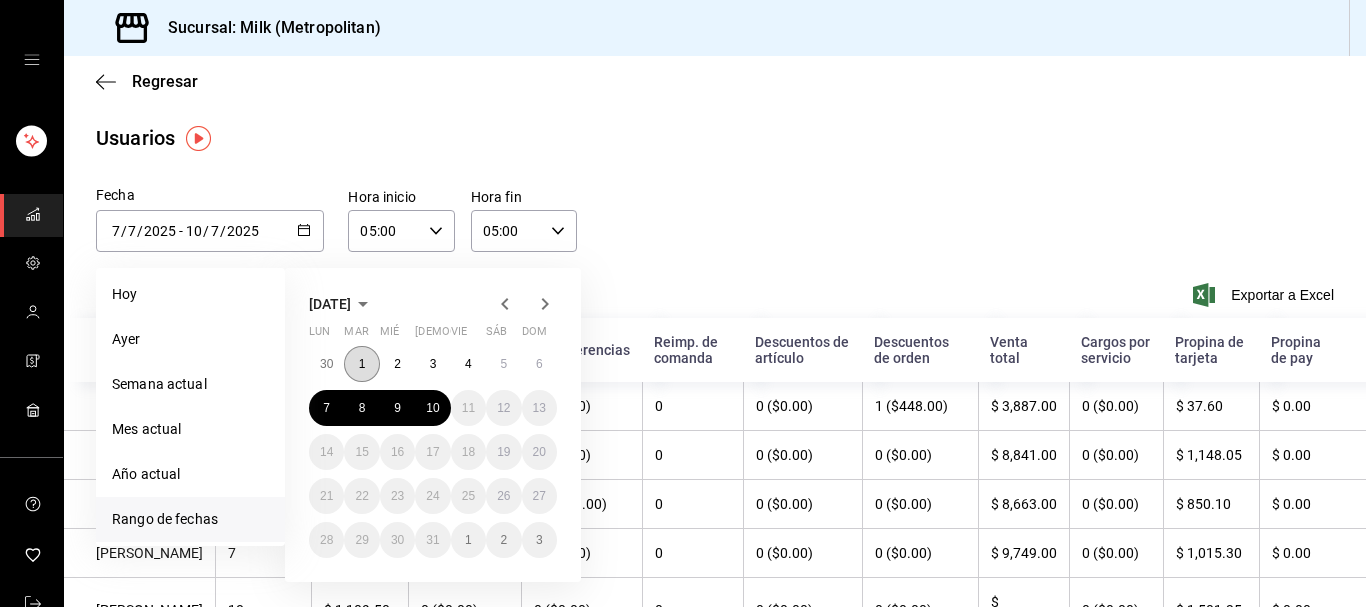click on "1" at bounding box center [362, 364] 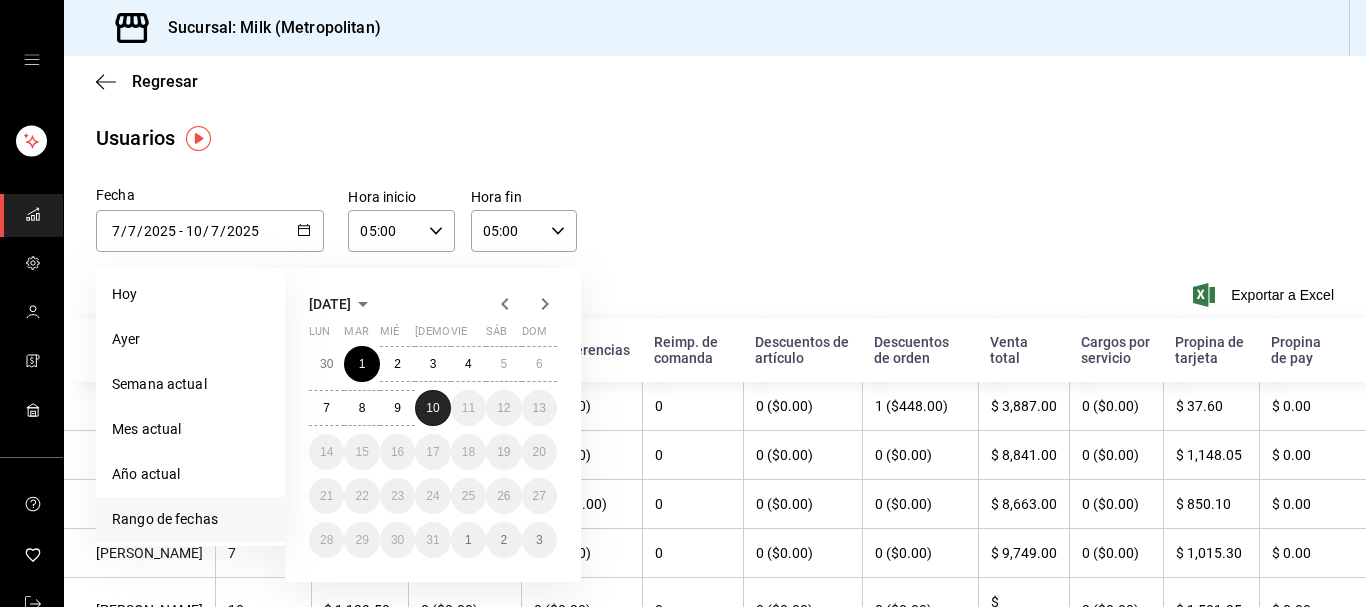 click on "10" at bounding box center [432, 408] 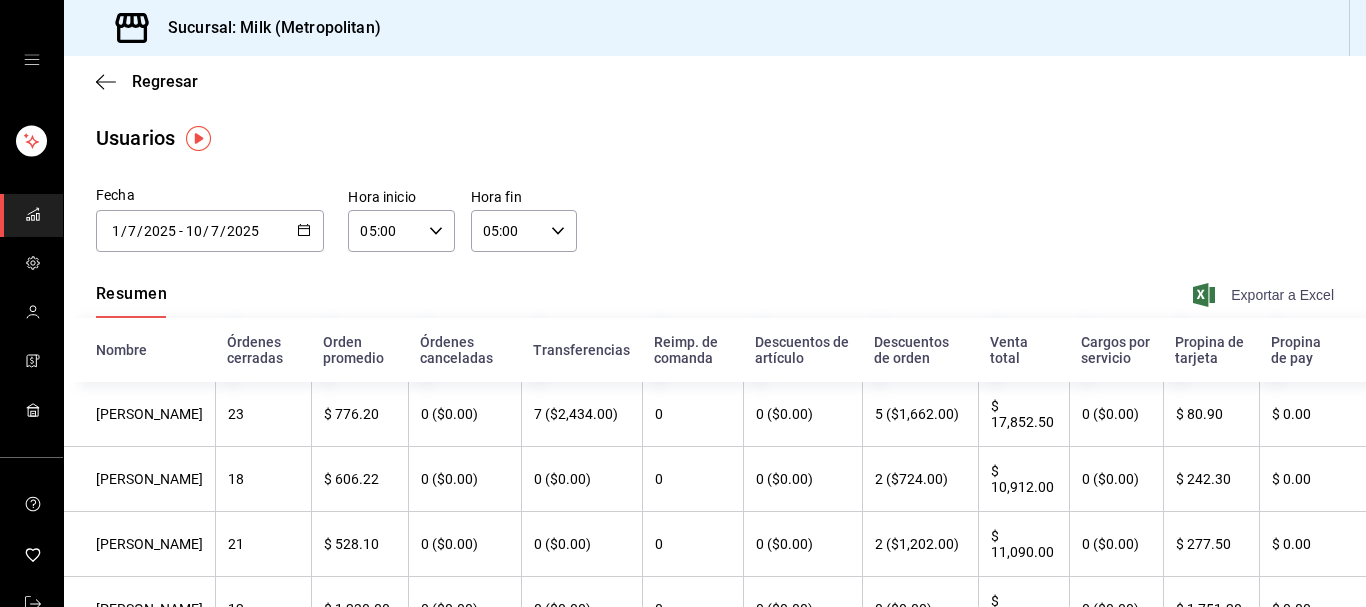 click on "Exportar a Excel" at bounding box center [1265, 295] 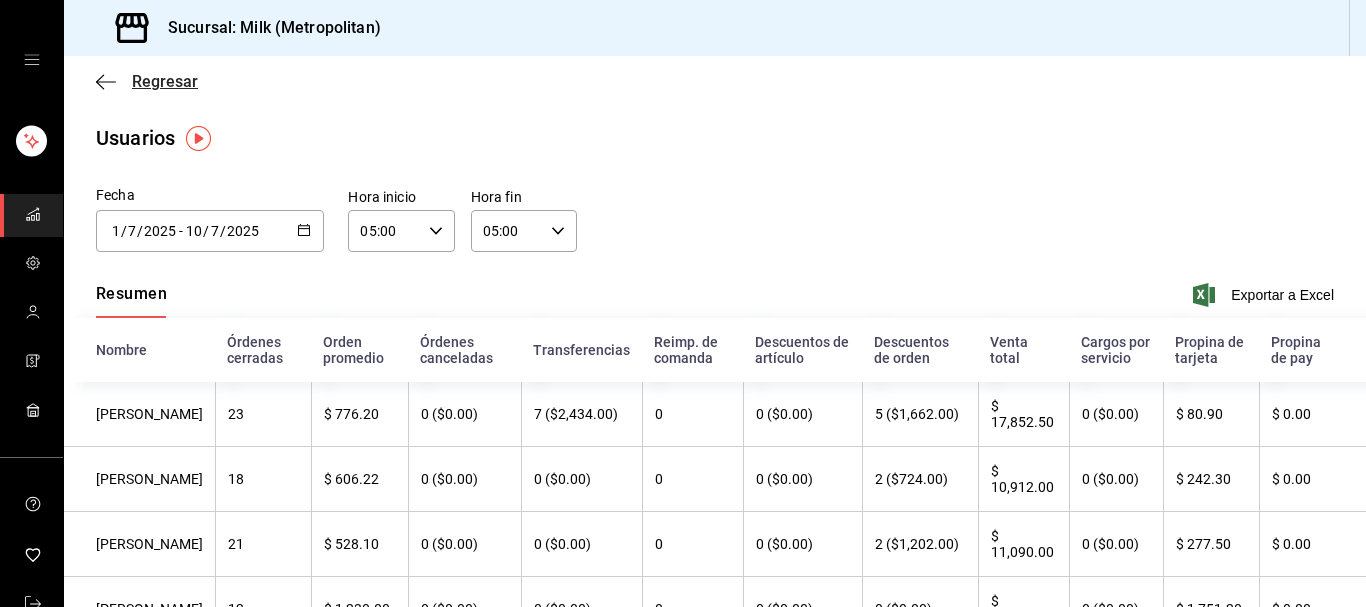 click 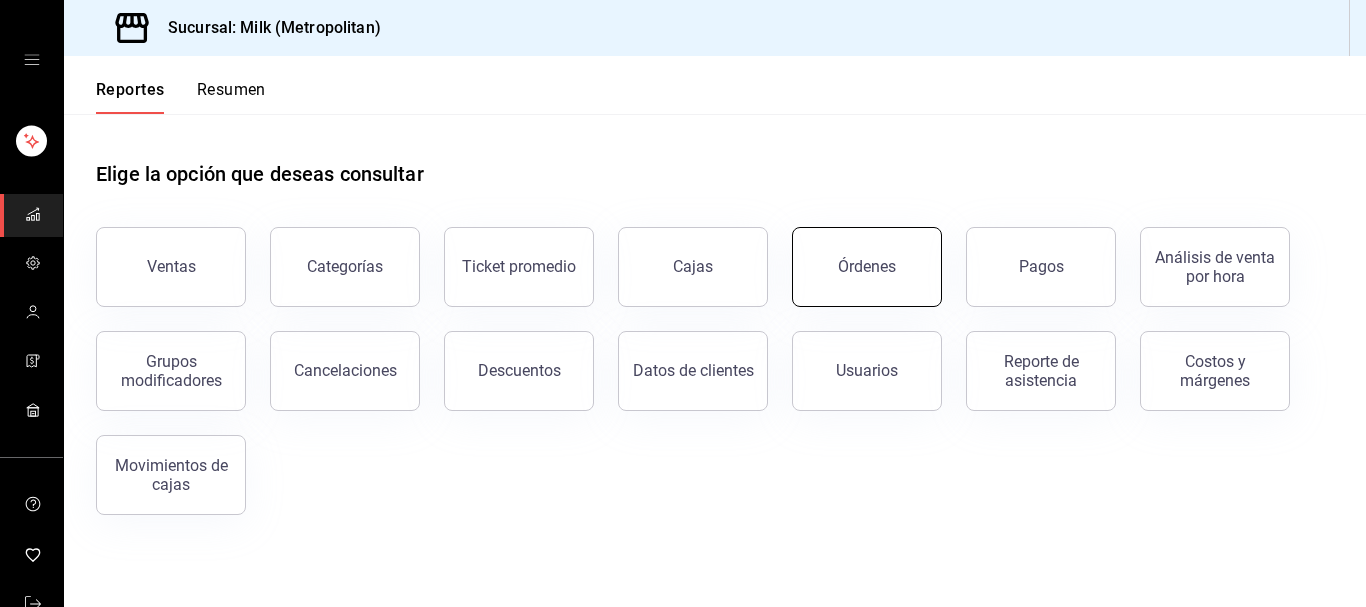 click on "Órdenes" at bounding box center [867, 267] 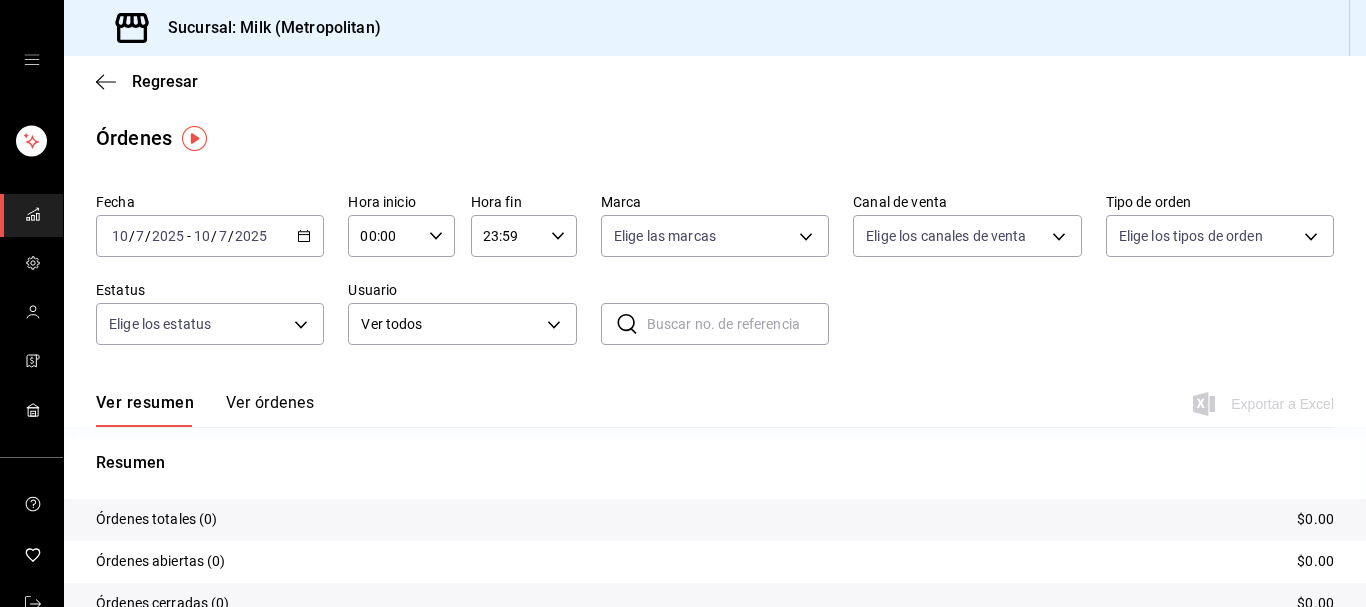 click 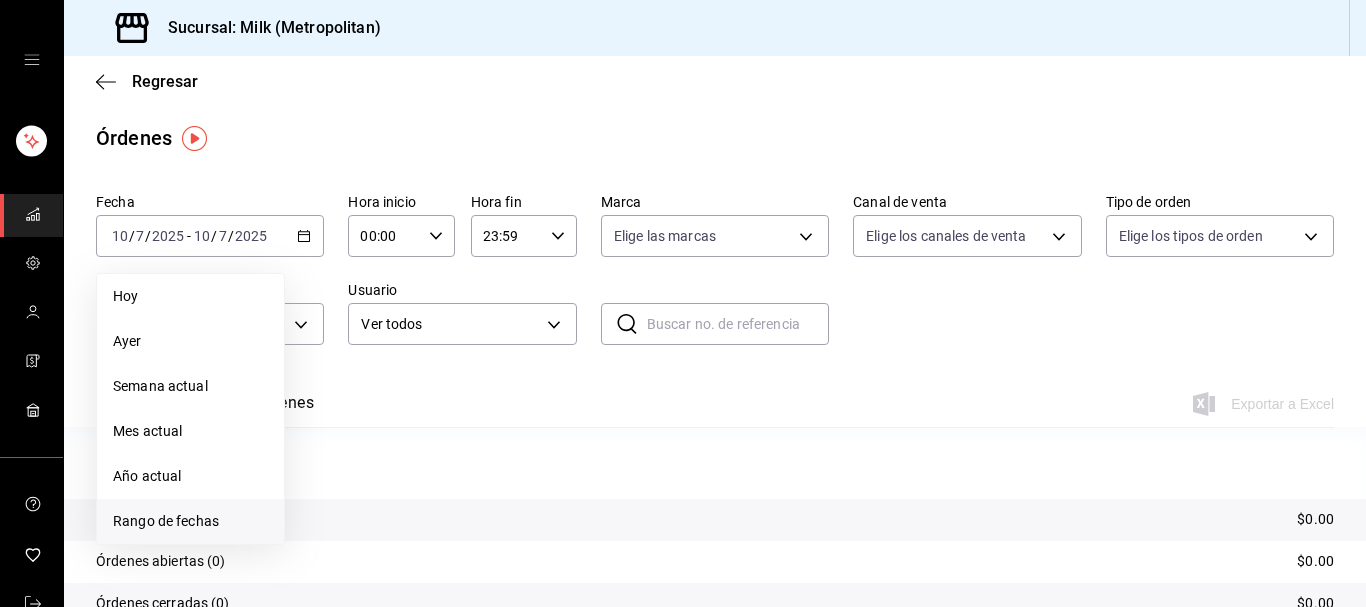 click on "Rango de fechas" at bounding box center [190, 521] 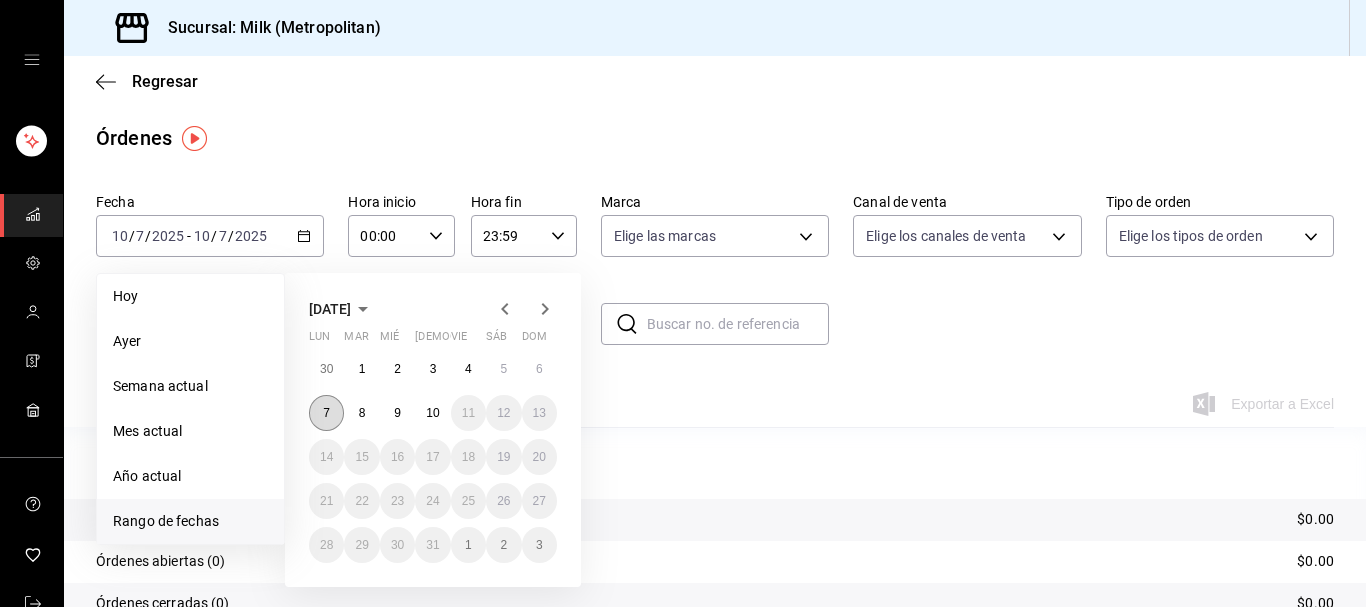 click on "7" at bounding box center (326, 413) 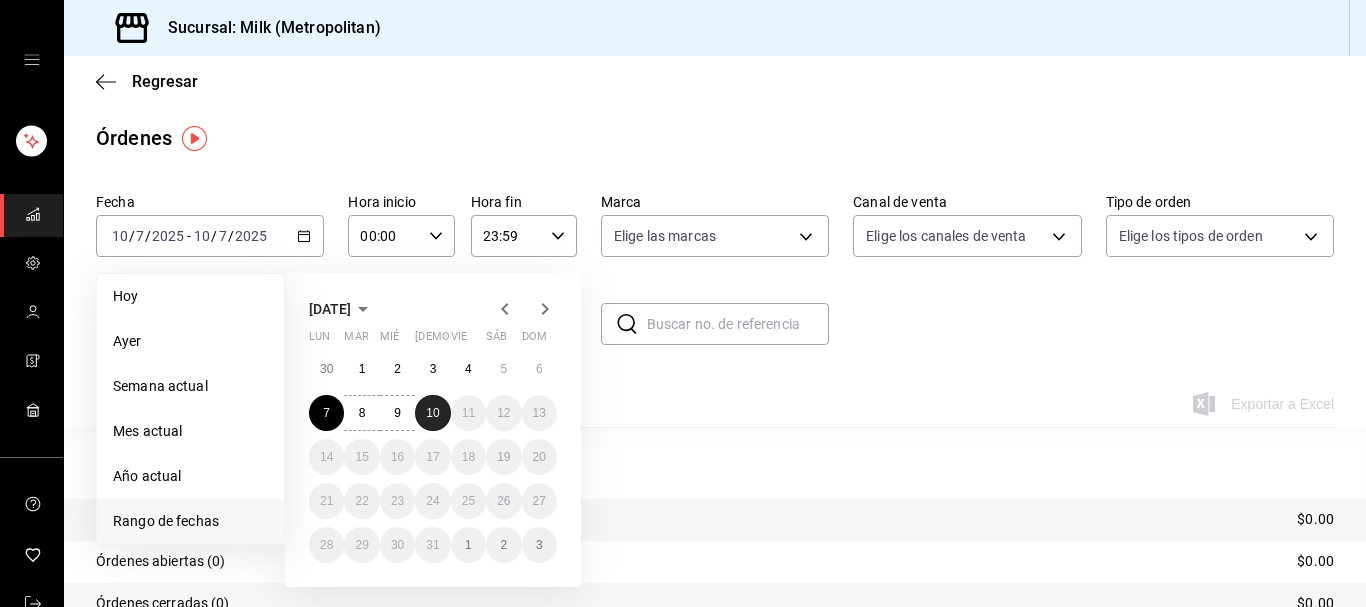 click on "10" at bounding box center (432, 413) 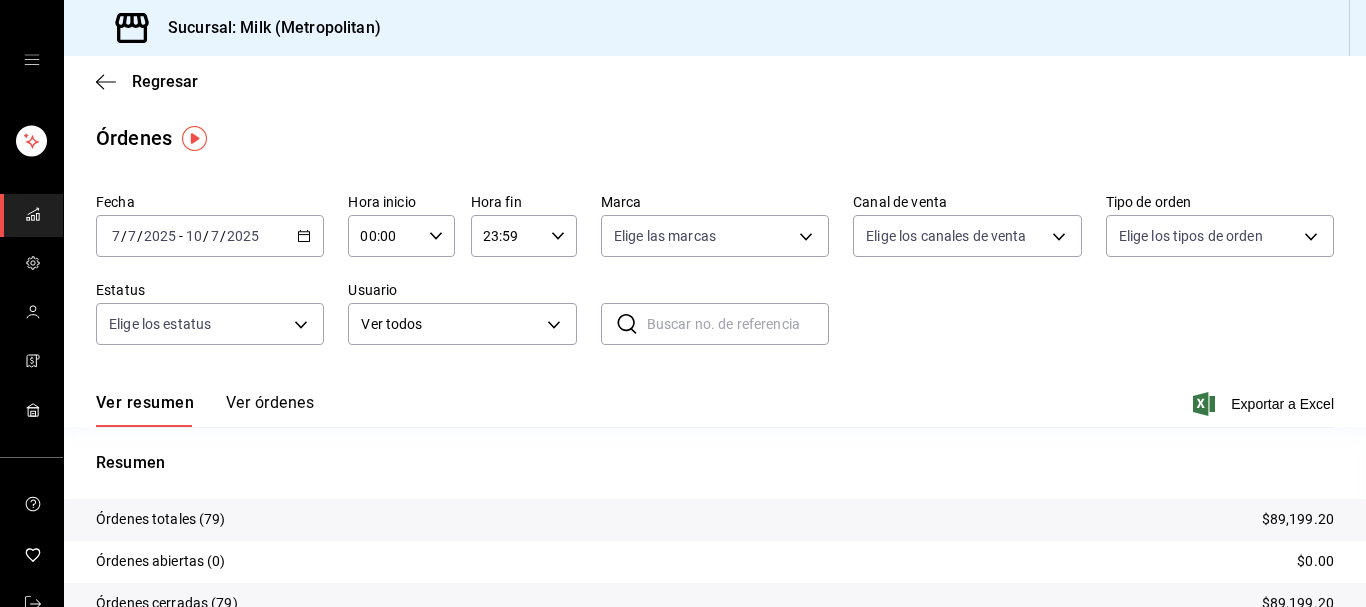 click 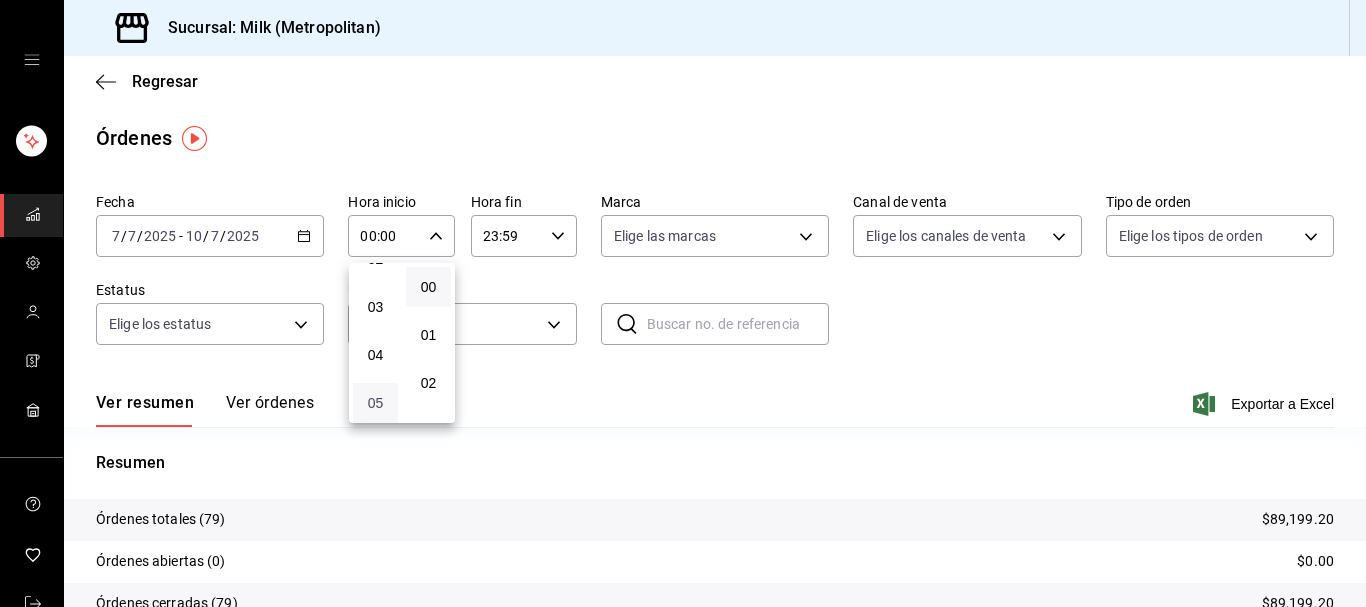scroll, scrollTop: 204, scrollLeft: 0, axis: vertical 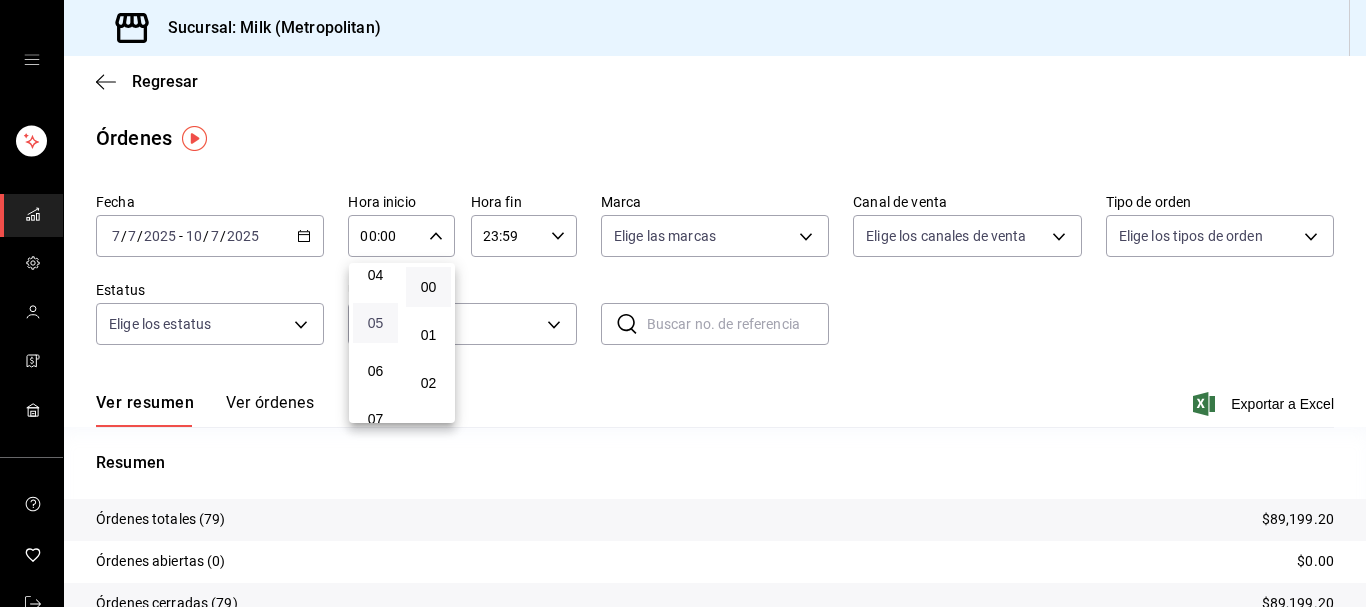 click on "05" at bounding box center (375, 323) 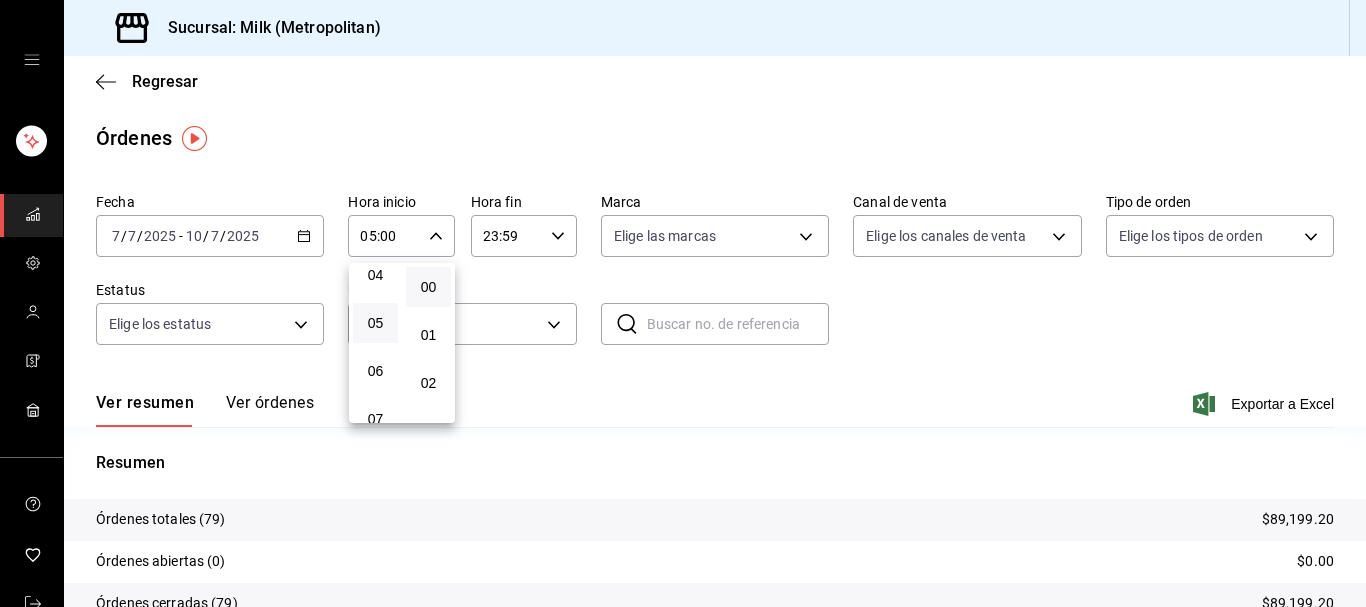 click at bounding box center [683, 303] 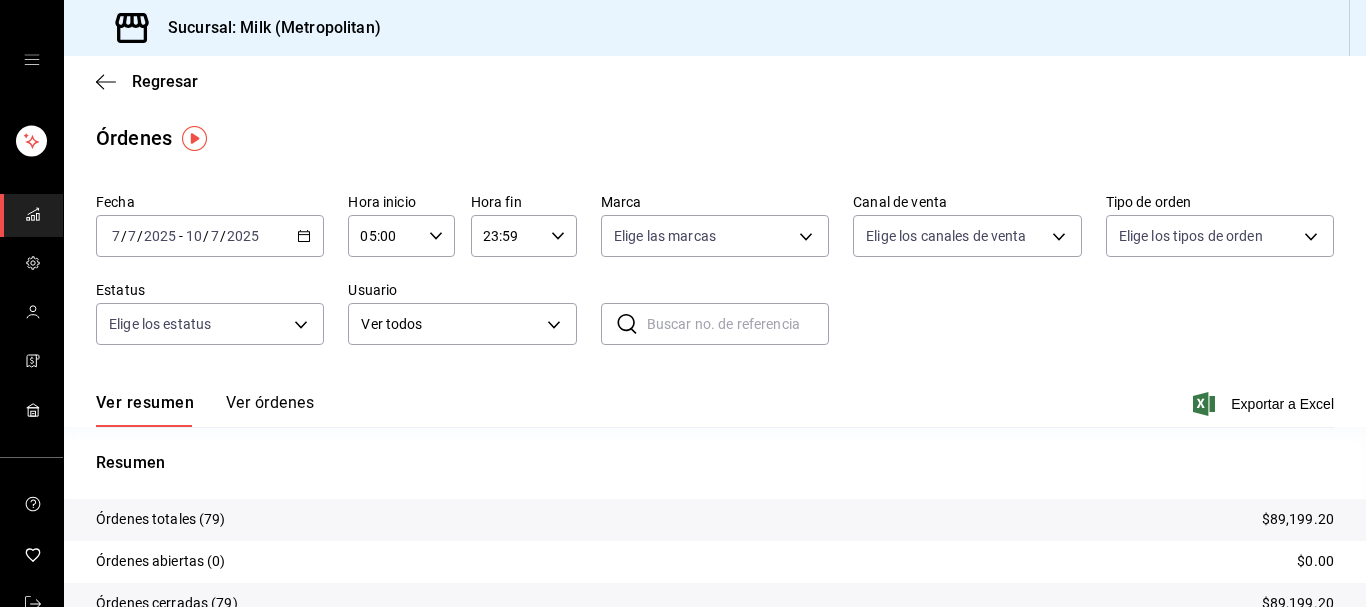 click 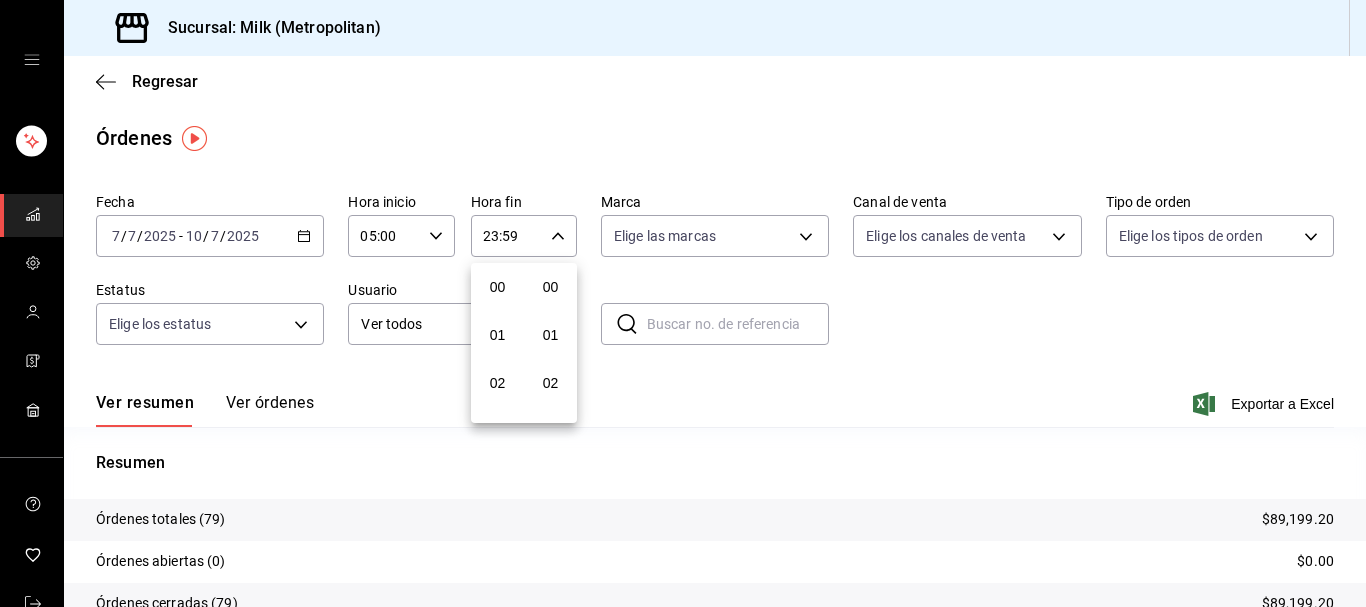 scroll, scrollTop: 1016, scrollLeft: 0, axis: vertical 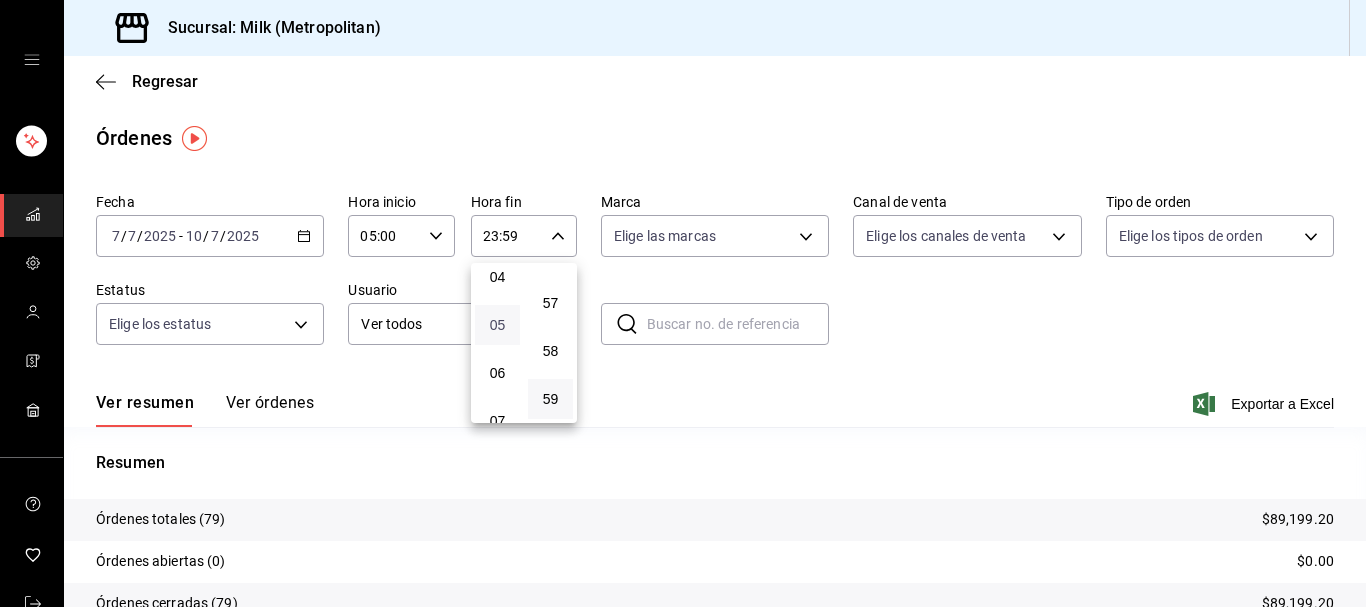 click on "05" at bounding box center (497, 325) 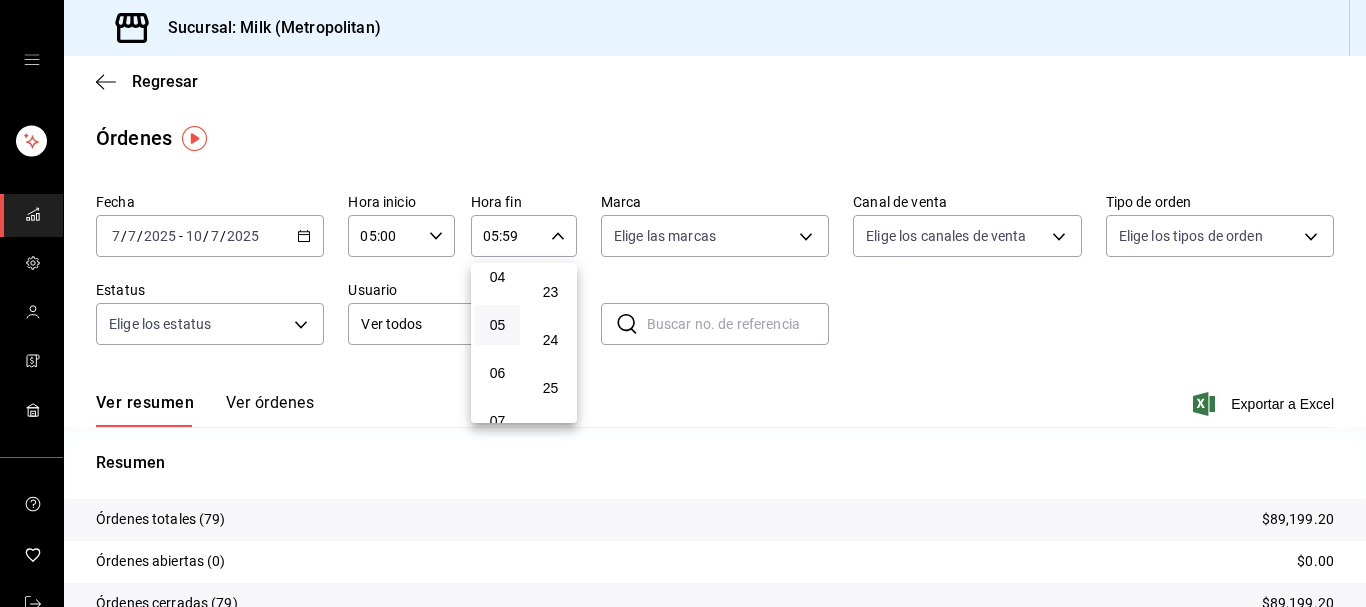 scroll, scrollTop: 0, scrollLeft: 0, axis: both 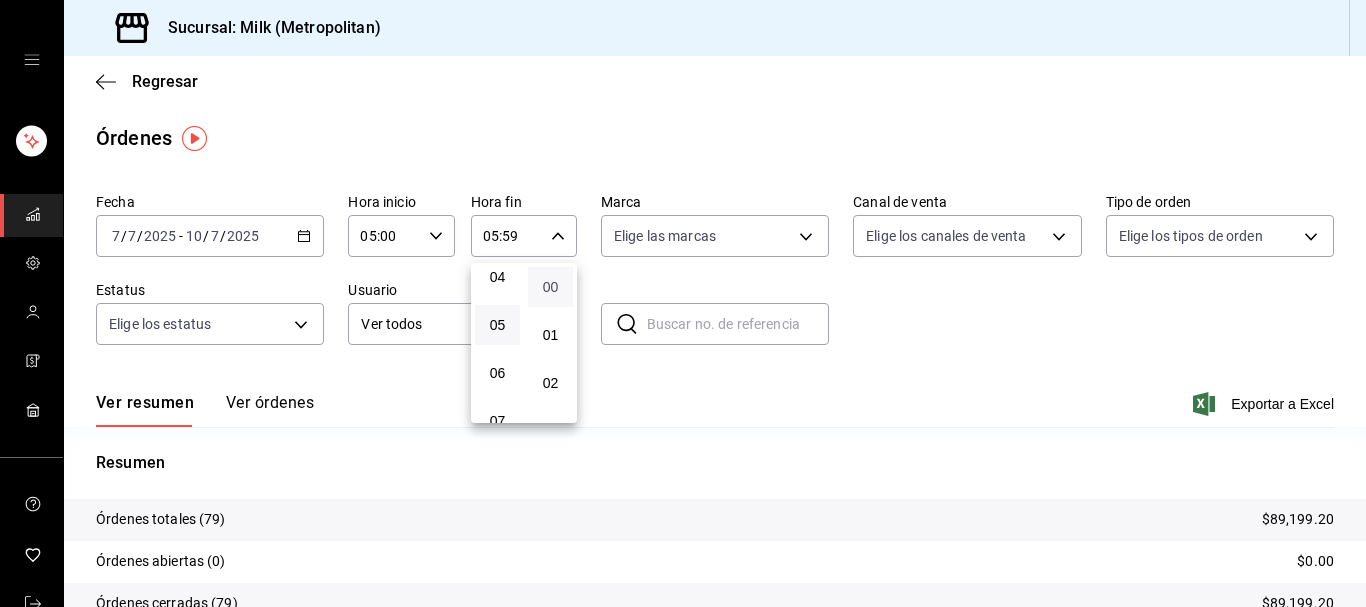 click on "00" at bounding box center [550, 287] 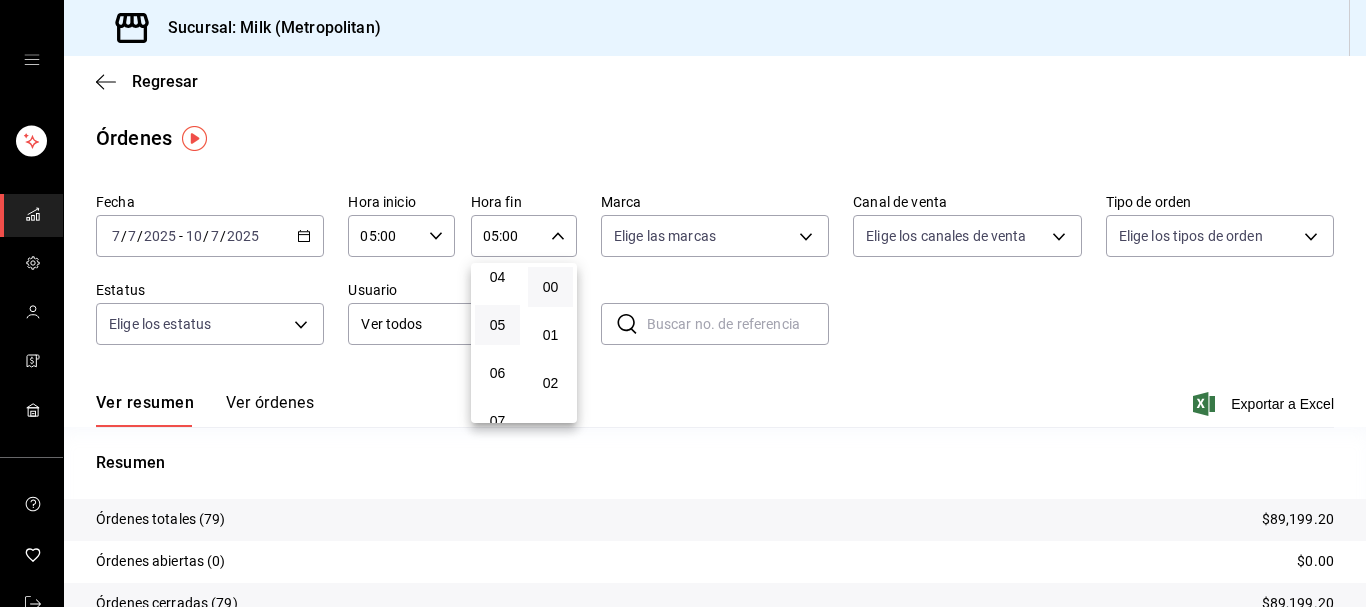 click at bounding box center [683, 303] 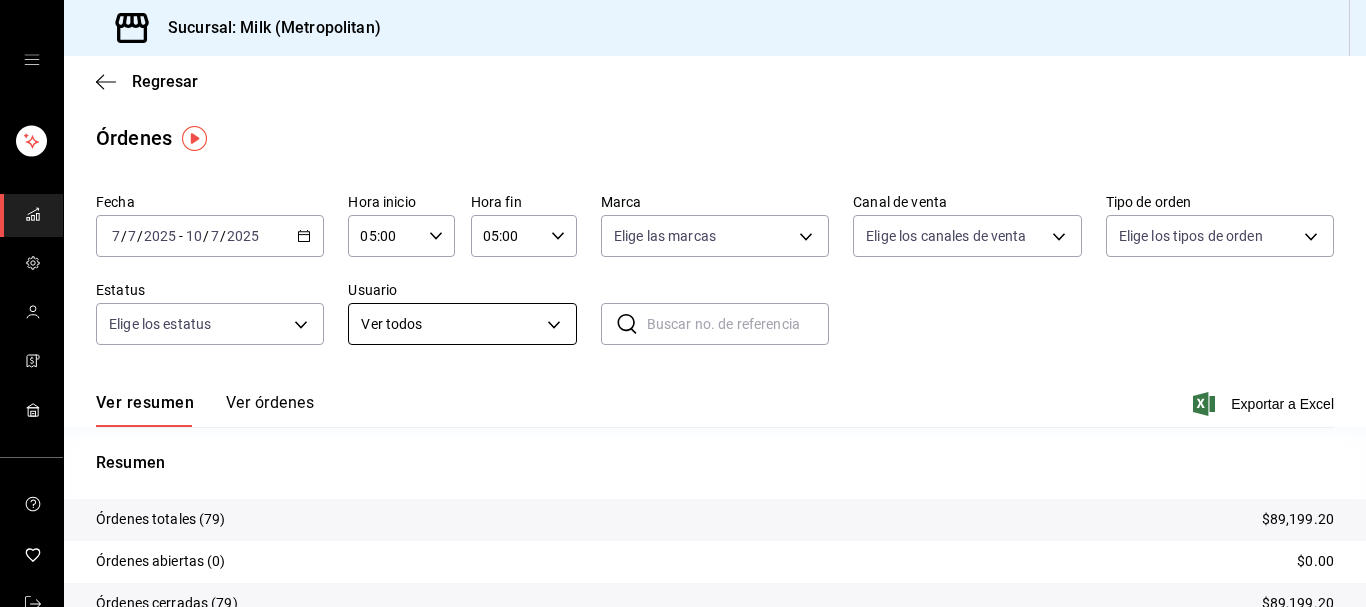 click on "Sucursal: Milk (Metropolitan) Regresar Órdenes Fecha [DATE] [DATE] - [DATE] [DATE] Hora inicio 05:00 Hora inicio Hora fin 05:00 Hora fin Marca Elige las marcas Canal de venta Elige los canales de venta Tipo de orden Elige los tipos de orden Estatus Elige los estatus Usuario Ver todos ALL ​ ​ Ver resumen Ver órdenes Exportar a Excel Resumen Órdenes totales (79) $89,199.20 Órdenes abiertas (0) $0.00 Órdenes cerradas (79) $89,199.20 Órdenes canceladas (0) $0.00 Órdenes negadas (0) $0.00 ¿Quieres ver el consumo promedio por orden y comensal? Ve al reporte de Ticket promedio GANA 1 MES GRATIS EN TU SUSCRIPCIÓN AQUÍ ¿Recuerdas cómo empezó tu restaurante?
[DATE] puedes ayudar a un colega a tener el mismo cambio que tú viviste.
Recomienda Parrot directamente desde tu Portal Administrador.
Es fácil y rápido.
🎁 Por cada restaurante que se una, ganas 1 mes gratis. Ver video tutorial Ir a video Visitar centro de ayuda [PHONE_NUMBER] [EMAIL_ADDRESS][DOMAIN_NAME] [PHONE_NUMBER]" at bounding box center (683, 303) 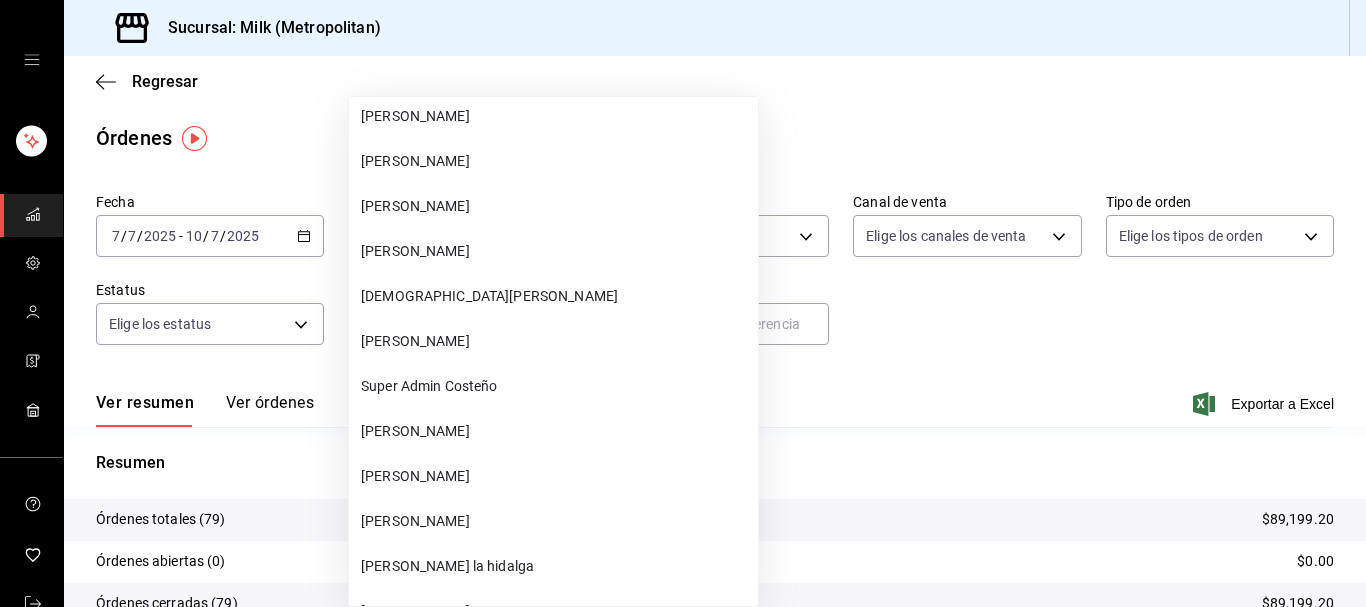 scroll, scrollTop: 816, scrollLeft: 0, axis: vertical 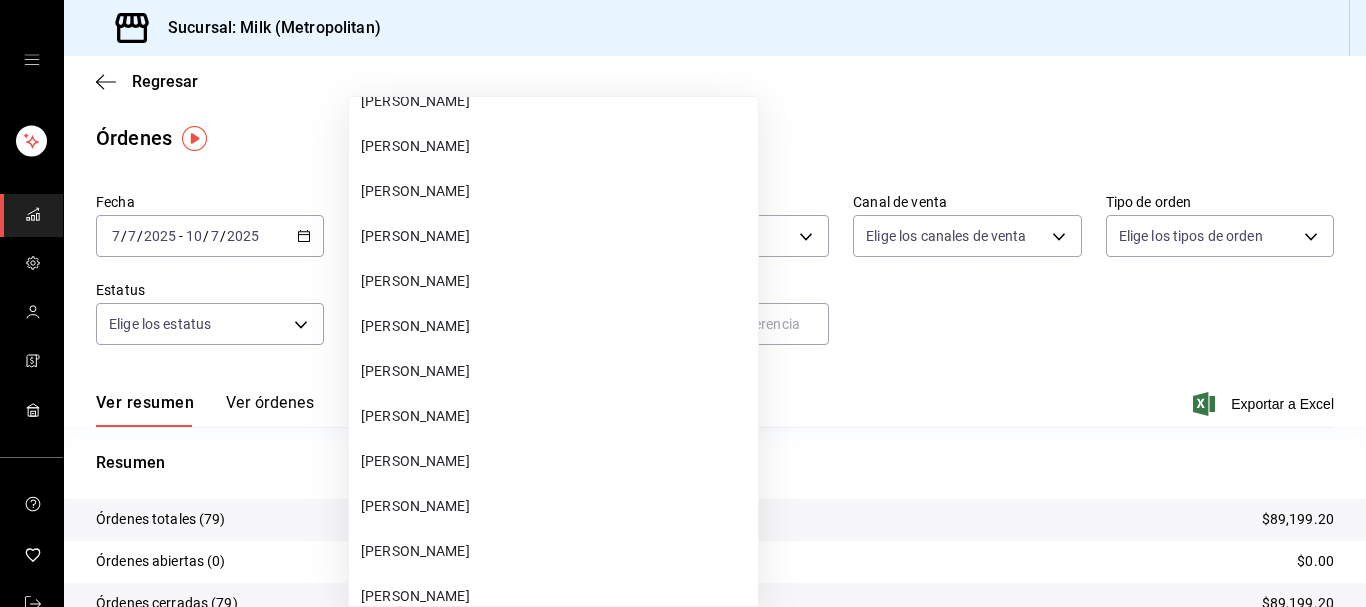click on "[PERSON_NAME]" at bounding box center (555, 461) 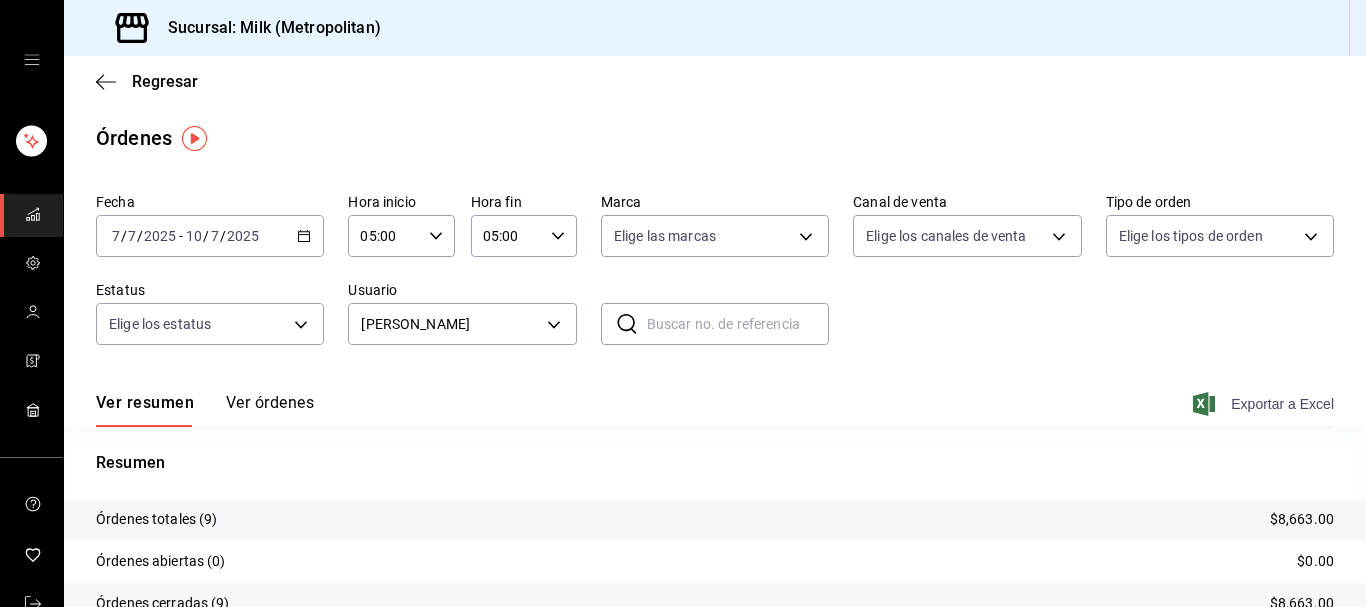 click on "Exportar a Excel" at bounding box center (1265, 404) 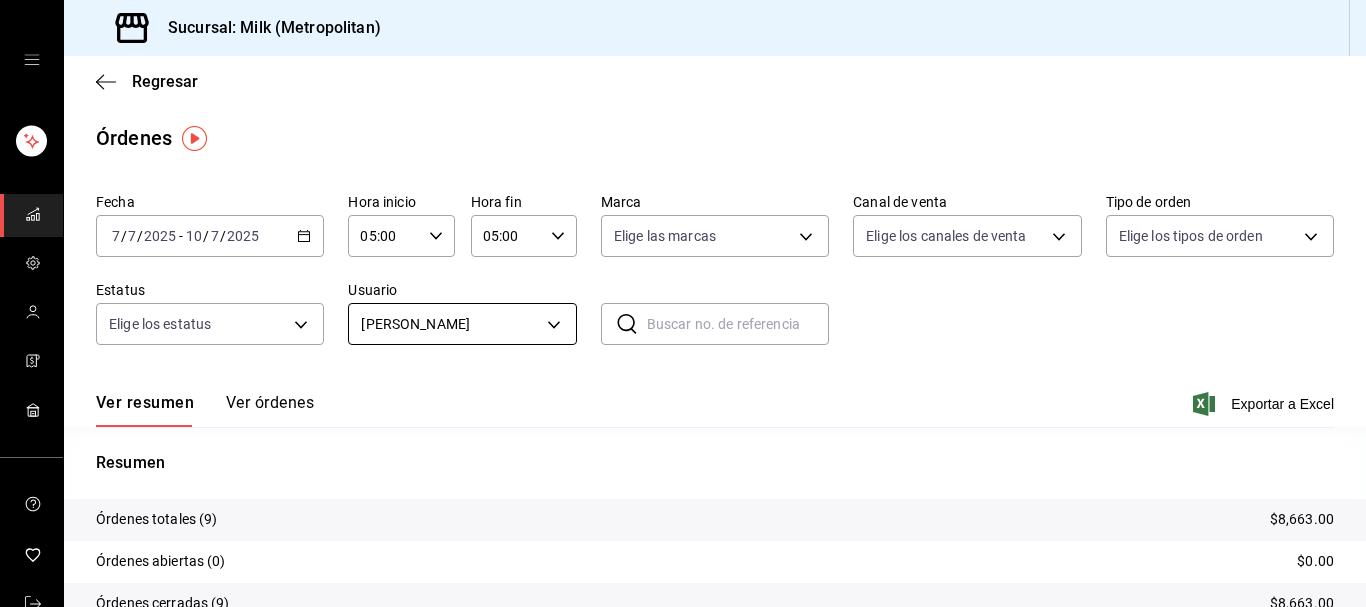 click on "Sucursal: Milk (Metropolitan) Regresar Órdenes Fecha [DATE] [DATE] - [DATE] [DATE] Hora inicio 05:00 Hora inicio Hora fin 05:00 Hora fin Marca Elige las marcas Canal de venta Elige los canales de venta Tipo de orden Elige los tipos de orden Estatus Elige los estatus Usuario [PERSON_NAME] be9f44d0-35f3-4b4b-aefa-a9bd1cbb4756 ​ ​ Ver resumen Ver órdenes Exportar a Excel Resumen Órdenes totales (9) $8,663.00 Órdenes abiertas (0) $0.00 Órdenes cerradas (9) $8,663.00 Órdenes canceladas (0) $0.00 Órdenes negadas (0) $0.00 ¿Quieres ver el consumo promedio por orden y comensal? Ve al reporte de Ticket promedio GANA 1 MES GRATIS EN TU SUSCRIPCIÓN AQUÍ ¿Recuerdas cómo empezó tu restaurante?
[DATE] puedes ayudar a un colega a tener el mismo cambio que tú viviste.
Recomienda Parrot directamente desde tu Portal Administrador.
Es fácil y rápido.
🎁 Por cada restaurante que se una, ganas 1 mes gratis. Ver video tutorial Ir a video Visitar centro de ayuda [PHONE_NUMBER]" at bounding box center (683, 303) 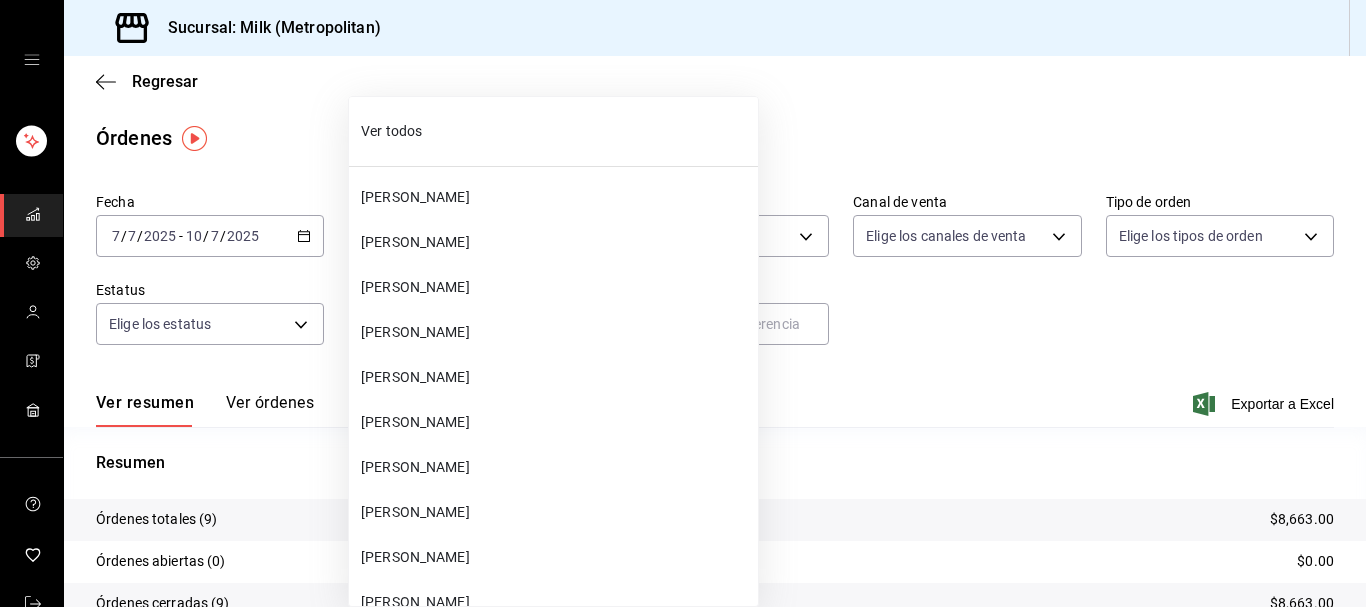 scroll, scrollTop: 71442, scrollLeft: 0, axis: vertical 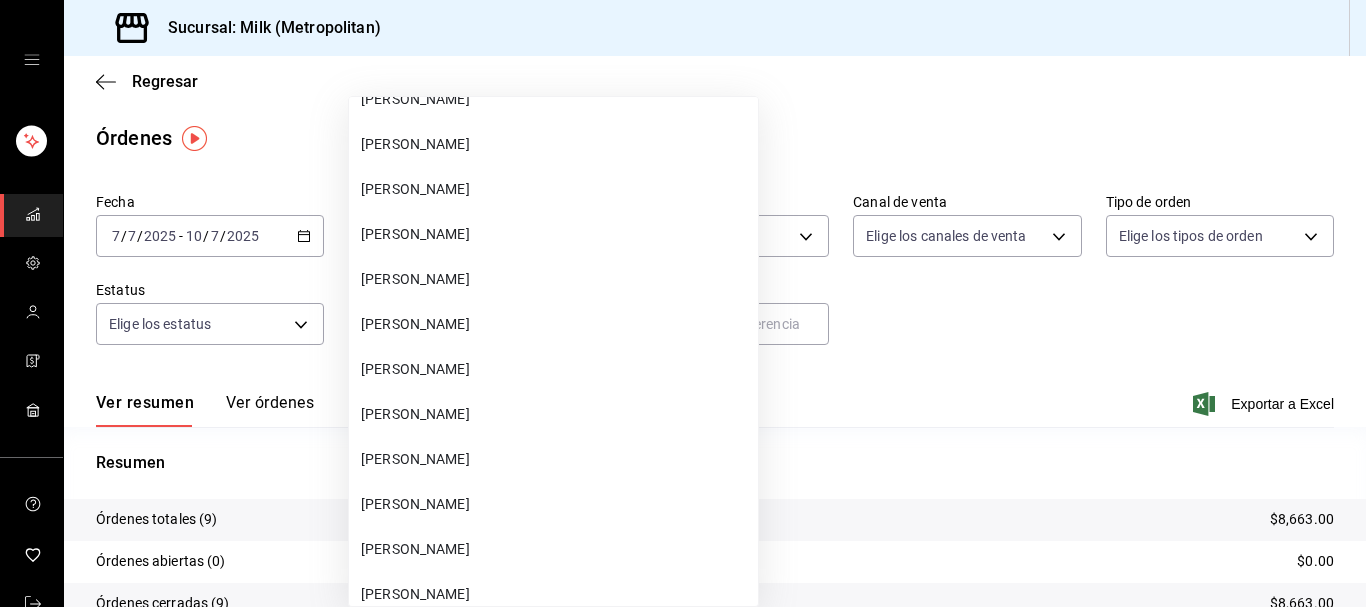click on "[PERSON_NAME]" at bounding box center [555, 459] 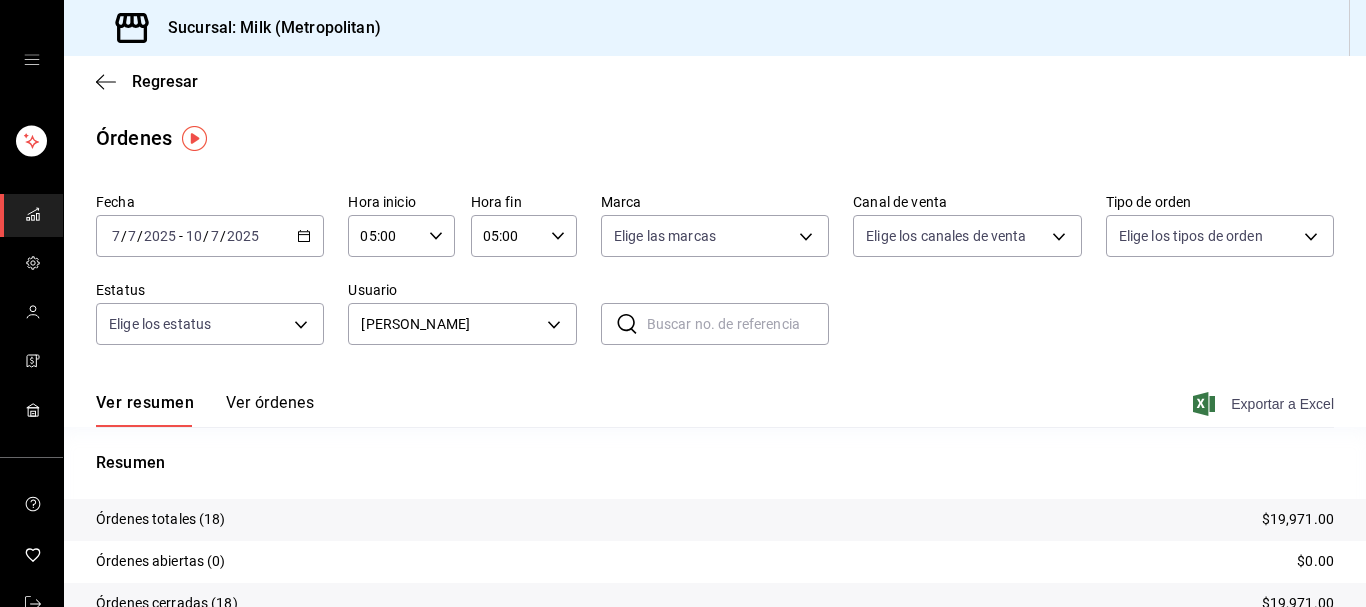 click on "Exportar a Excel" at bounding box center [1265, 404] 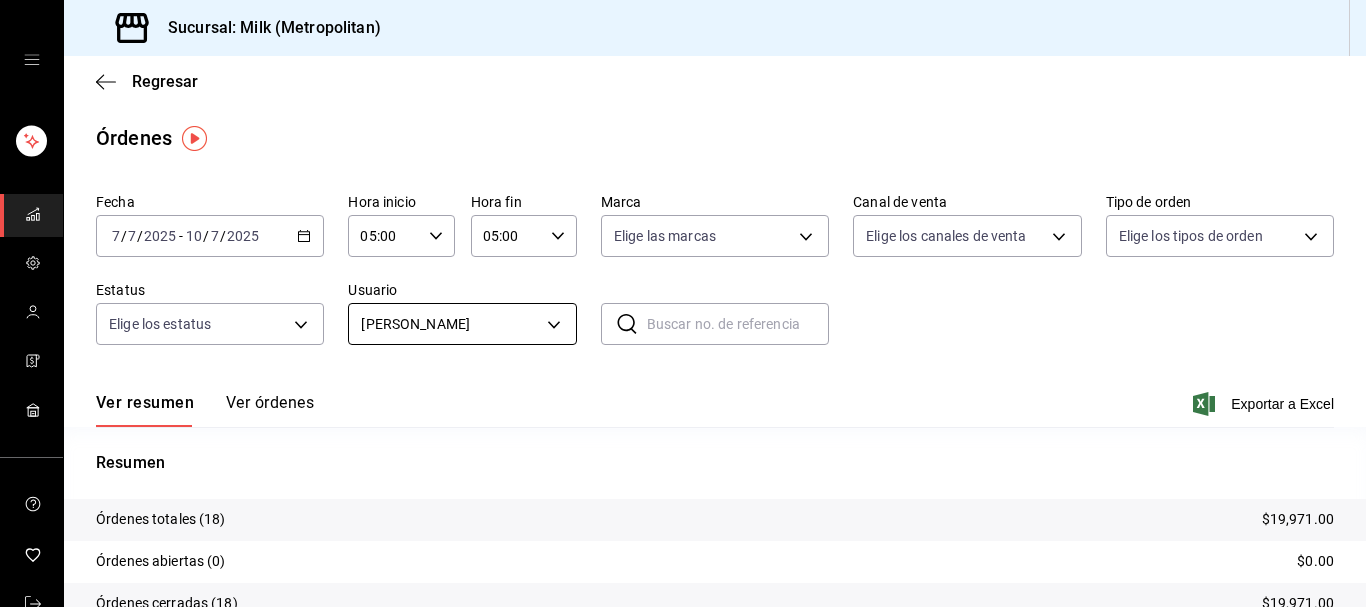 click on "Sucursal: Milk (Metropolitan) Regresar Órdenes Fecha [DATE] [DATE] - [DATE] [DATE] Hora inicio 05:00 Hora inicio Hora fin 05:00 Hora fin Marca Elige las marcas Canal de venta Elige los canales de venta Tipo de orden Elige los tipos de orden Estatus Elige los estatus Usuario [PERSON_NAME] cd888176-7e70-4654-9546-eaa365a64d8c ​ ​ Ver resumen Ver órdenes Exportar a Excel Resumen Órdenes totales (18) $19,971.00 Órdenes abiertas (0) $0.00 Órdenes cerradas (18) $19,971.00 Órdenes canceladas (0) $0.00 Órdenes negadas (0) $0.00 ¿Quieres ver el consumo promedio por orden y comensal? Ve al reporte de Ticket promedio GANA 1 MES GRATIS EN TU SUSCRIPCIÓN AQUÍ ¿Recuerdas cómo empezó tu restaurante?
[DATE] puedes ayudar a un colega a tener el mismo cambio que tú viviste.
Recomienda Parrot directamente desde tu Portal Administrador.
Es fácil y rápido.
🎁 Por cada restaurante que se una, ganas 1 mes gratis. Ver video tutorial Ir a video Visitar centro de ayuda [PHONE_NUMBER]" at bounding box center (683, 303) 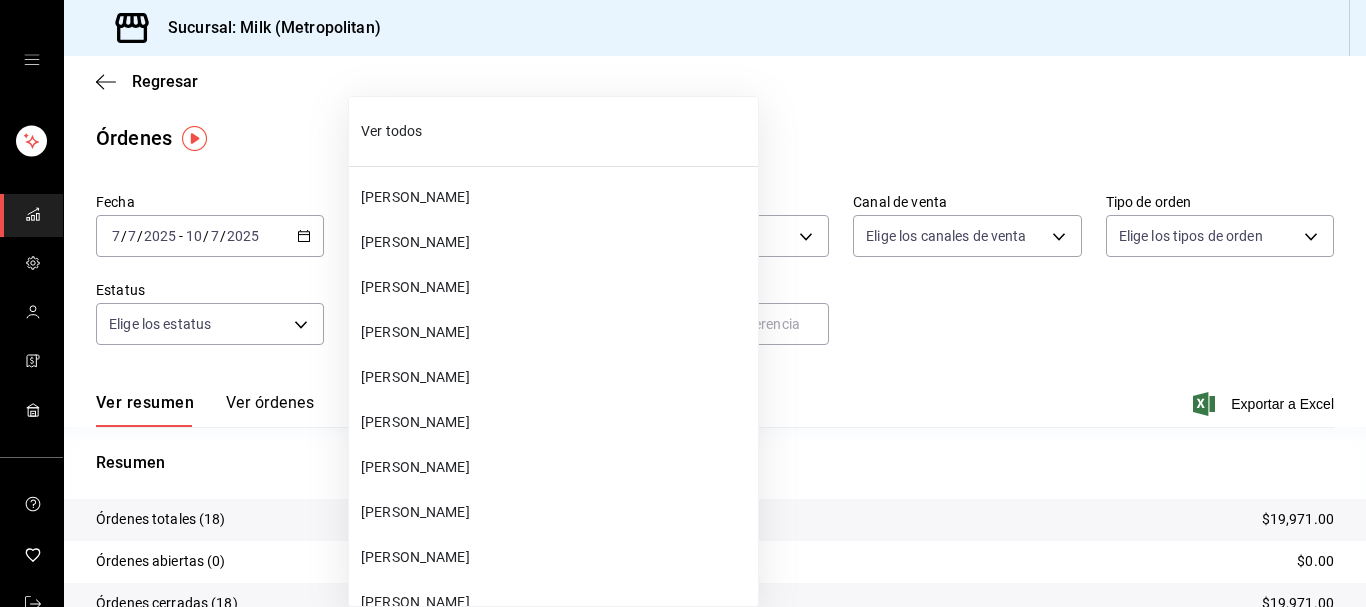 scroll, scrollTop: 53936, scrollLeft: 0, axis: vertical 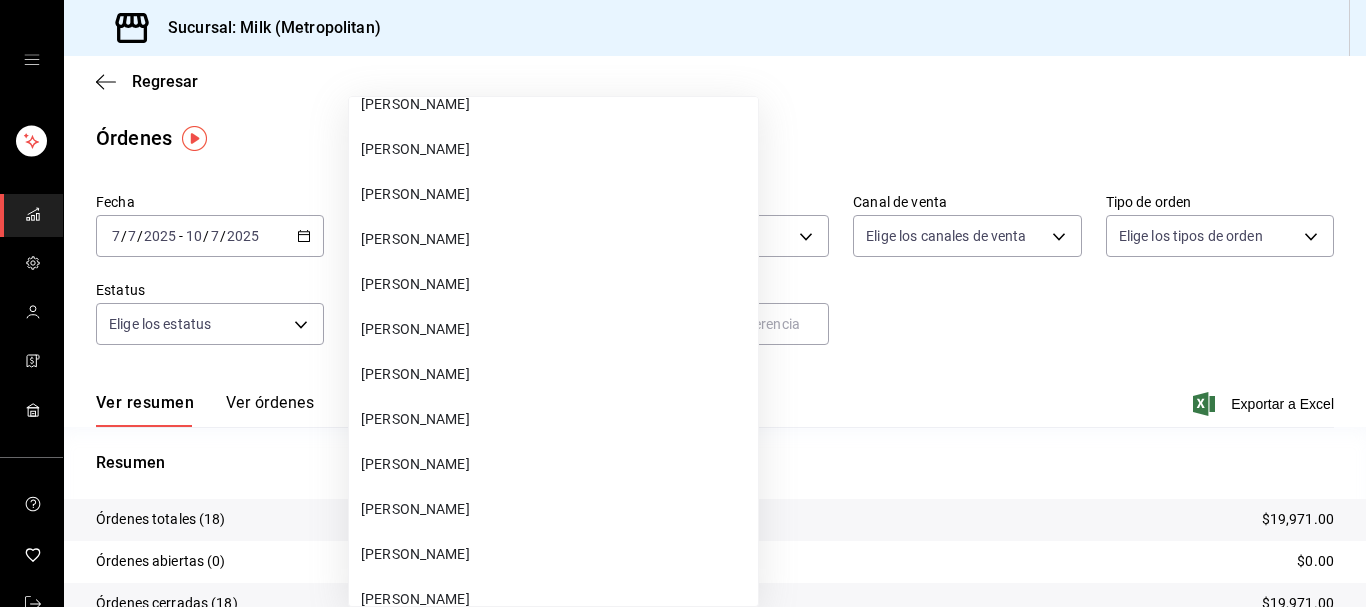 click on "[PERSON_NAME]" at bounding box center [555, 329] 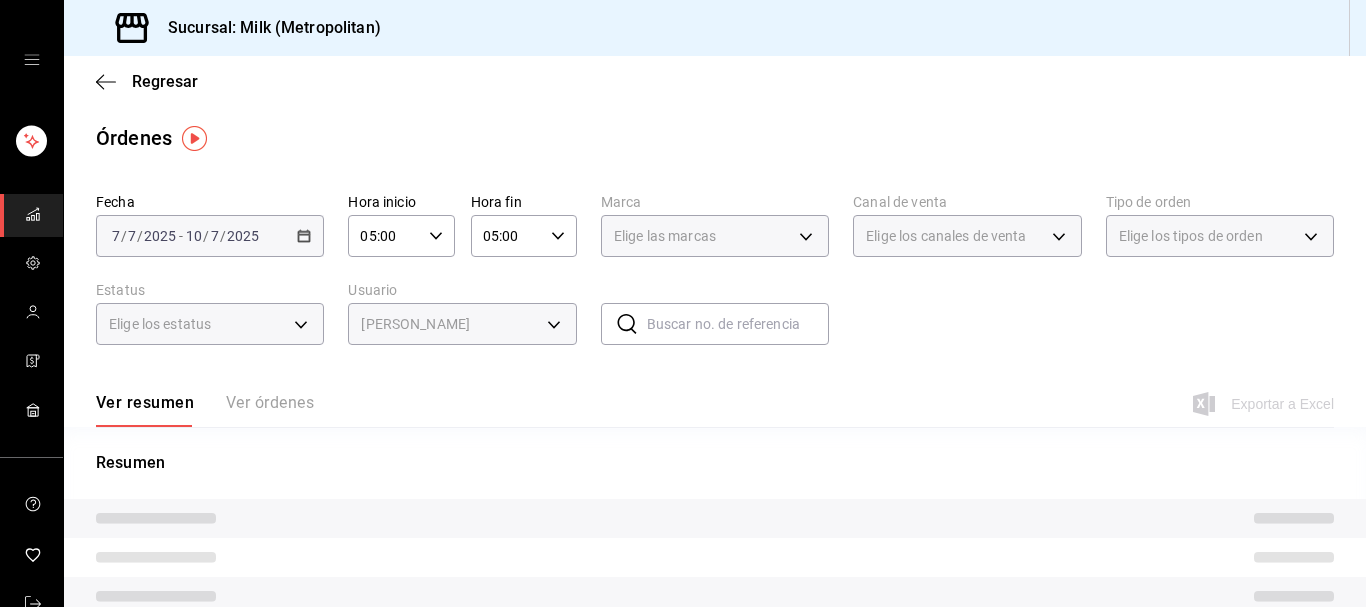 type on "cd6f04c2-e53d-47d6-9633-31b4ebe320e7" 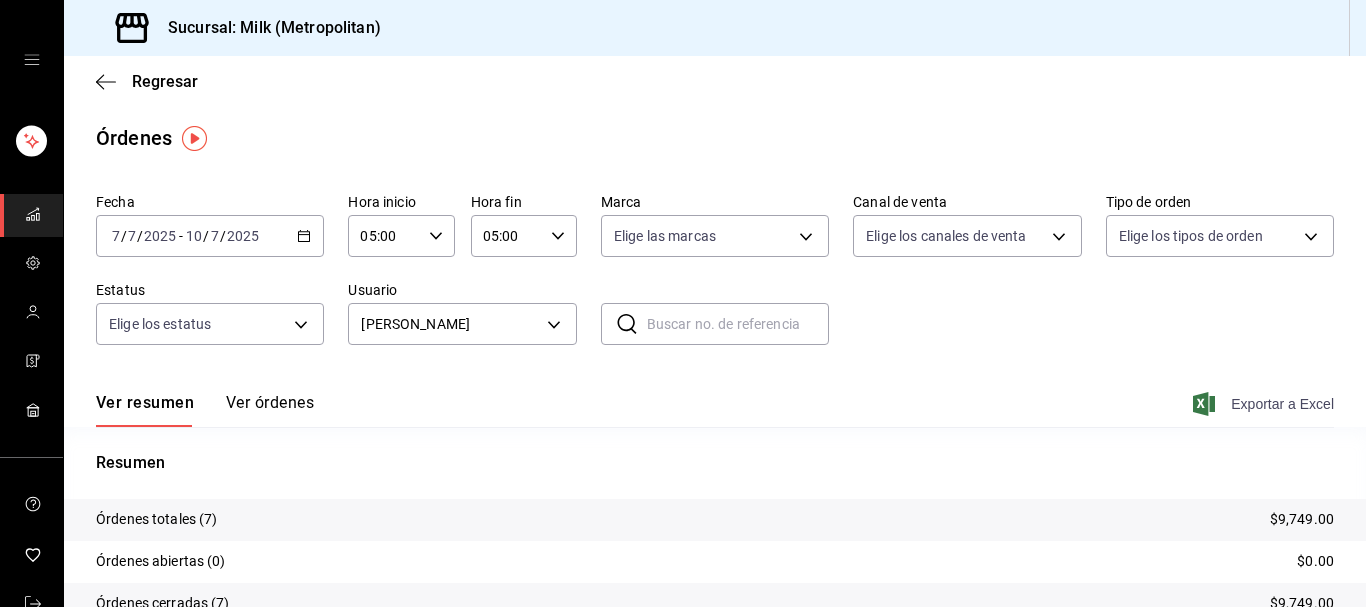 click on "Exportar a Excel" at bounding box center (1265, 404) 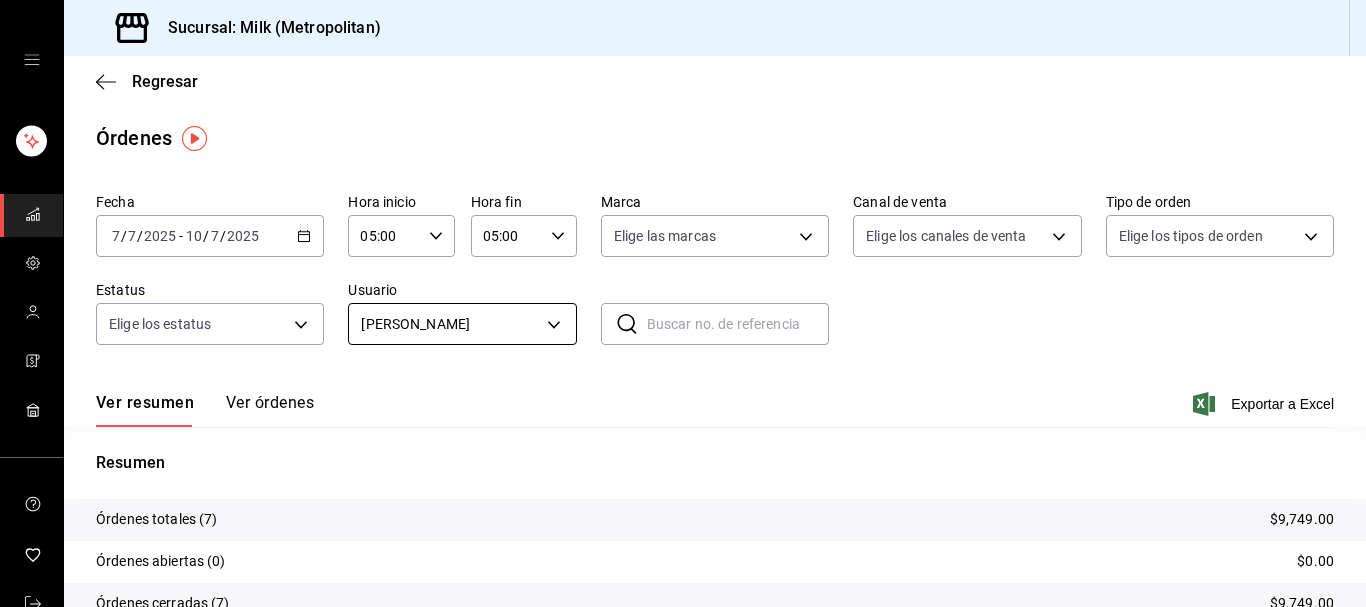 click on "Sucursal: Milk (Metropolitan) Regresar Órdenes Fecha [DATE] [DATE] - [DATE] [DATE] Hora inicio 05:00 Hora inicio Hora fin 05:00 Hora fin Marca Elige las marcas Canal de venta Elige los canales de venta Tipo de orden Elige los tipos de orden Estatus Elige los estatus Usuario [PERSON_NAME] cd6f04c2-e53d-47d6-9633-31b4ebe320e7 ​ ​ Ver resumen Ver órdenes Exportar a Excel Resumen Órdenes totales (7) $9,749.00 Órdenes abiertas (0) $0.00 Órdenes cerradas (7) $9,749.00 Órdenes canceladas (0) $0.00 Órdenes negadas (0) $0.00 ¿Quieres ver el consumo promedio por orden y comensal? Ve al reporte de Ticket promedio GANA 1 MES GRATIS EN TU SUSCRIPCIÓN AQUÍ ¿Recuerdas cómo empezó tu restaurante?
[DATE] puedes ayudar a un colega a tener el mismo cambio que tú viviste.
Recomienda Parrot directamente desde tu Portal Administrador.
Es fácil y rápido.
🎁 Por cada restaurante que se una, ganas 1 mes gratis. Ver video tutorial Ir a video Visitar centro de ayuda [PHONE_NUMBER]" at bounding box center [683, 303] 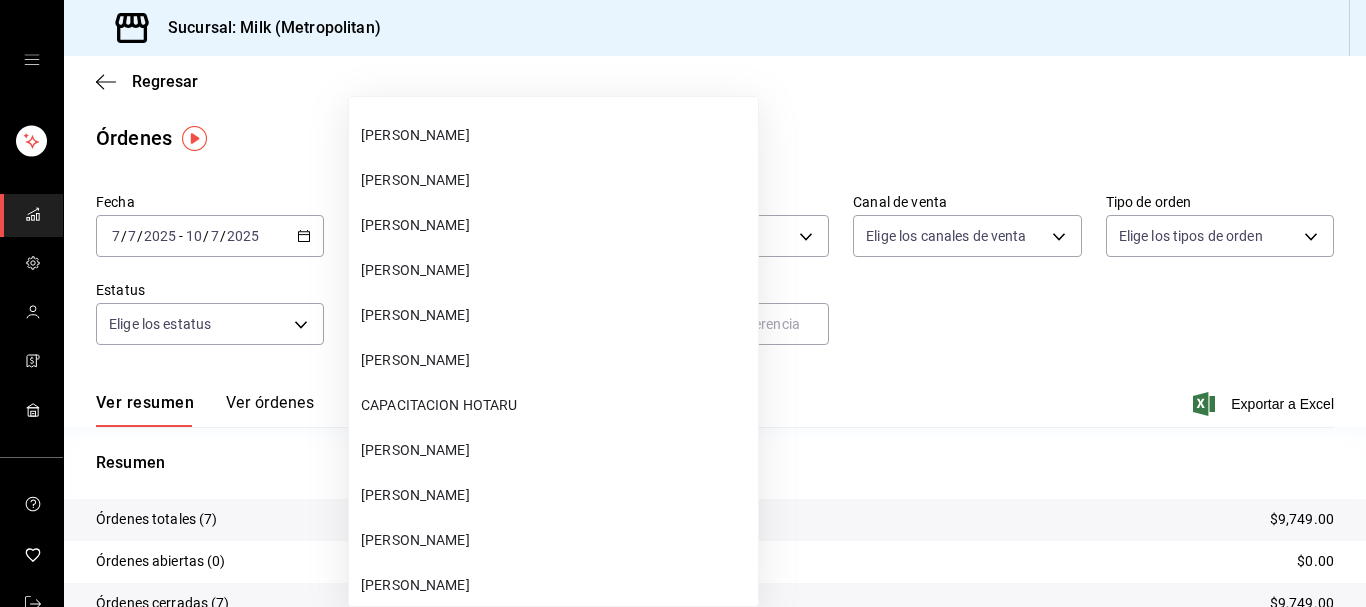 scroll, scrollTop: 65774, scrollLeft: 0, axis: vertical 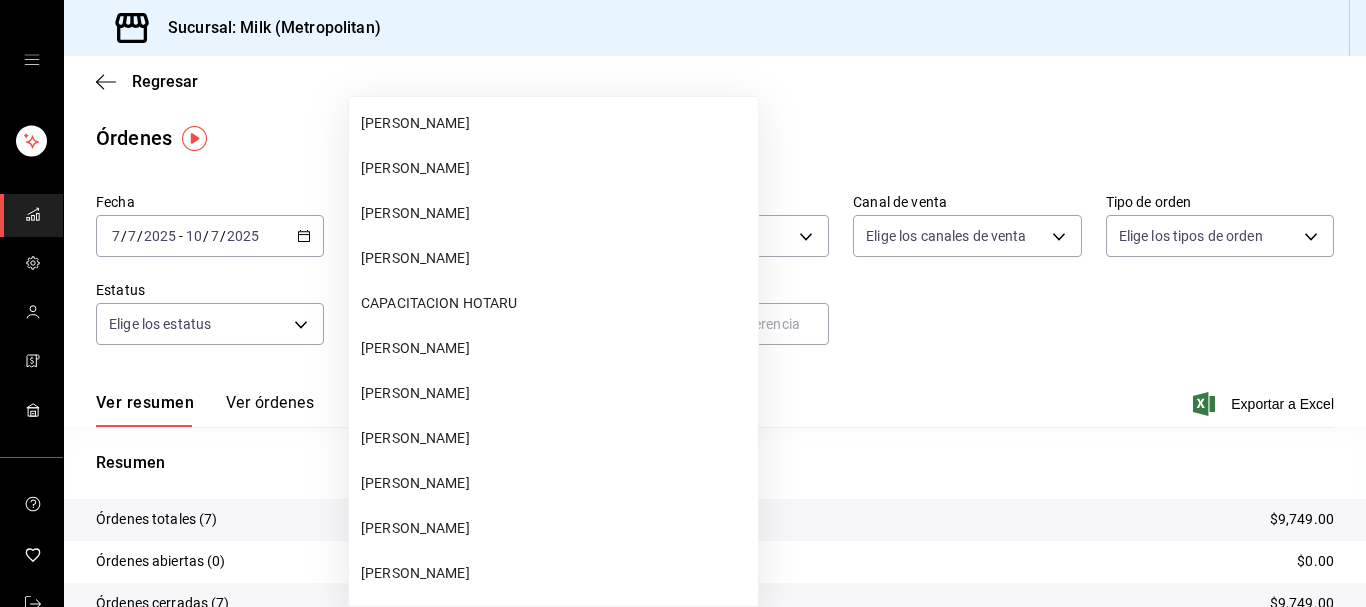type 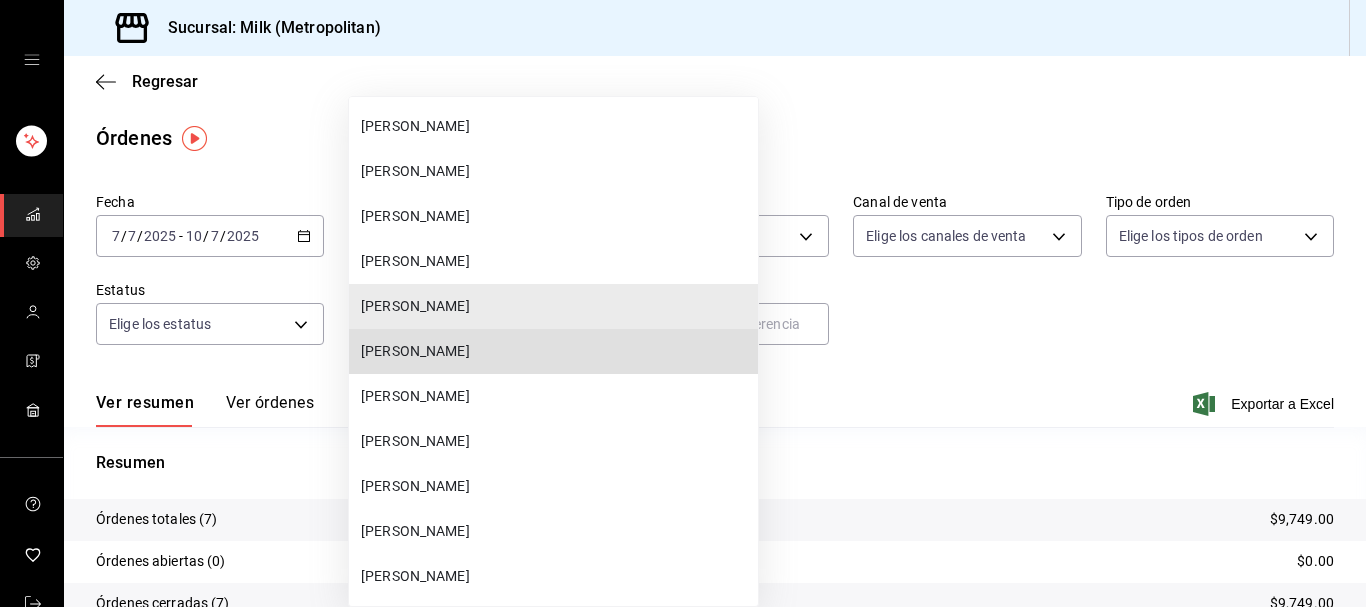 type 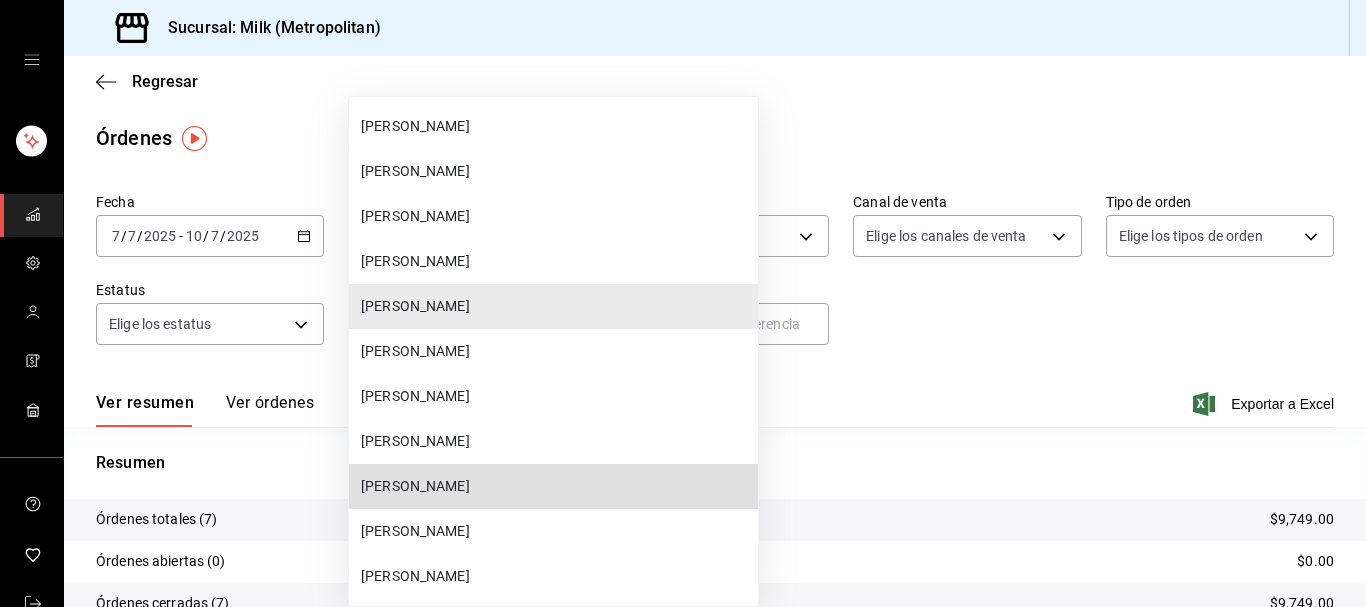 type 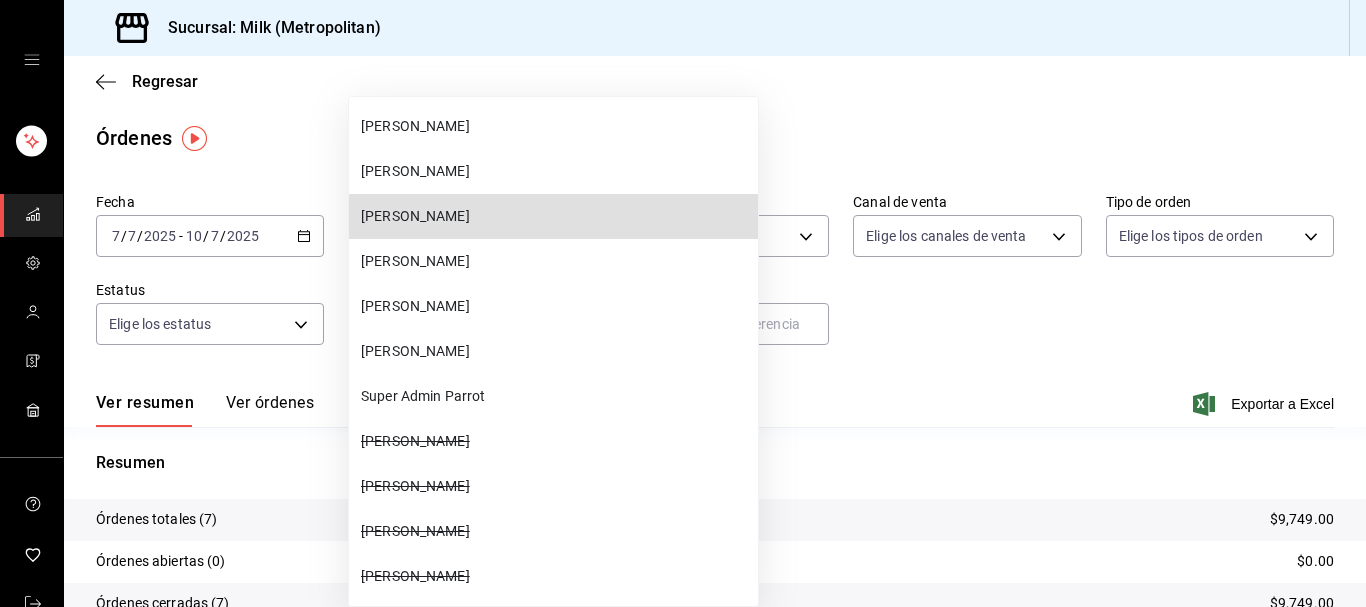 type 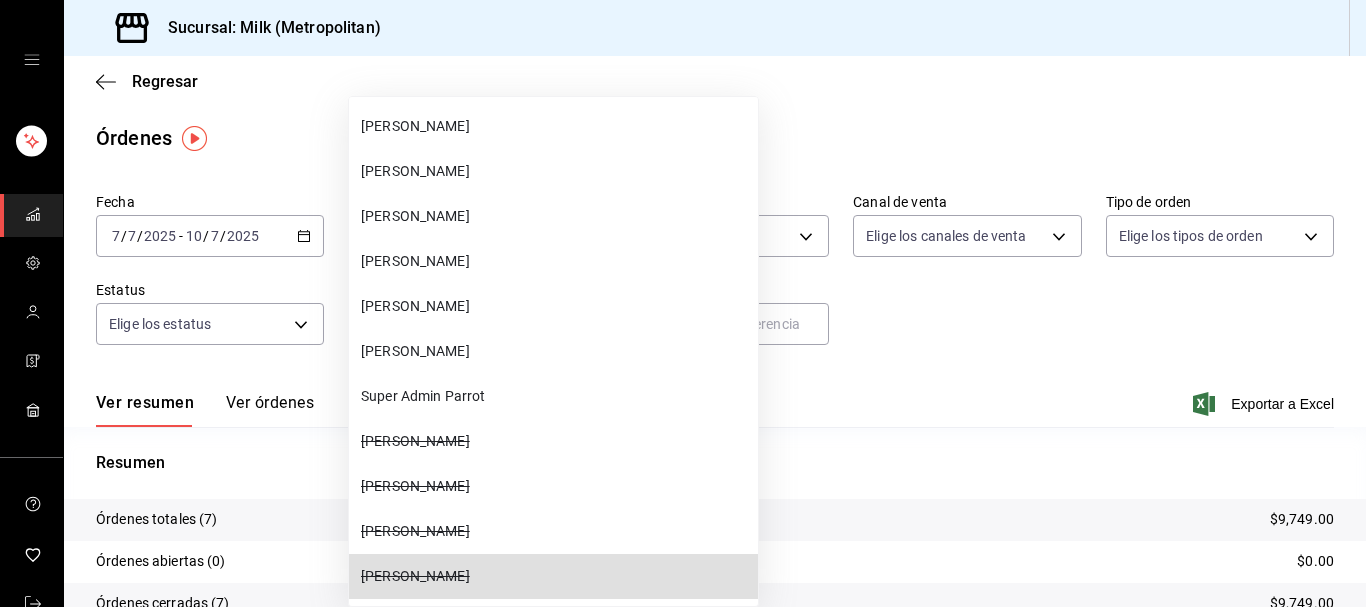 scroll, scrollTop: 72071, scrollLeft: 0, axis: vertical 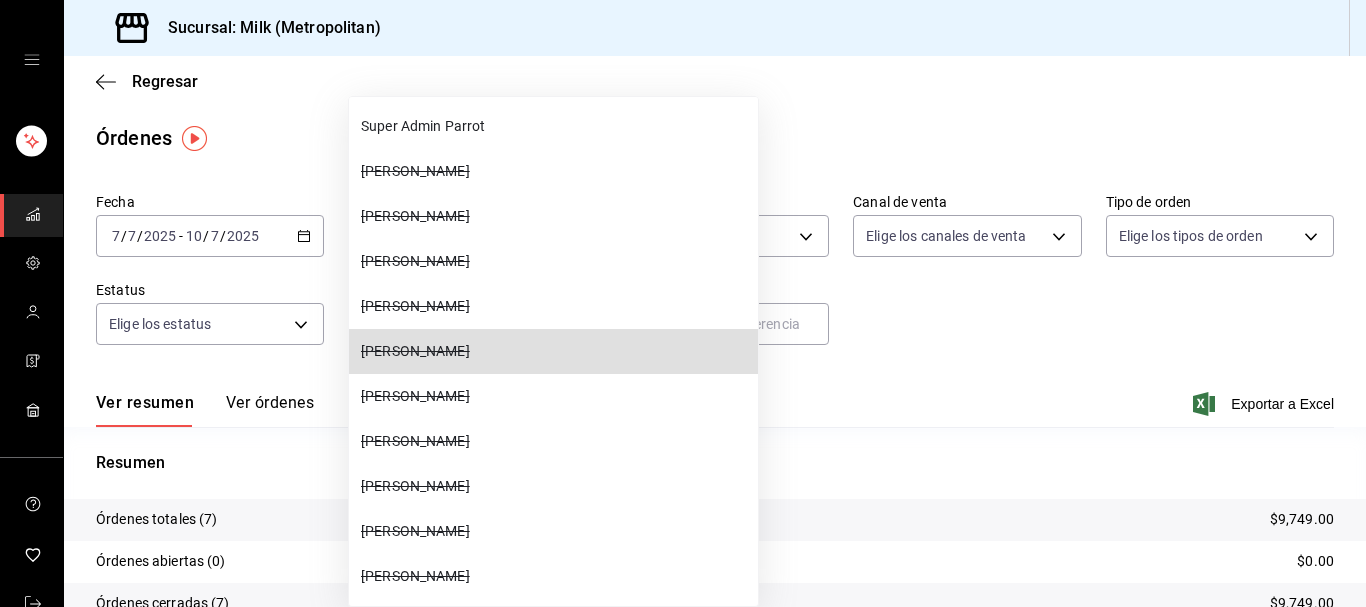 type 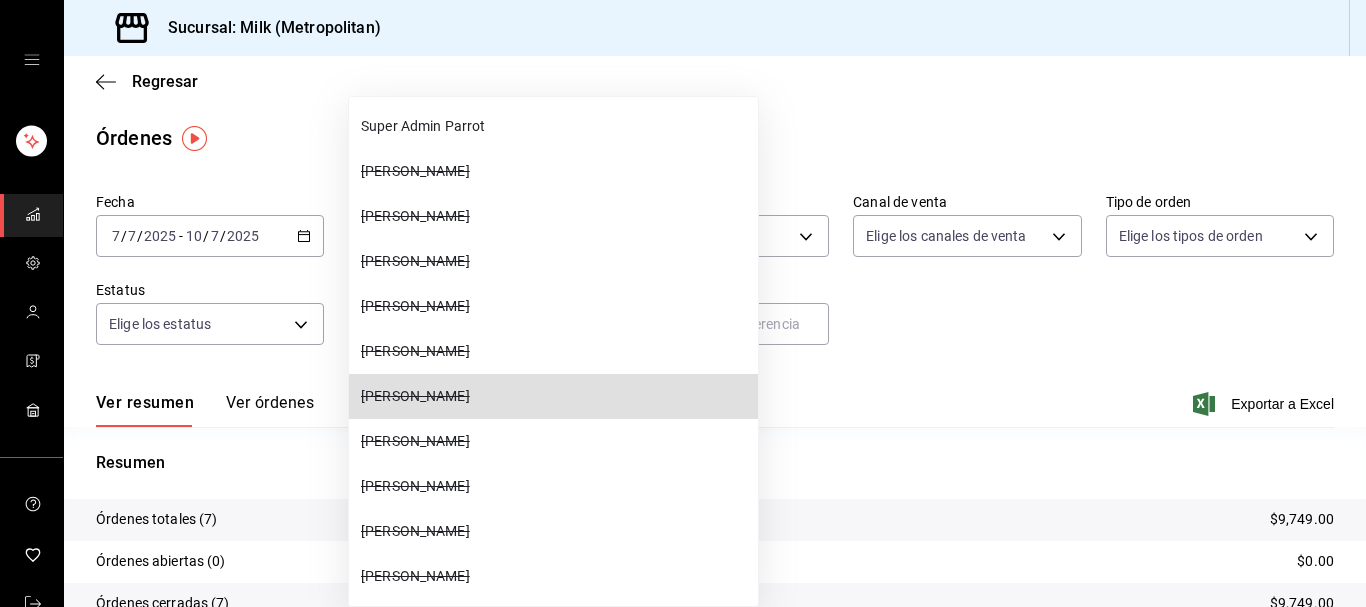 type 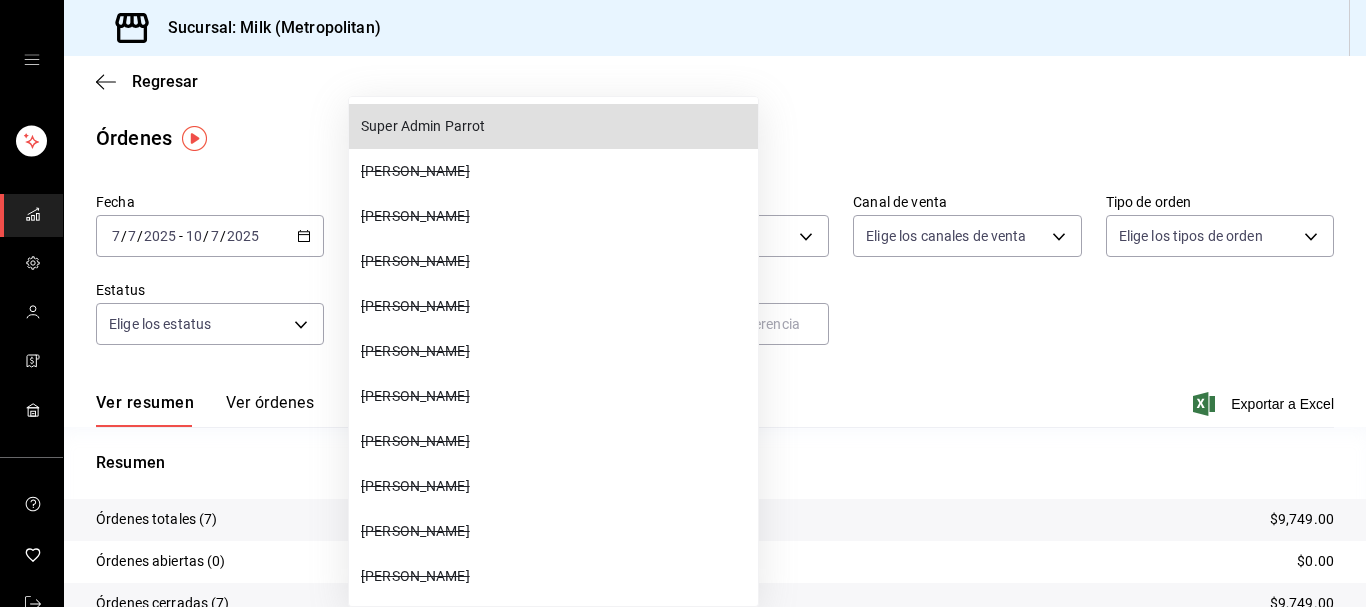 scroll, scrollTop: 71801, scrollLeft: 0, axis: vertical 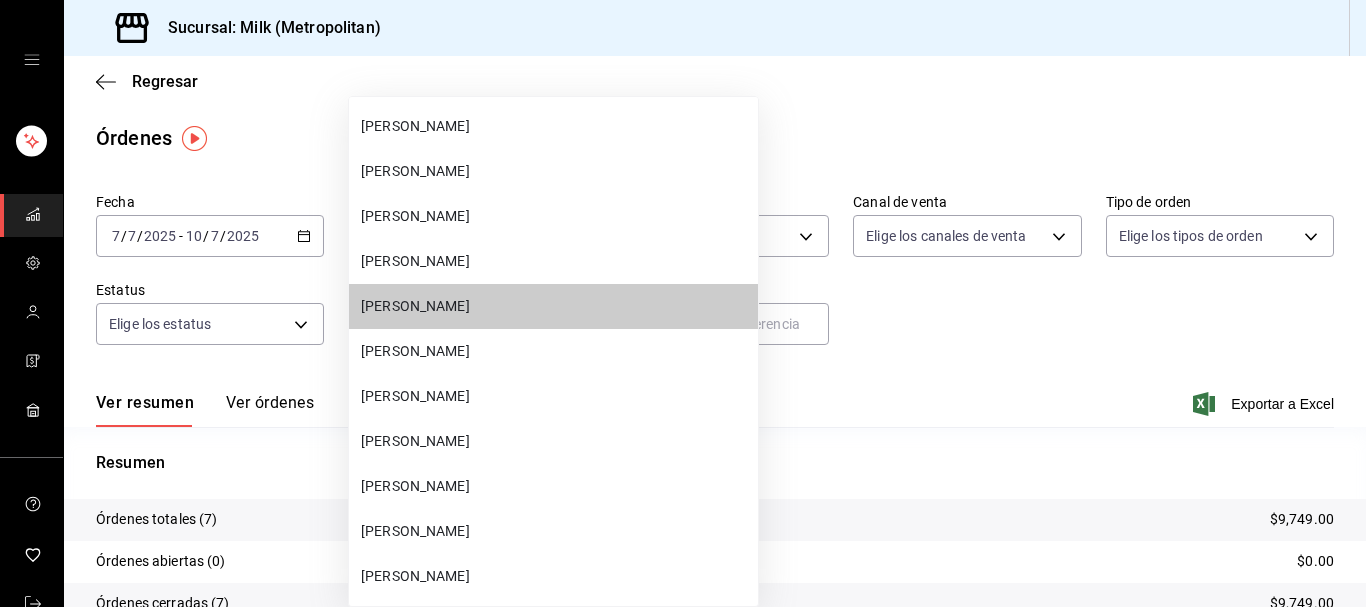 type 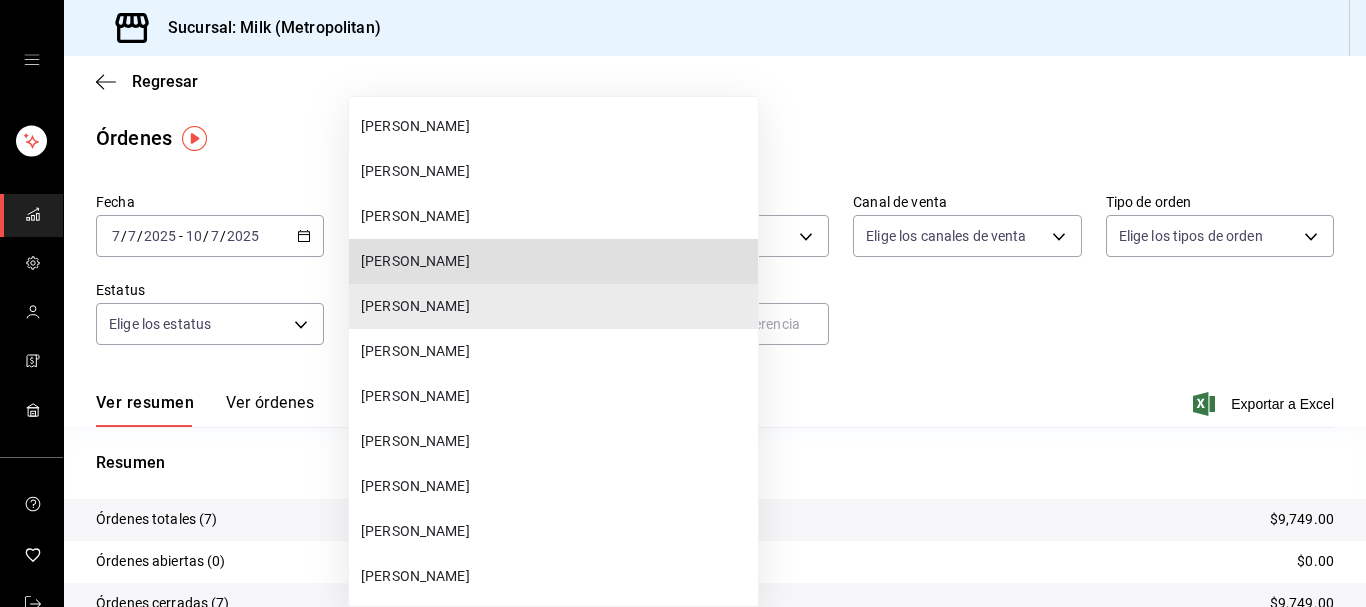 type 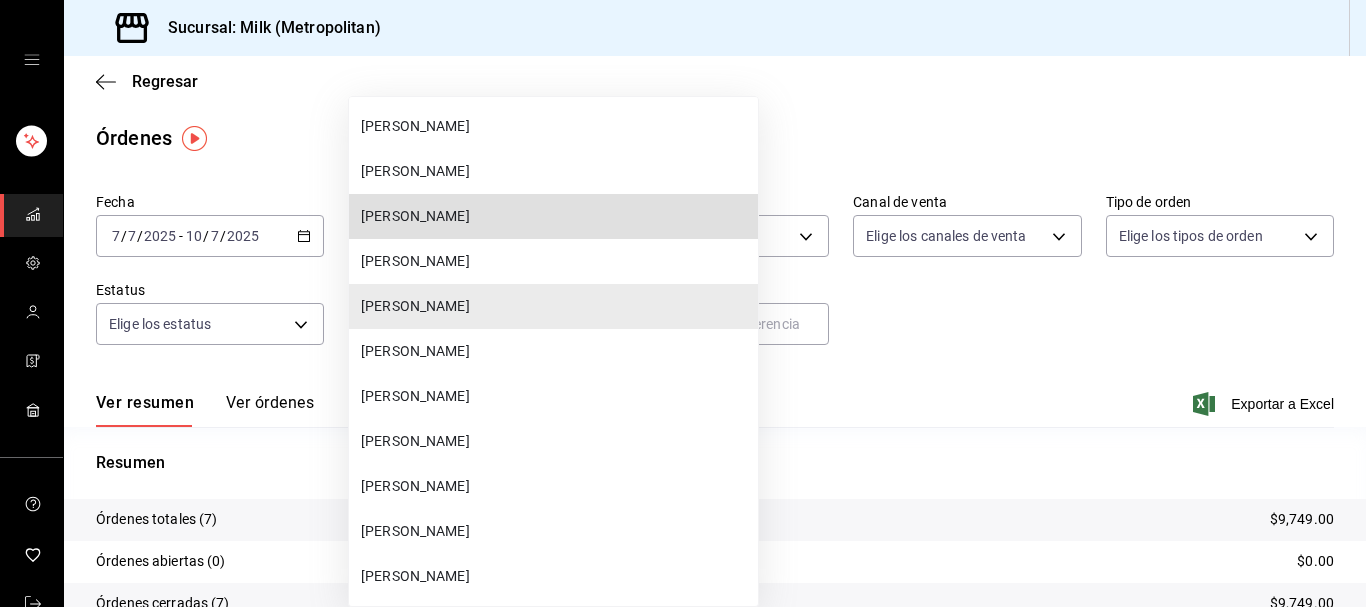 type 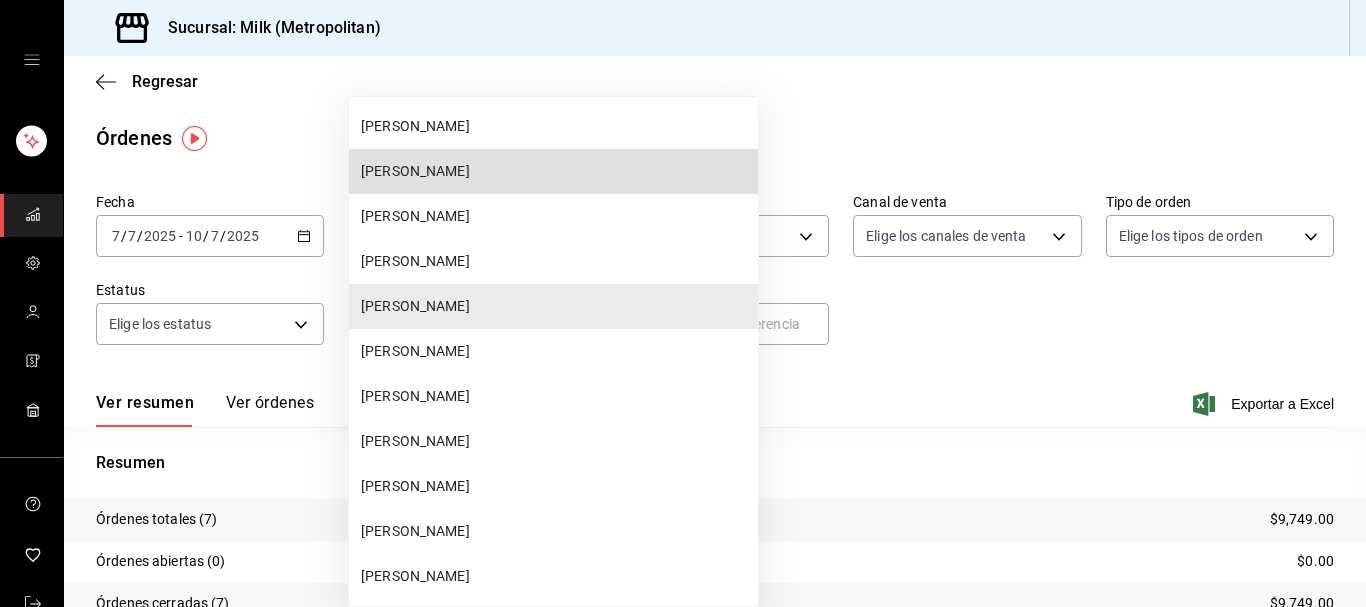 type 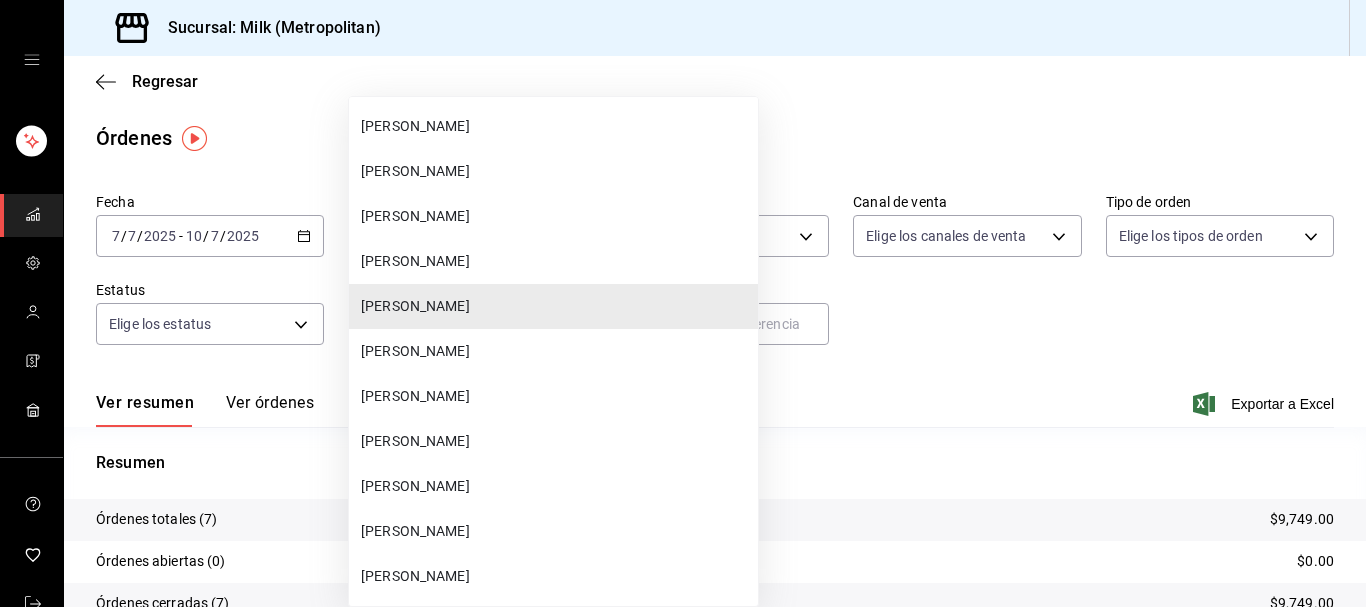 click on "[PERSON_NAME]" at bounding box center [555, 486] 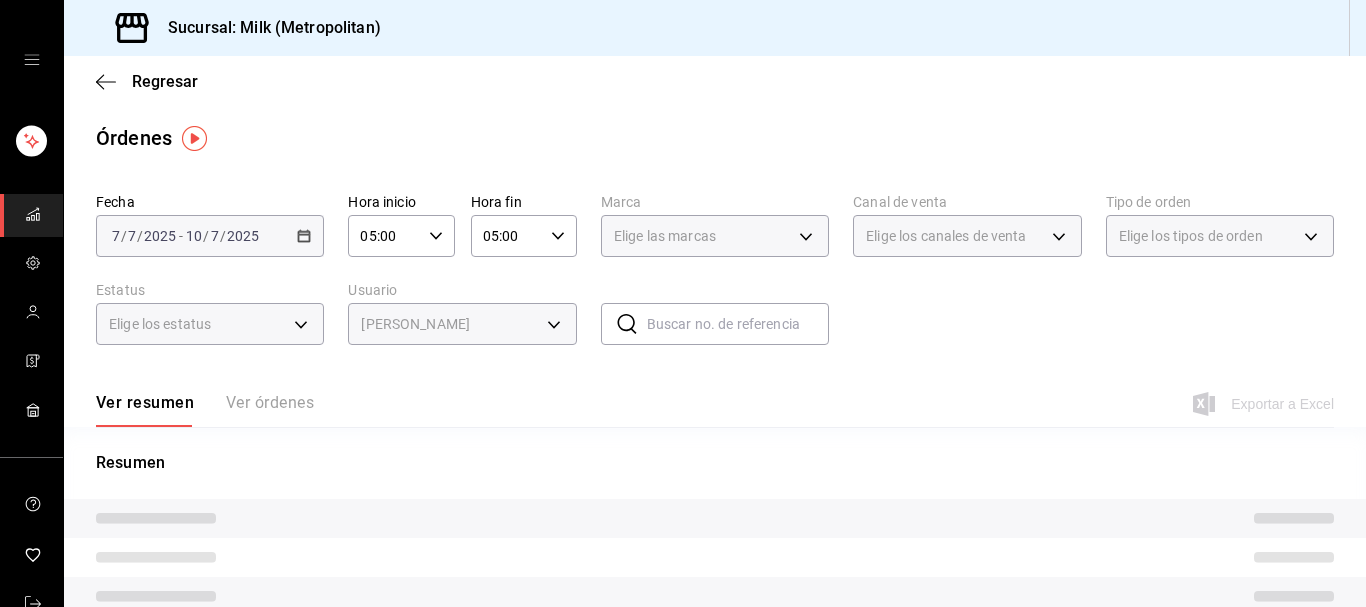 type on "f83e7047-d1b3-430b-a349-dae361ea25da" 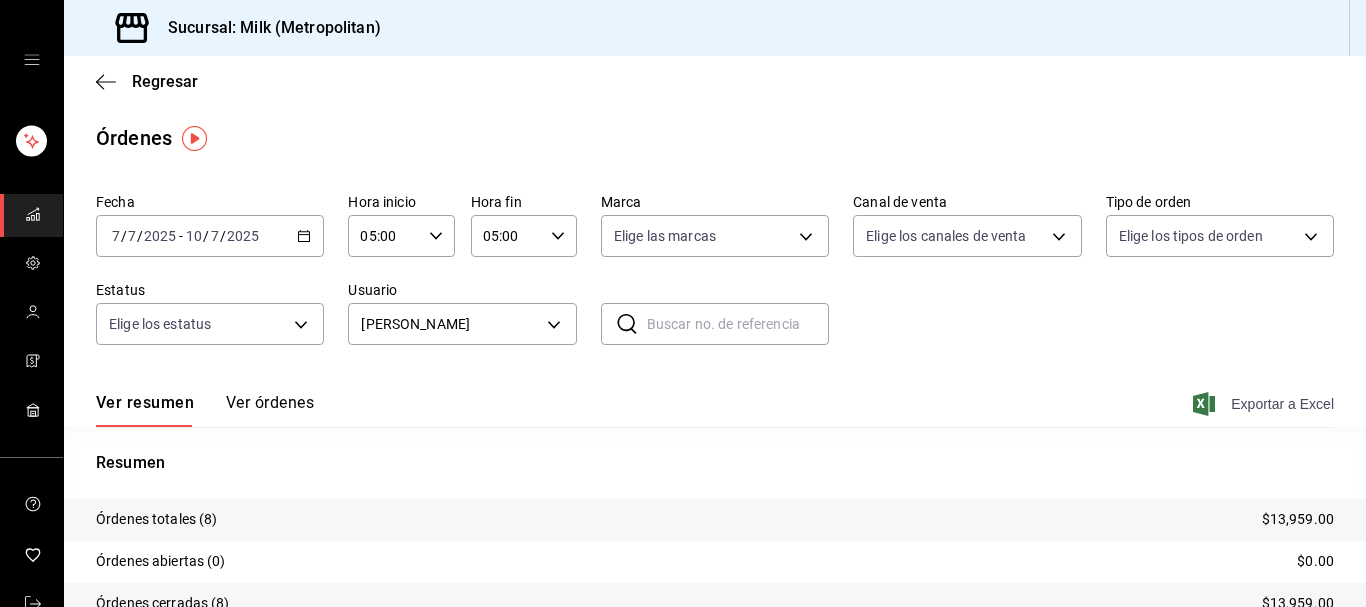 click on "Exportar a Excel" at bounding box center [1265, 404] 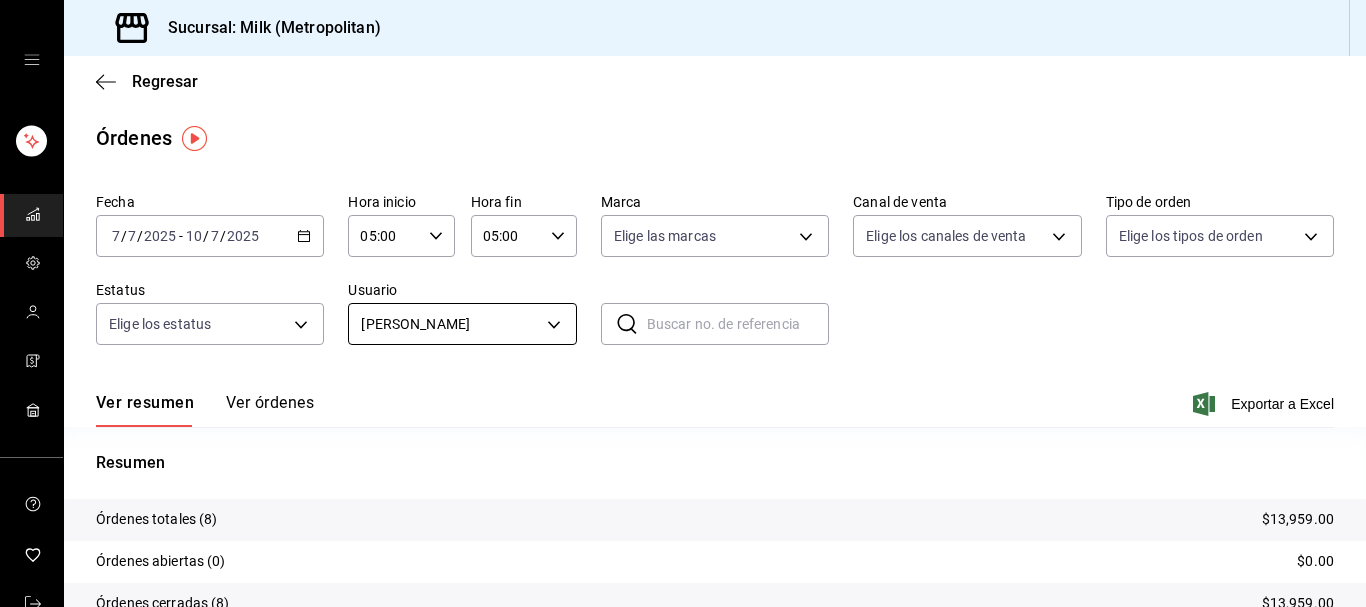 click on "Sucursal: Milk (Metropolitan) Regresar Órdenes Fecha [DATE] [DATE] - [DATE] [DATE] Hora inicio 05:00 Hora inicio Hora fin 05:00 Hora fin Marca Elige las marcas Canal de venta Elige los canales de venta Tipo de orden Elige los tipos de orden Estatus Elige los estatus Usuario [PERSON_NAME] f83e7047-d1b3-430b-a349-dae361ea25da ​ ​ Ver resumen Ver órdenes Exportar a Excel Resumen Órdenes totales (8) $13,959.00 Órdenes abiertas (0) $0.00 Órdenes cerradas (8) $13,959.00 Órdenes canceladas (0) $0.00 Órdenes negadas (0) $0.00 ¿Quieres ver el consumo promedio por orden y comensal? Ve al reporte de Ticket promedio GANA 1 MES GRATIS EN TU SUSCRIPCIÓN AQUÍ ¿Recuerdas cómo empezó tu restaurante?
[DATE] puedes ayudar a un colega a tener el mismo cambio que tú viviste.
Recomienda Parrot directamente desde tu Portal Administrador.
Es fácil y rápido.
🎁 Por cada restaurante que se una, ganas 1 mes gratis. Ver video tutorial Ir a video Visitar centro de ayuda [PHONE_NUMBER]" at bounding box center [683, 303] 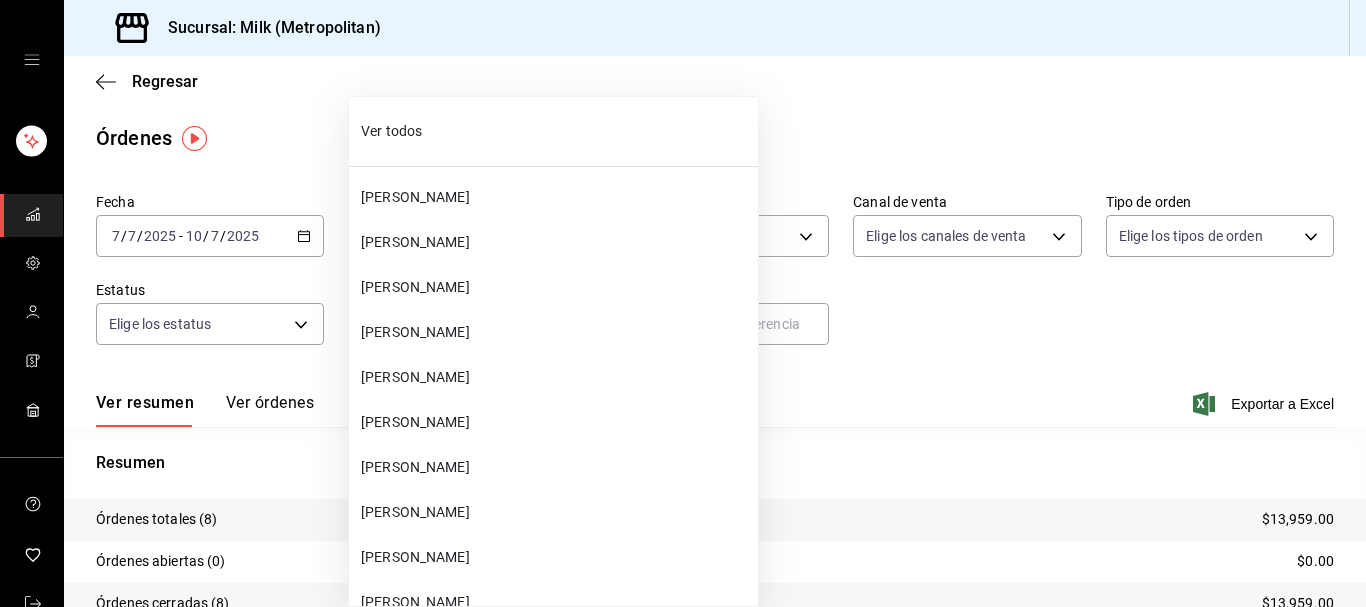 scroll, scrollTop: 71666, scrollLeft: 0, axis: vertical 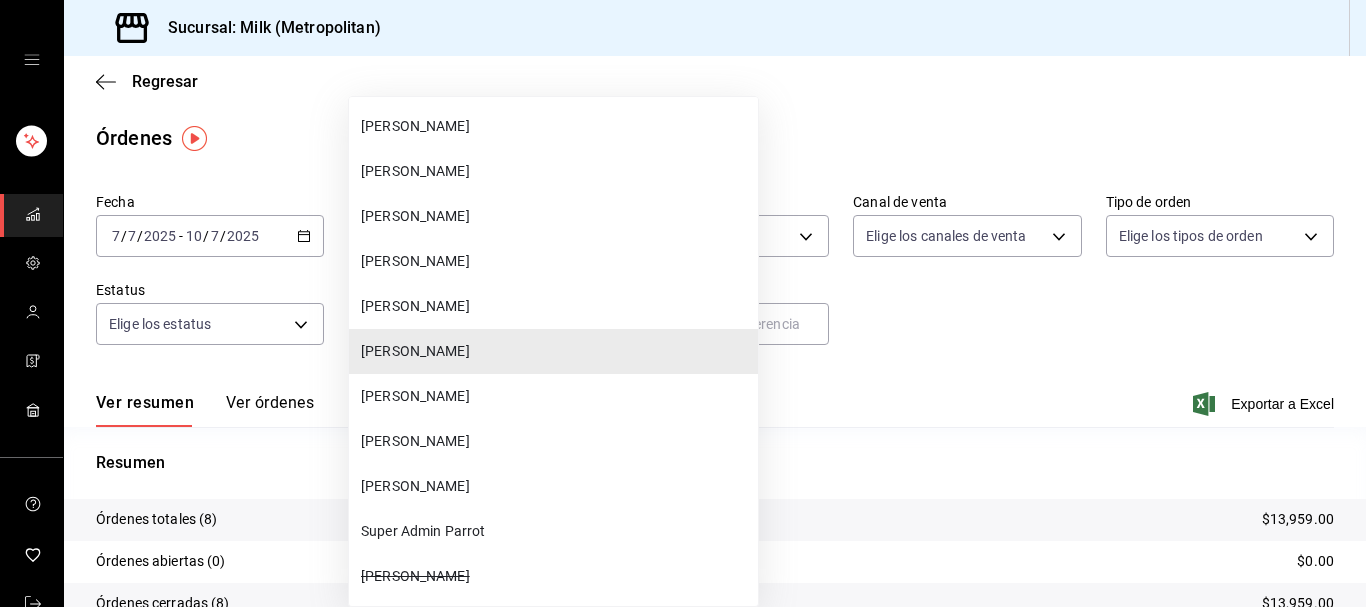 type 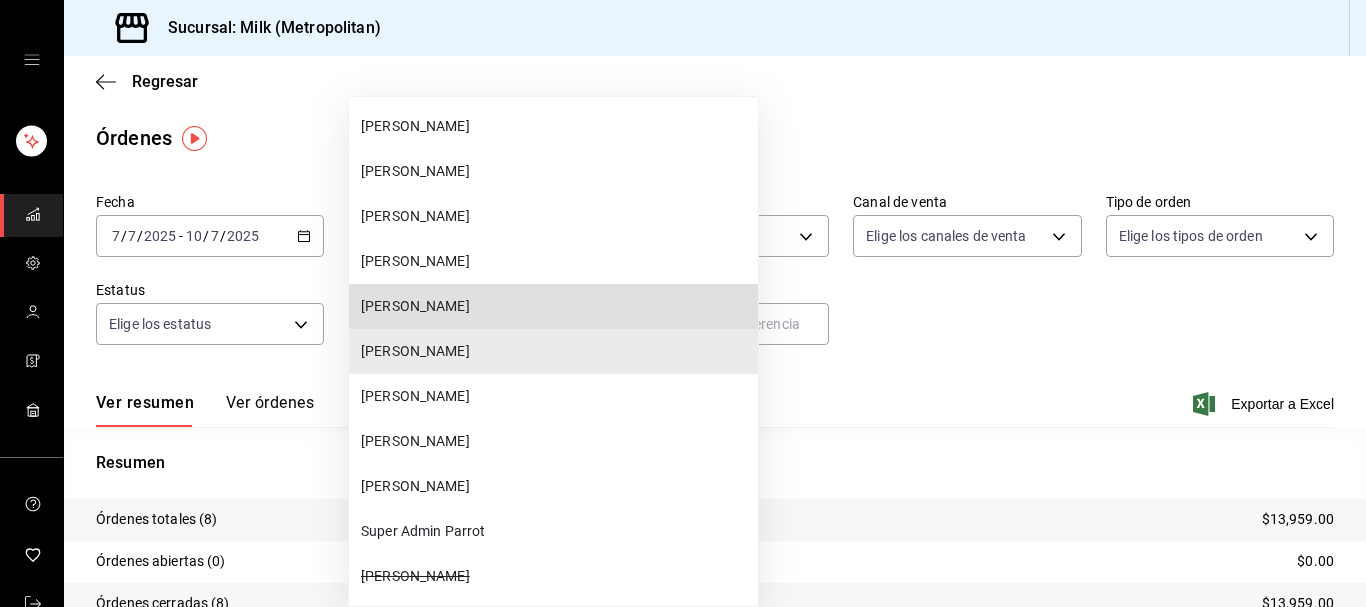 type 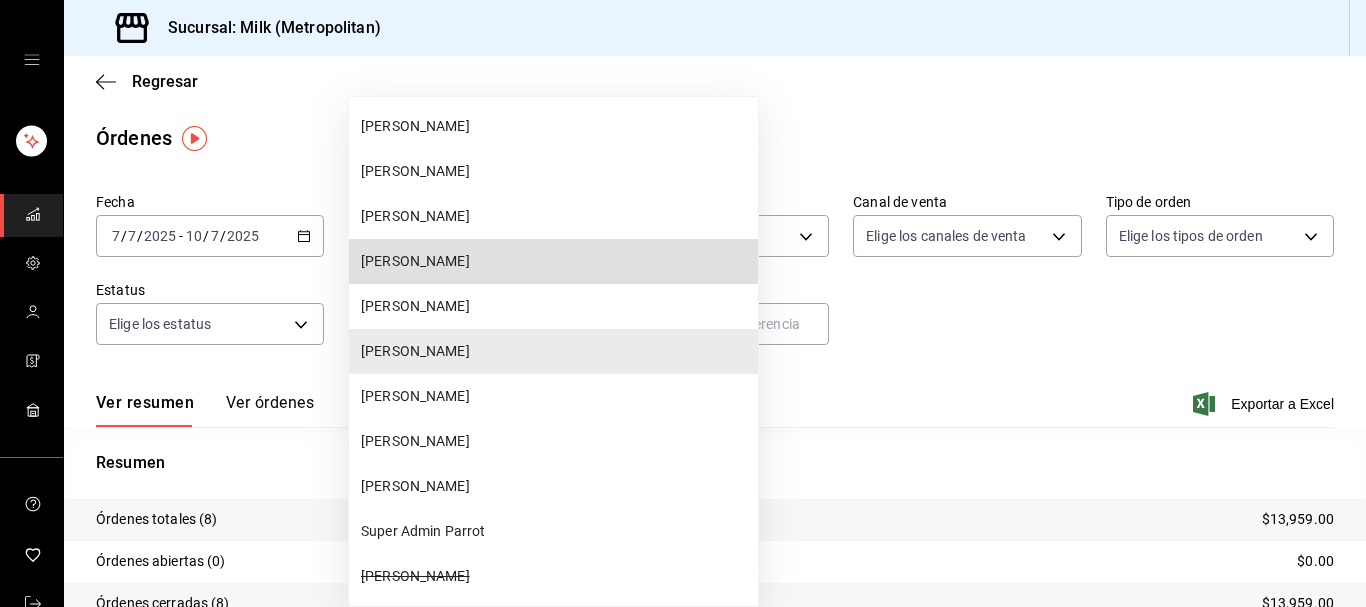 type 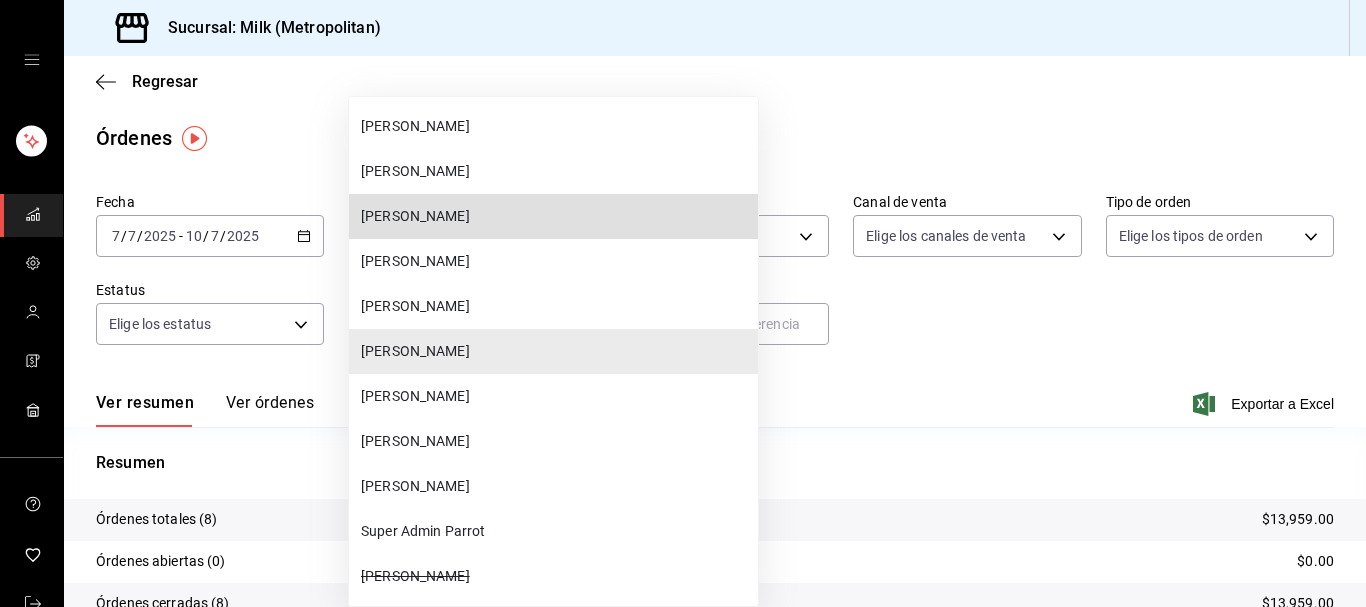 type 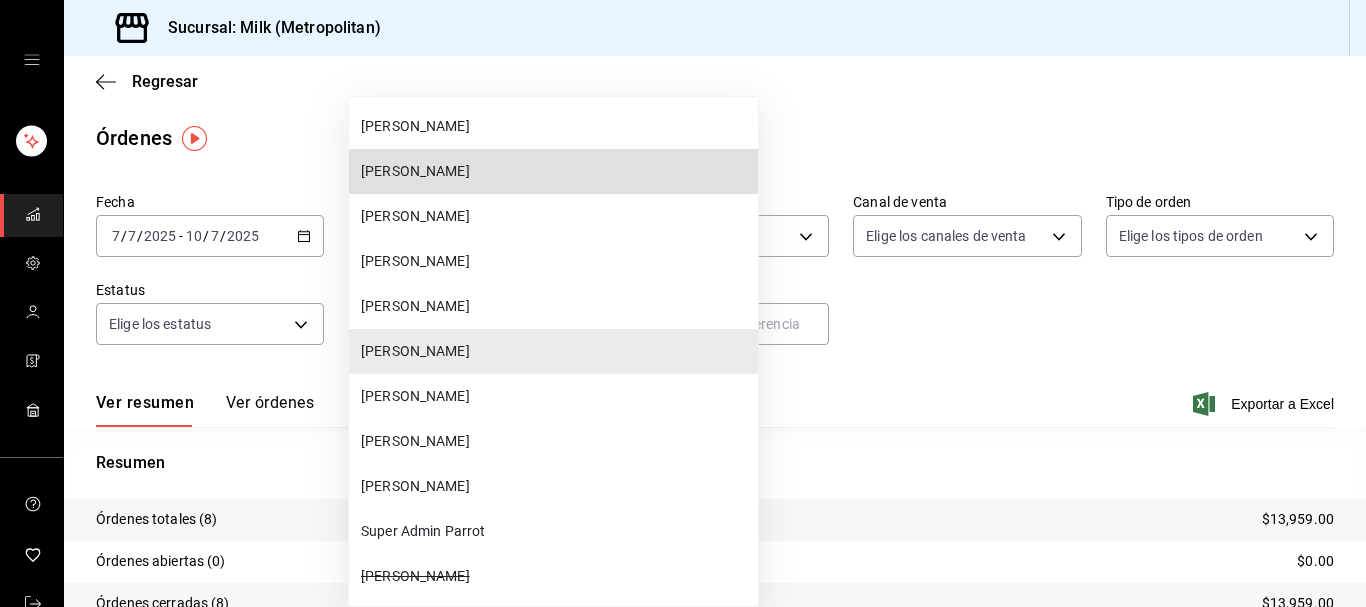 type 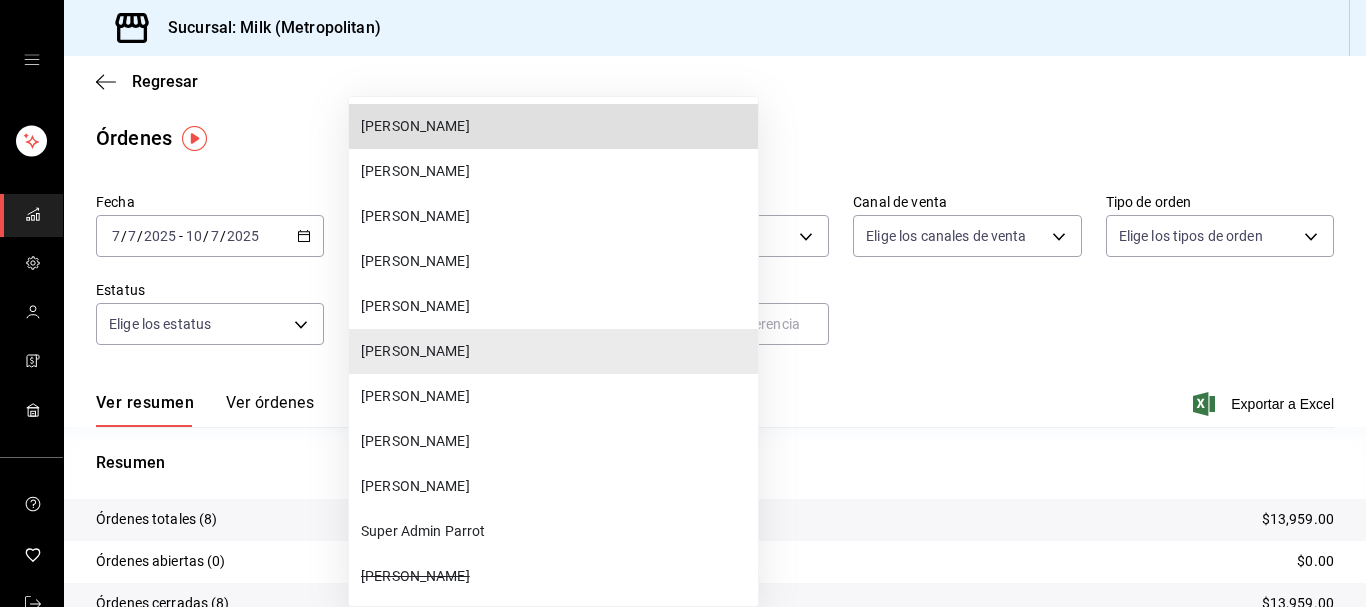 type 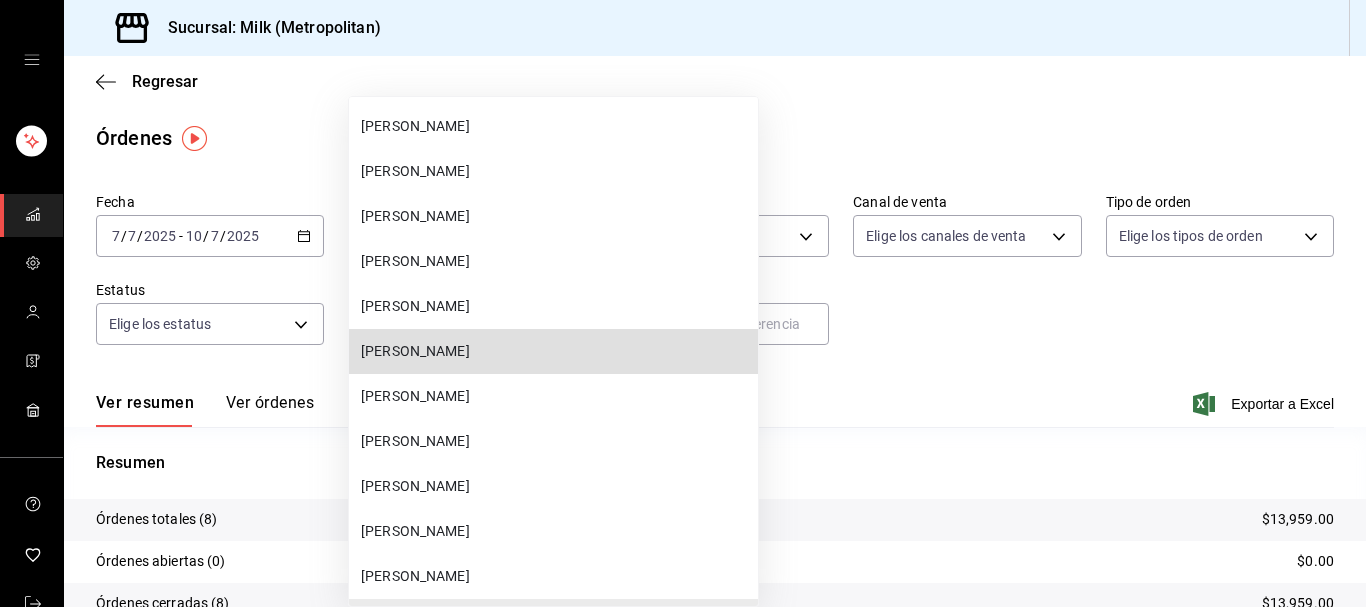type 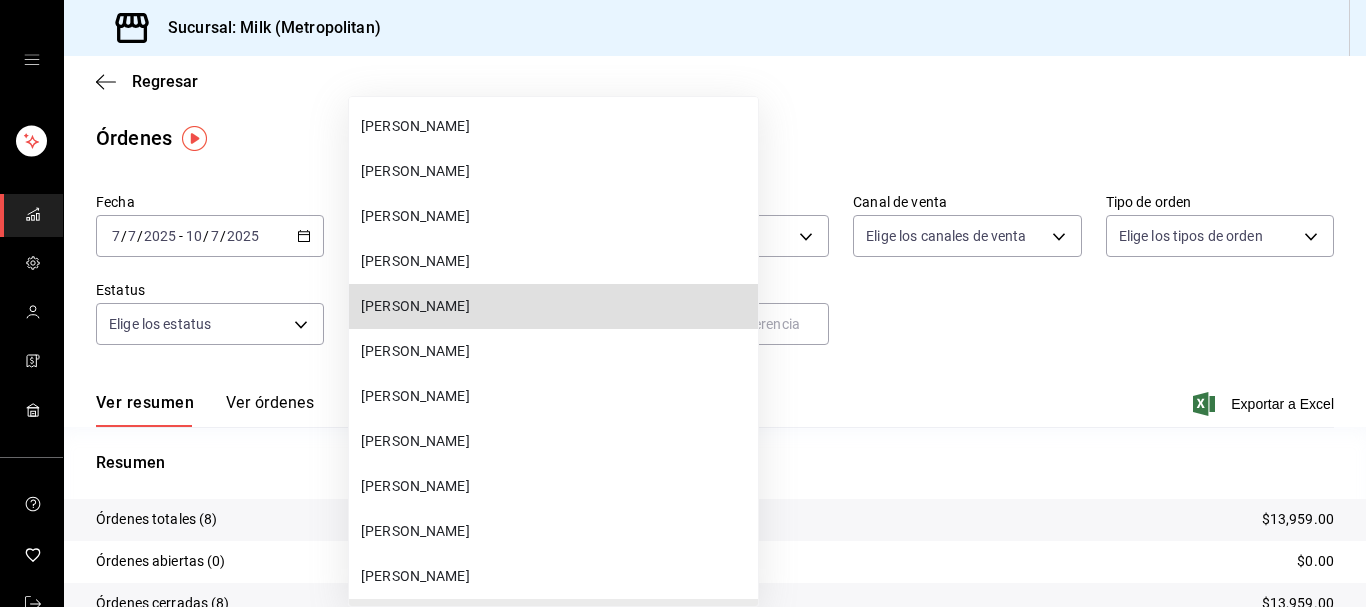 type 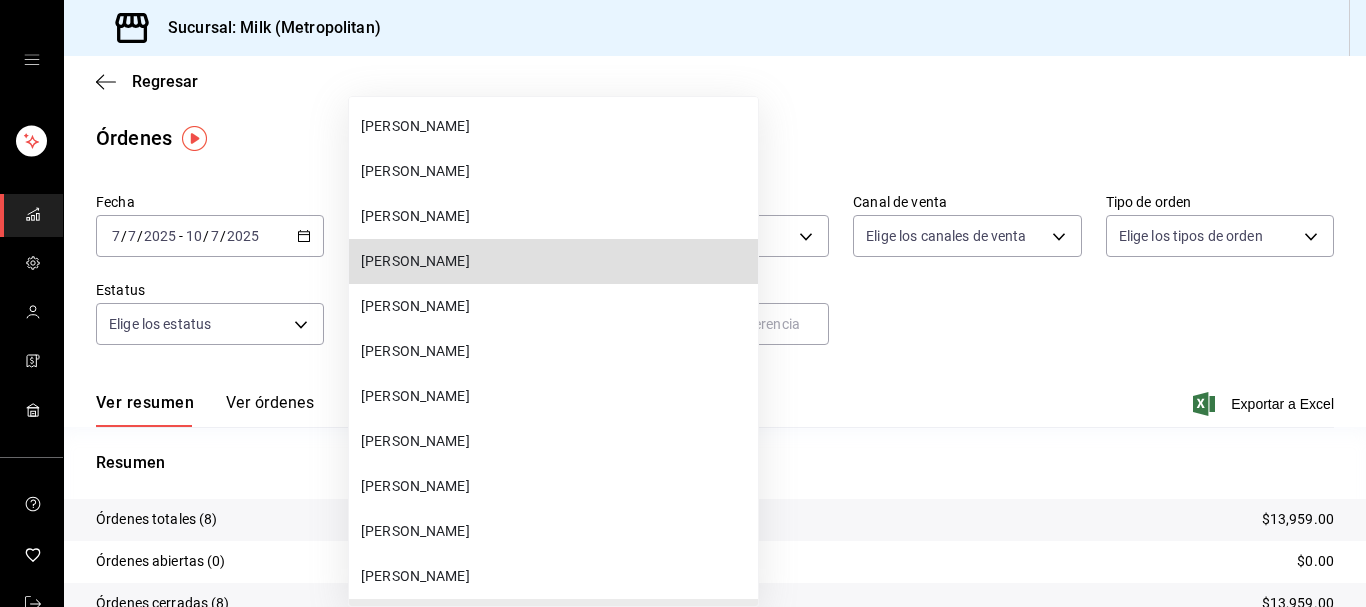 type 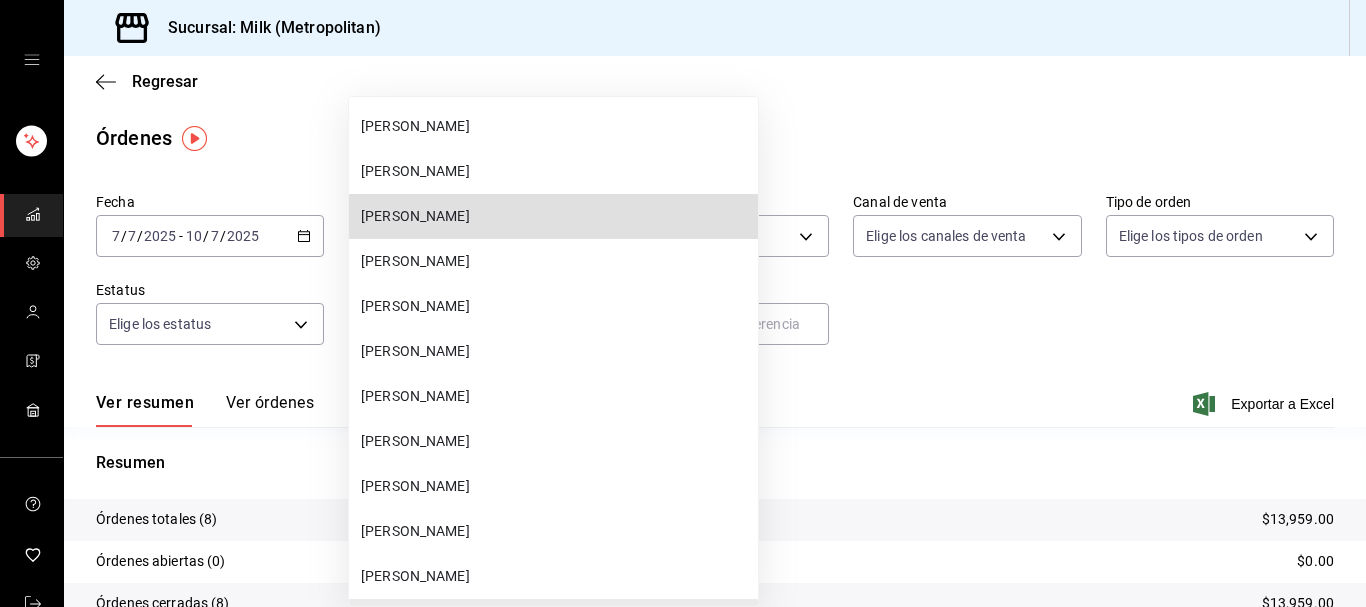 type 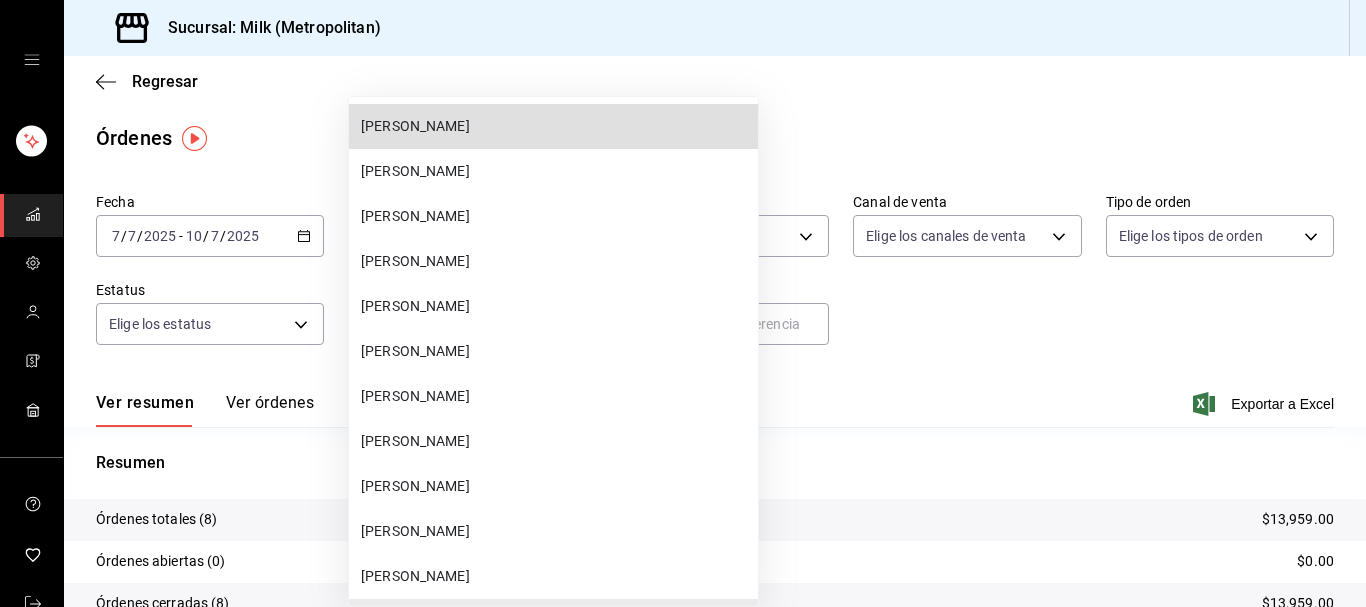 type 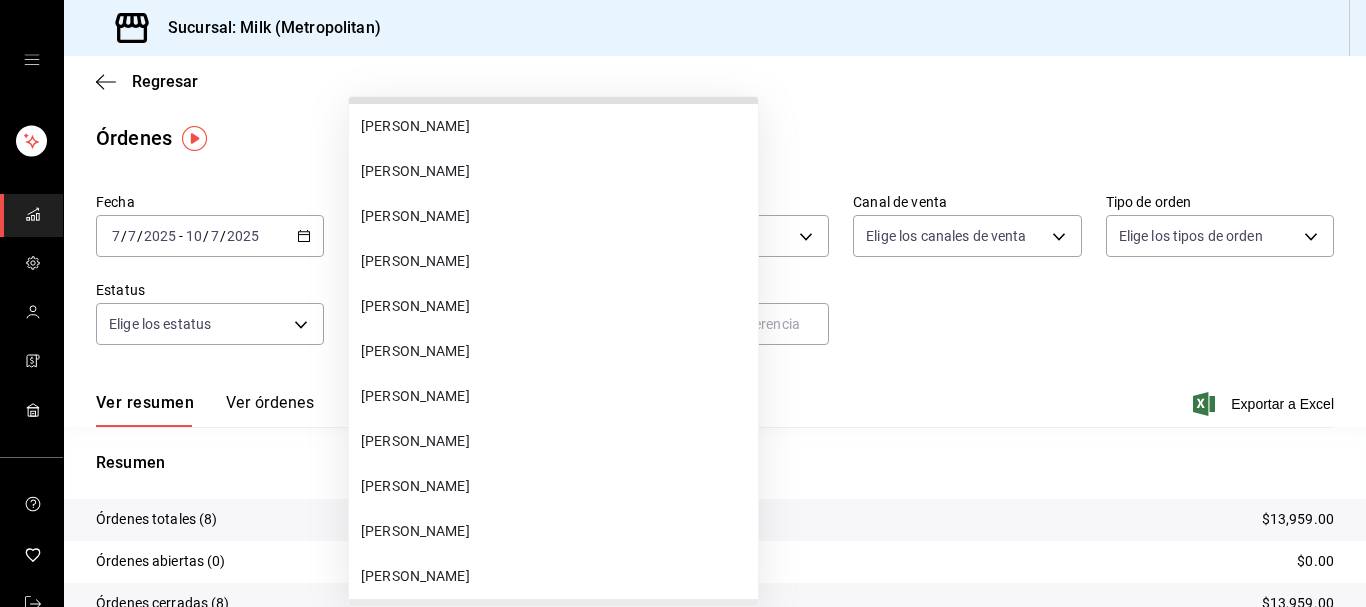 type 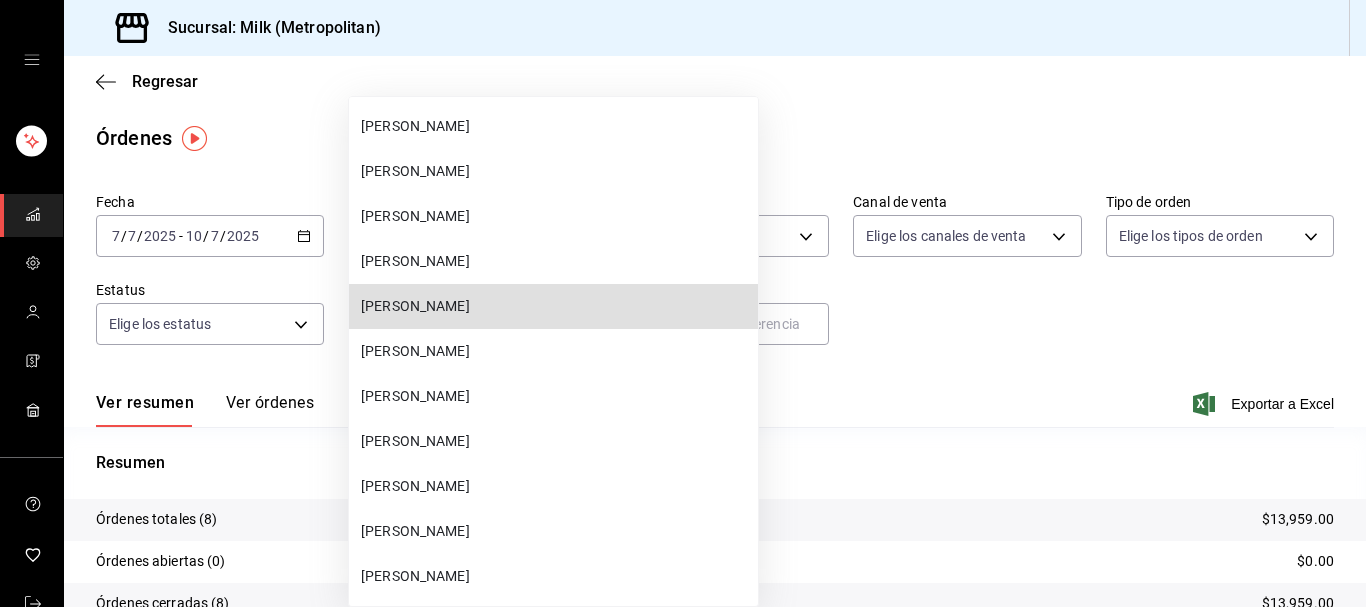 type 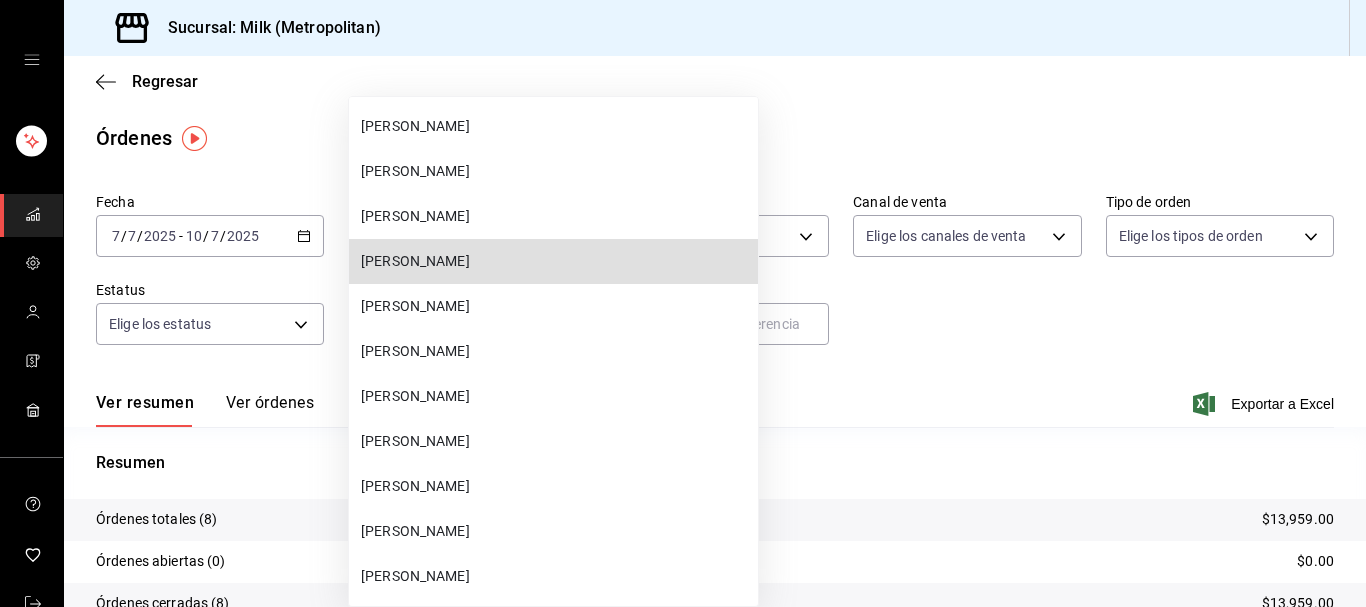 type 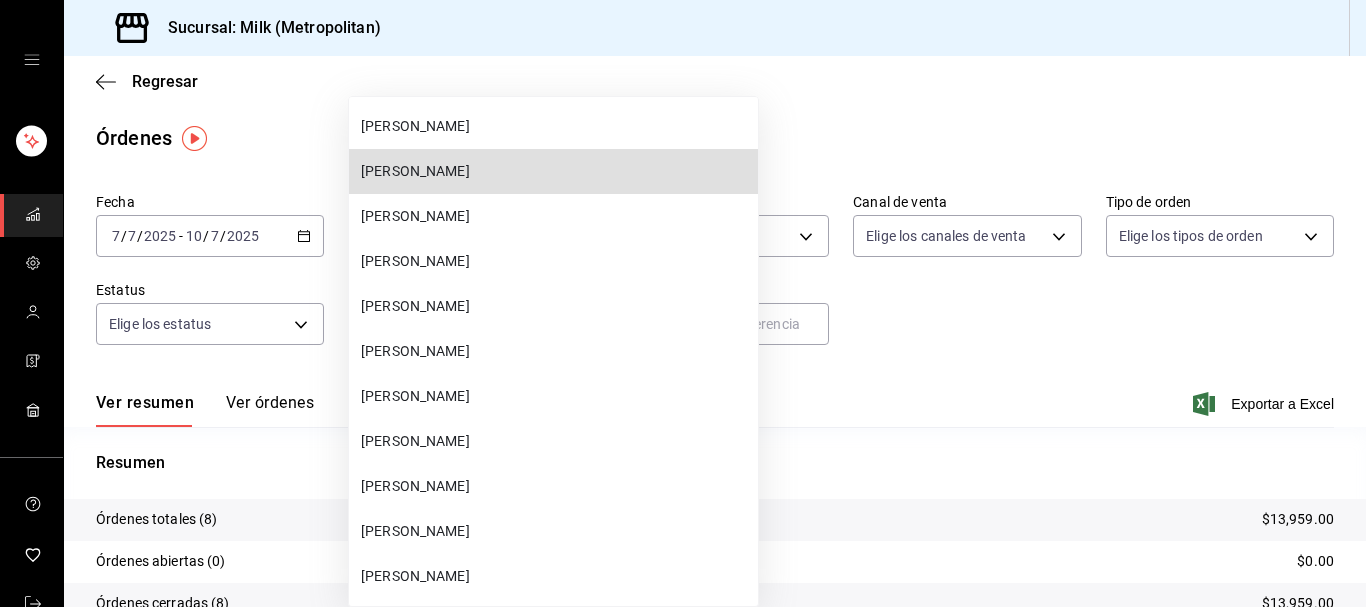 type 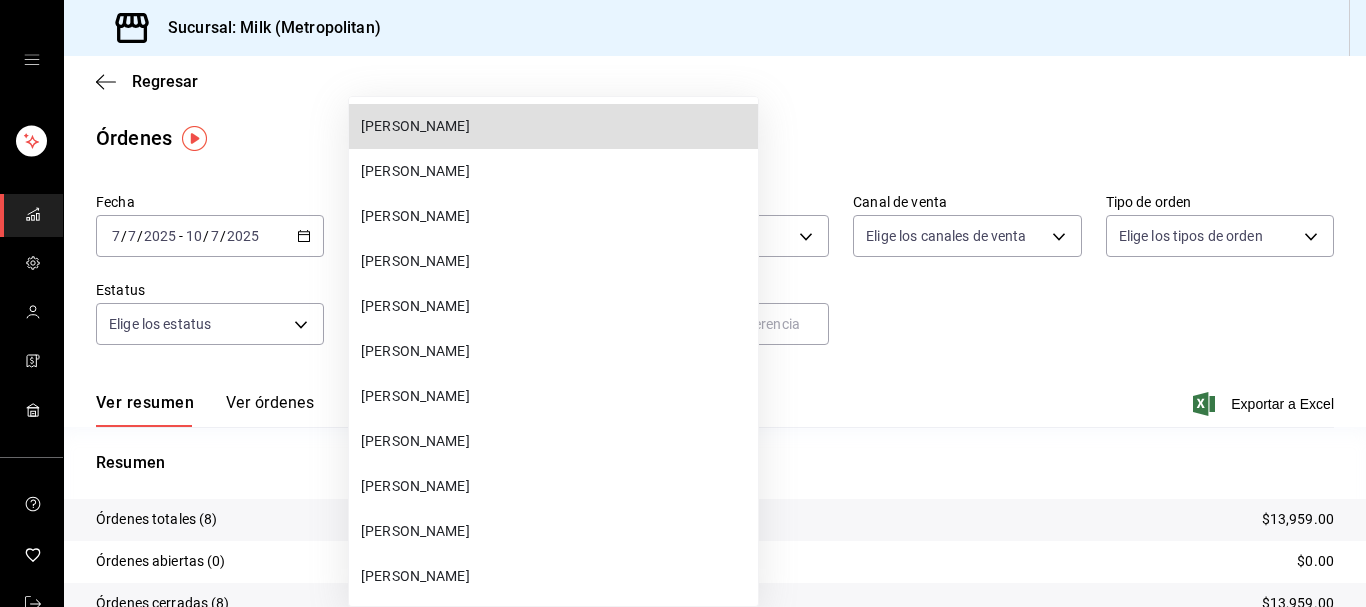 type 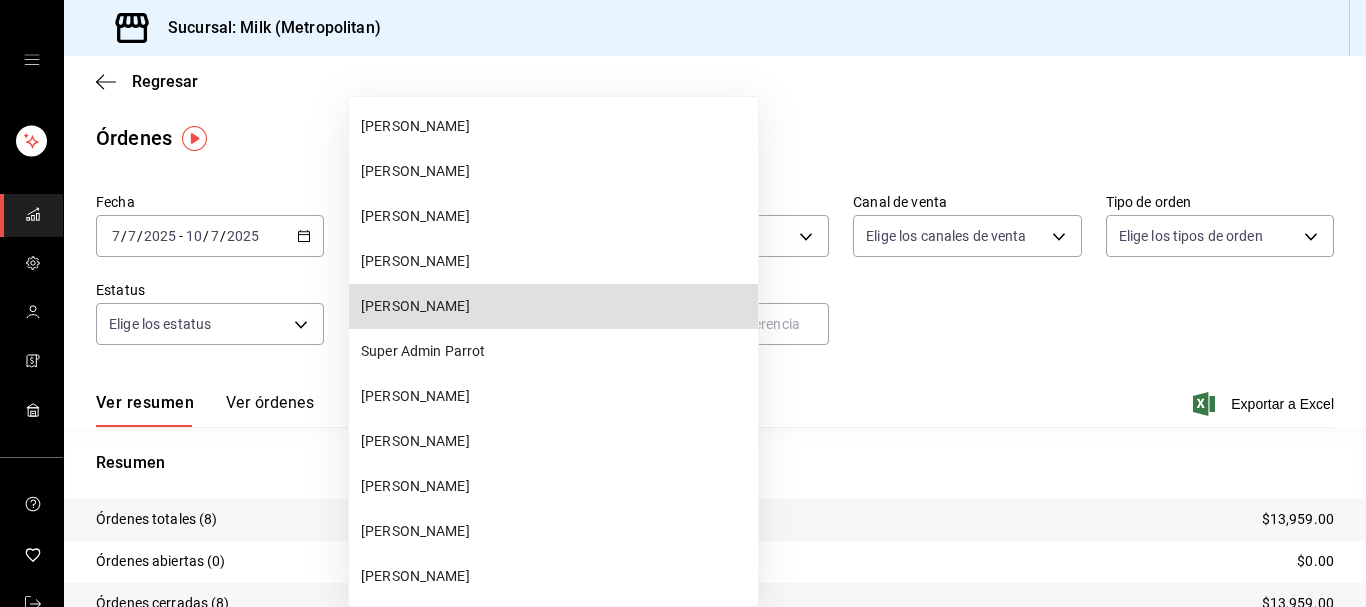 type 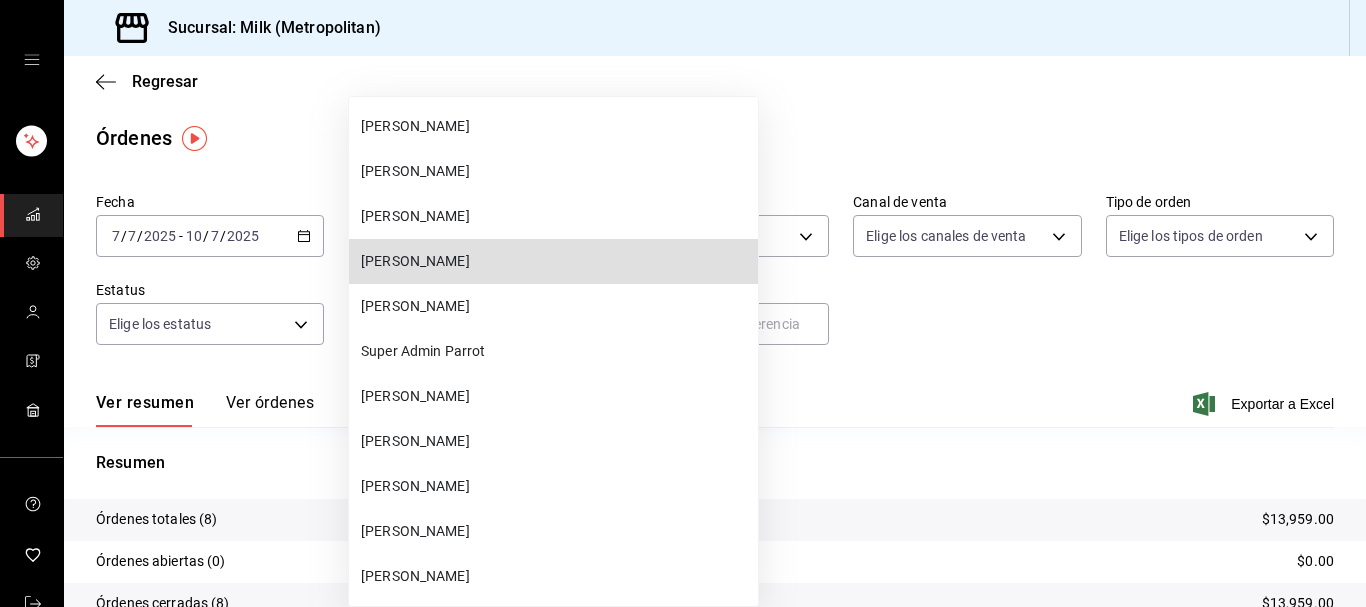 type 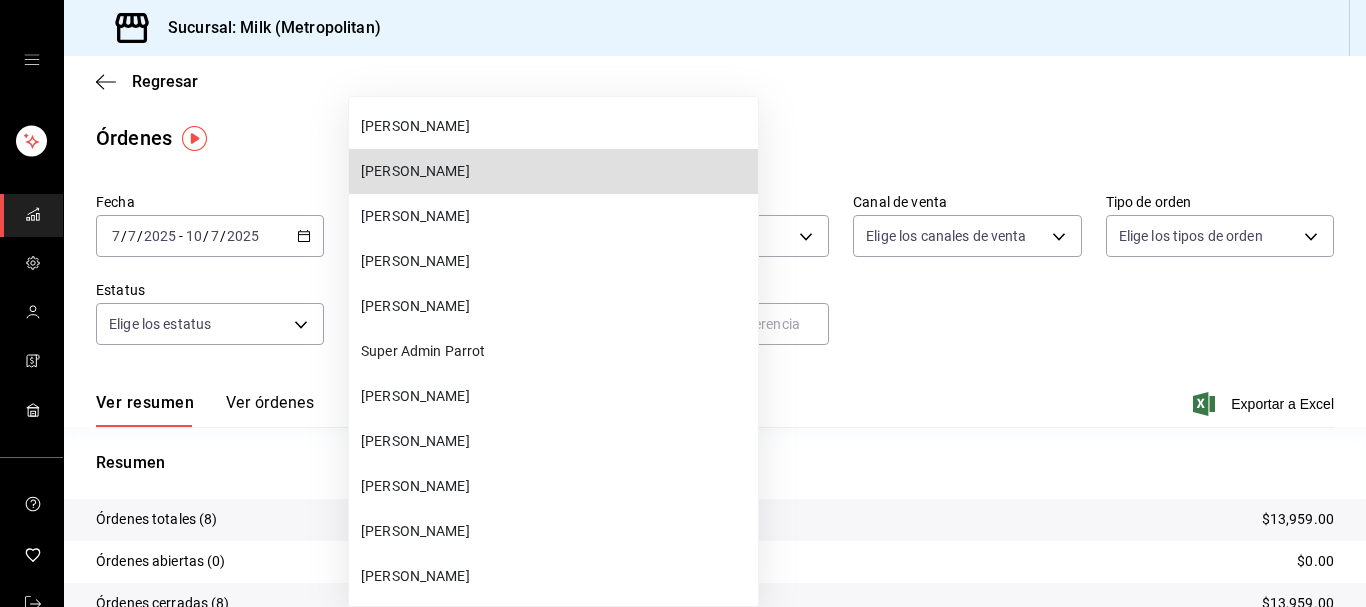type 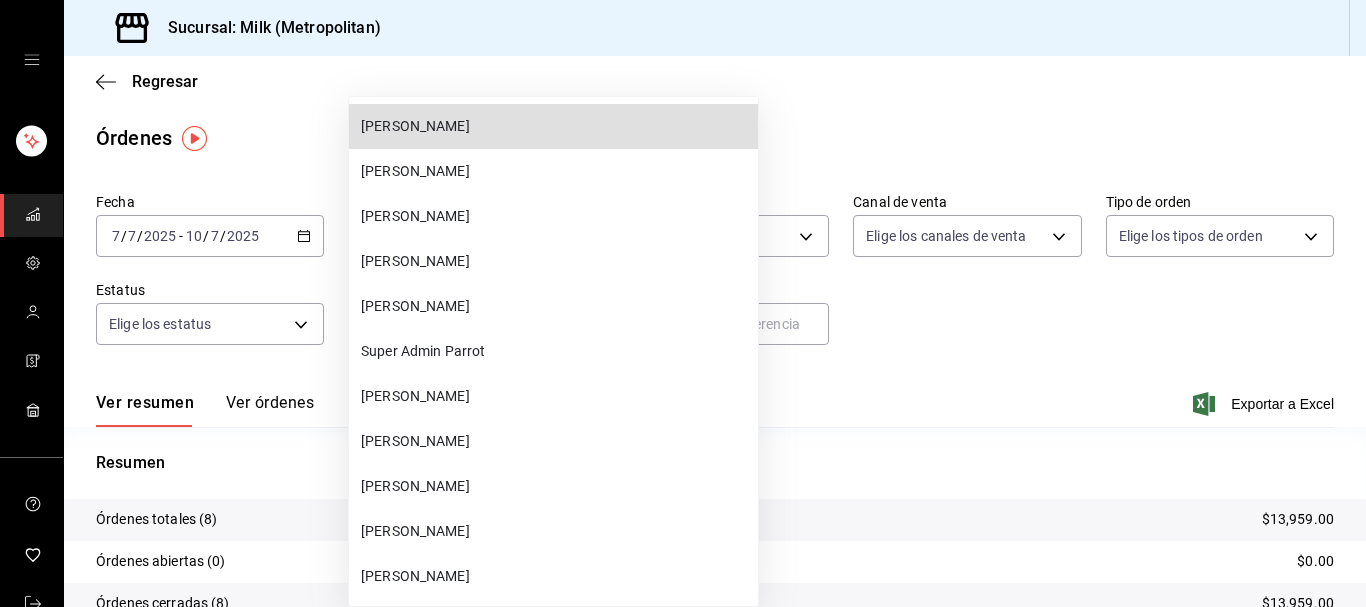 type 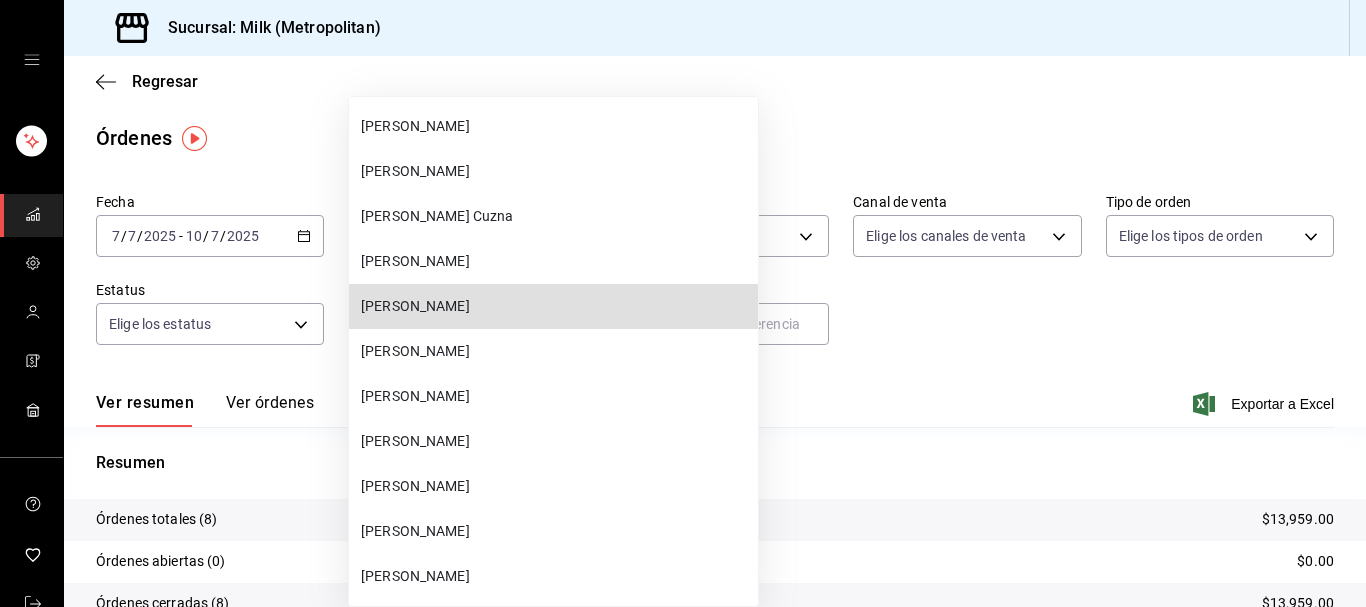 type 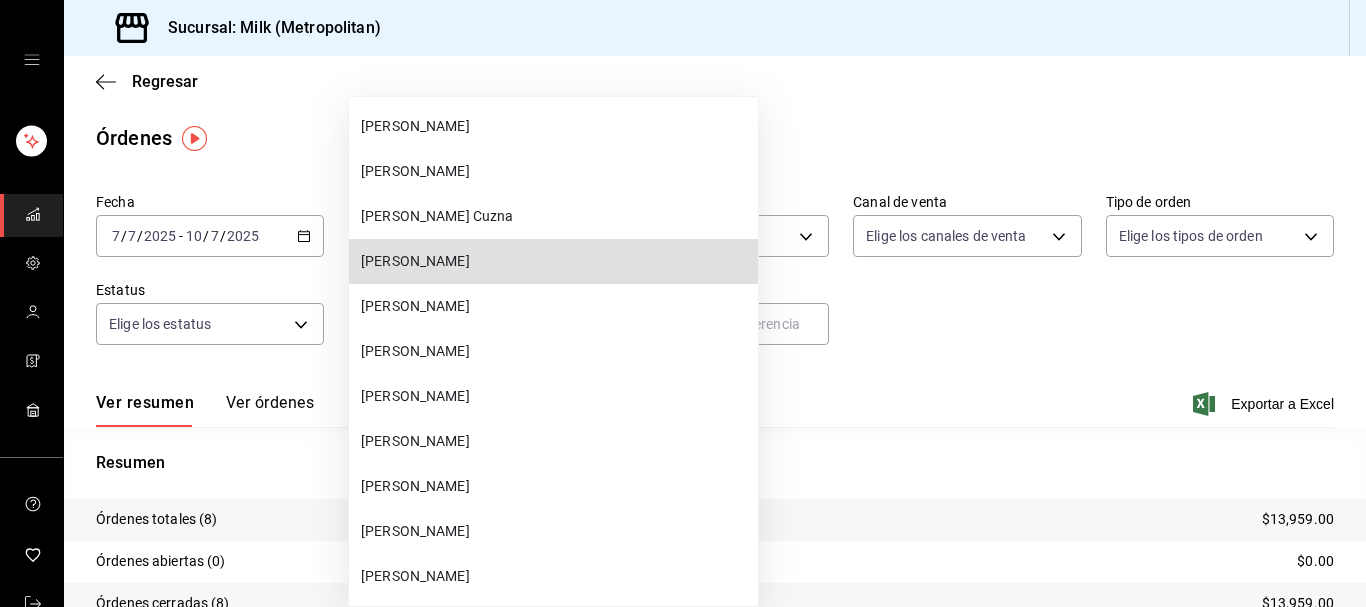type 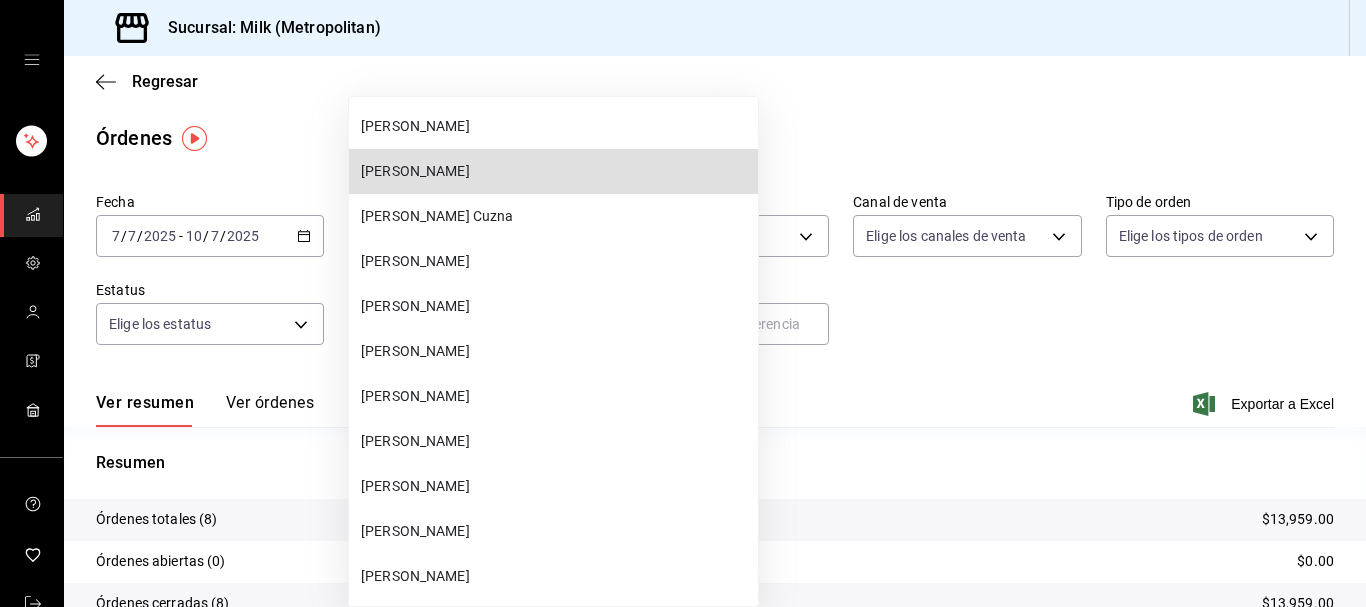 type 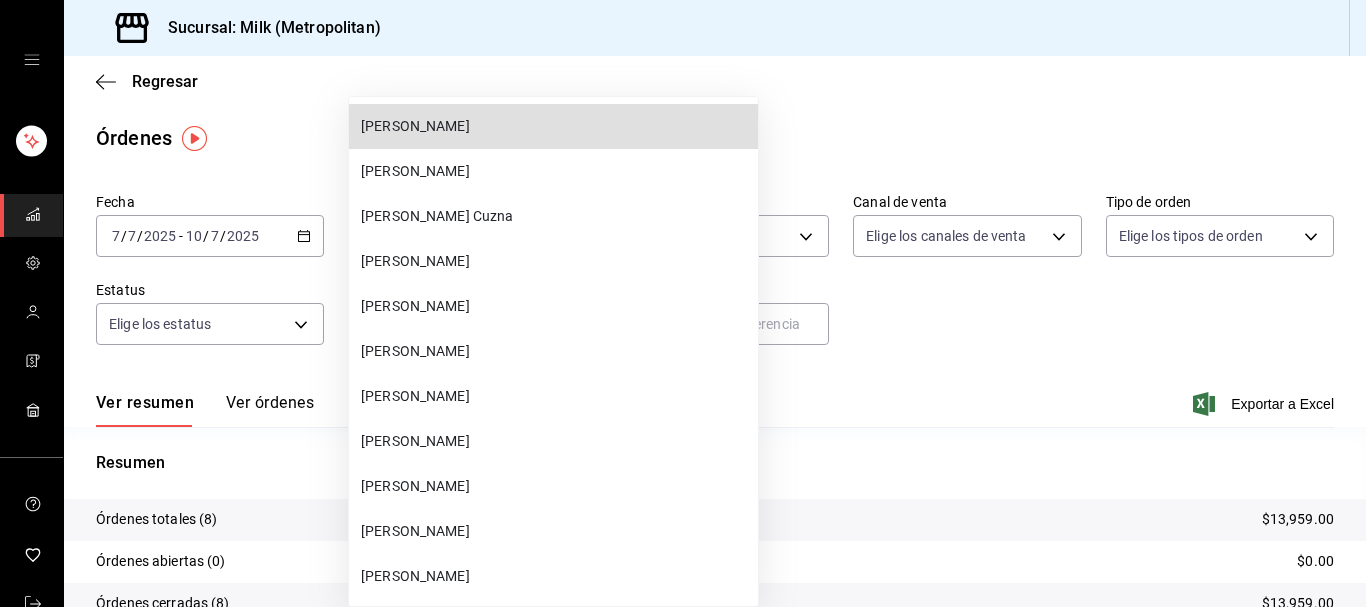 type 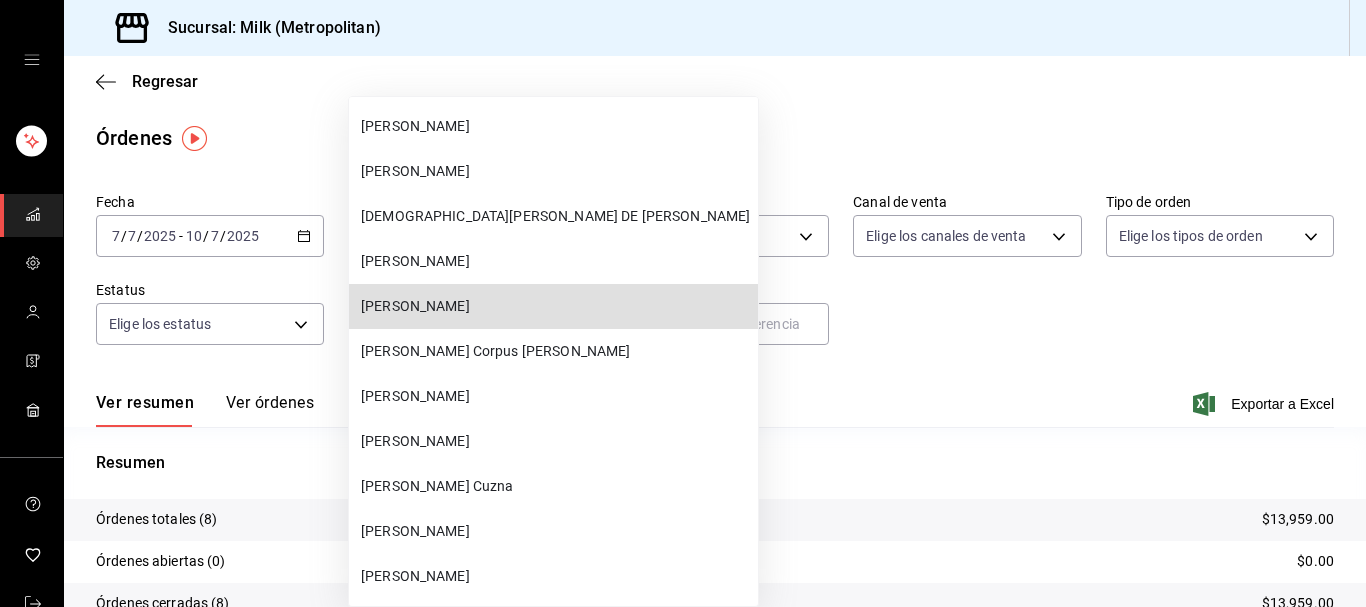 type 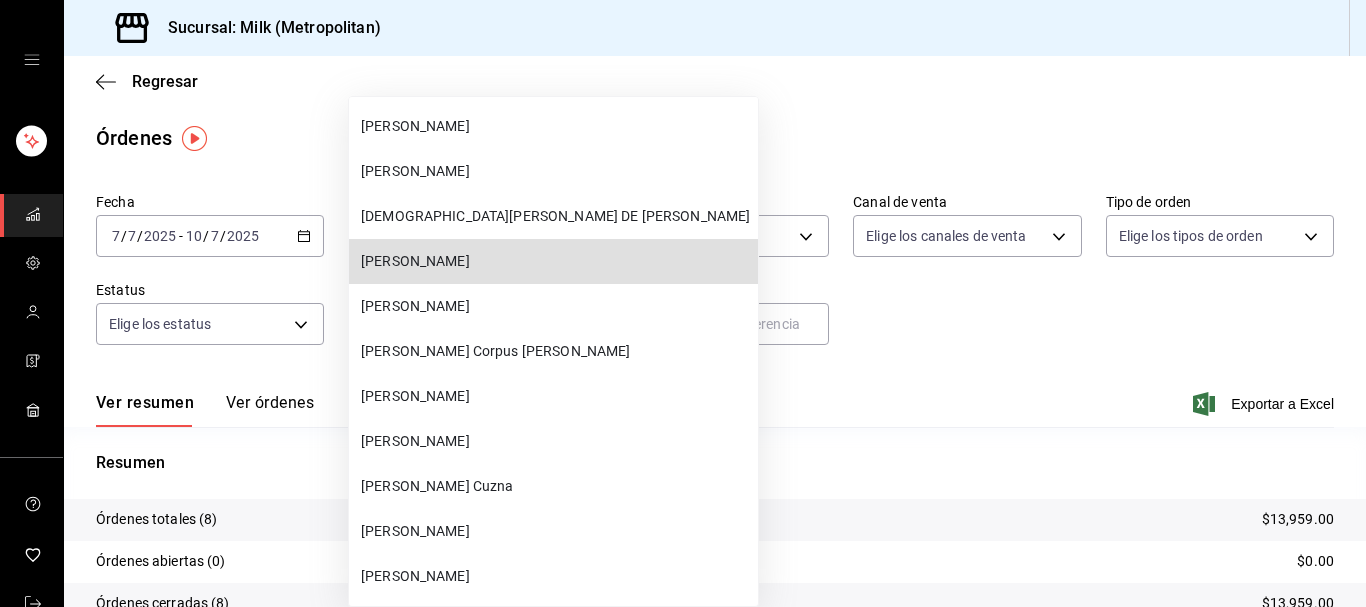 type 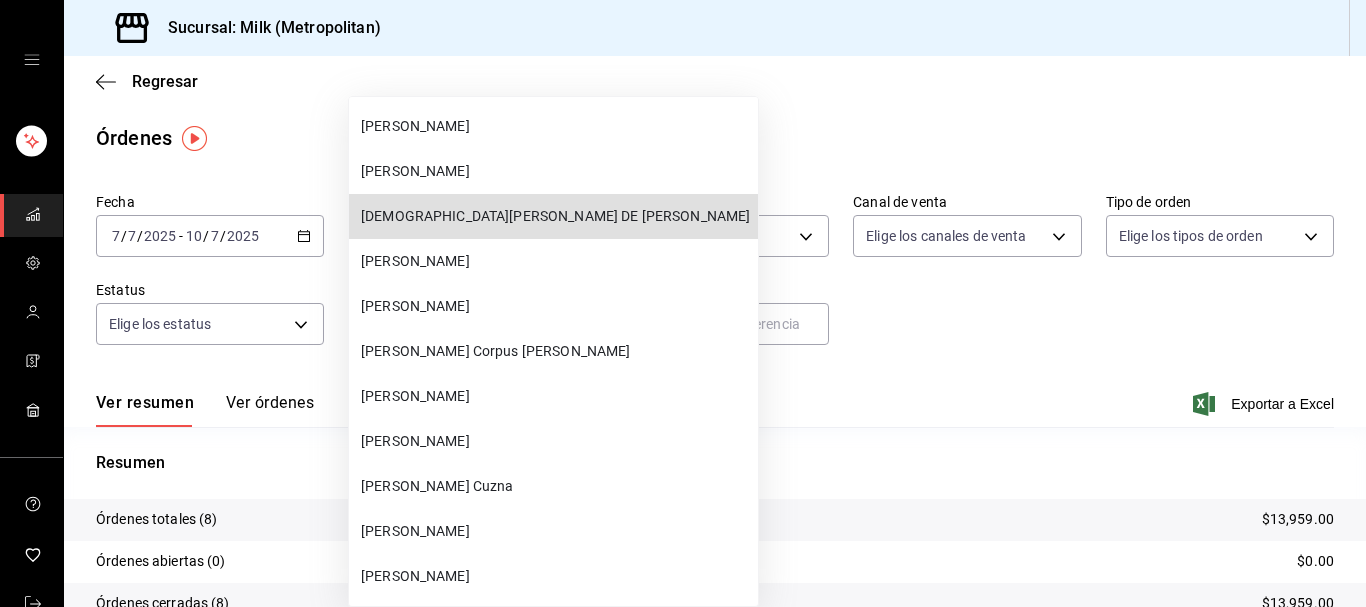 type 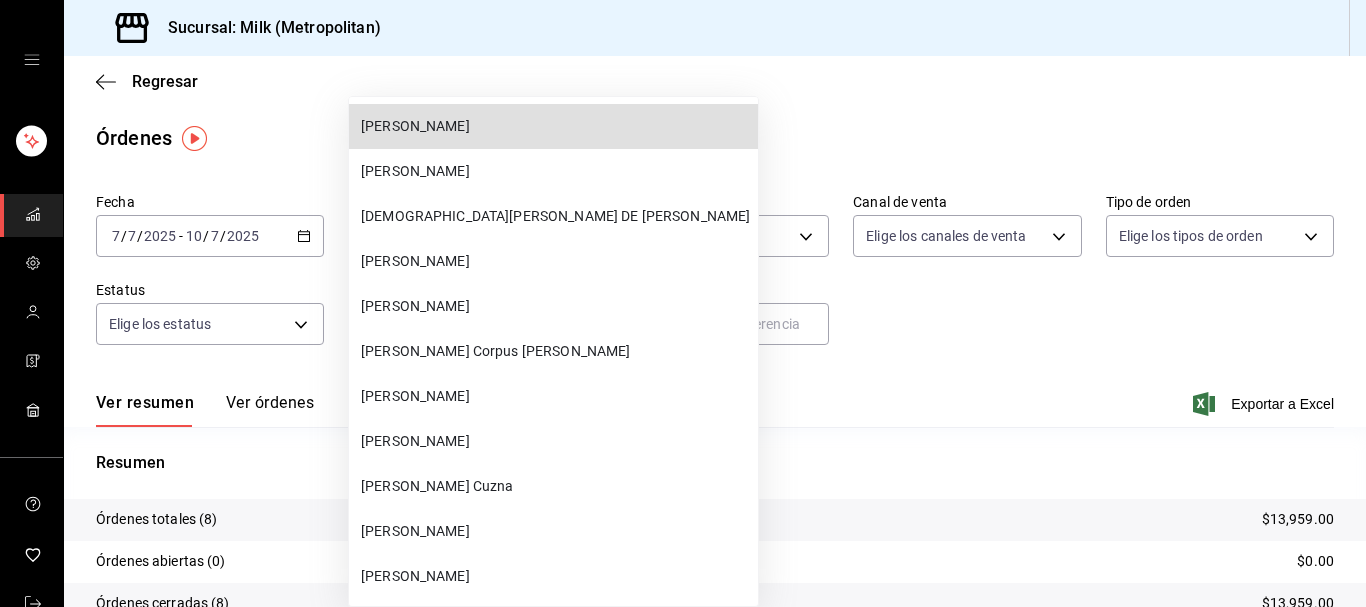 type 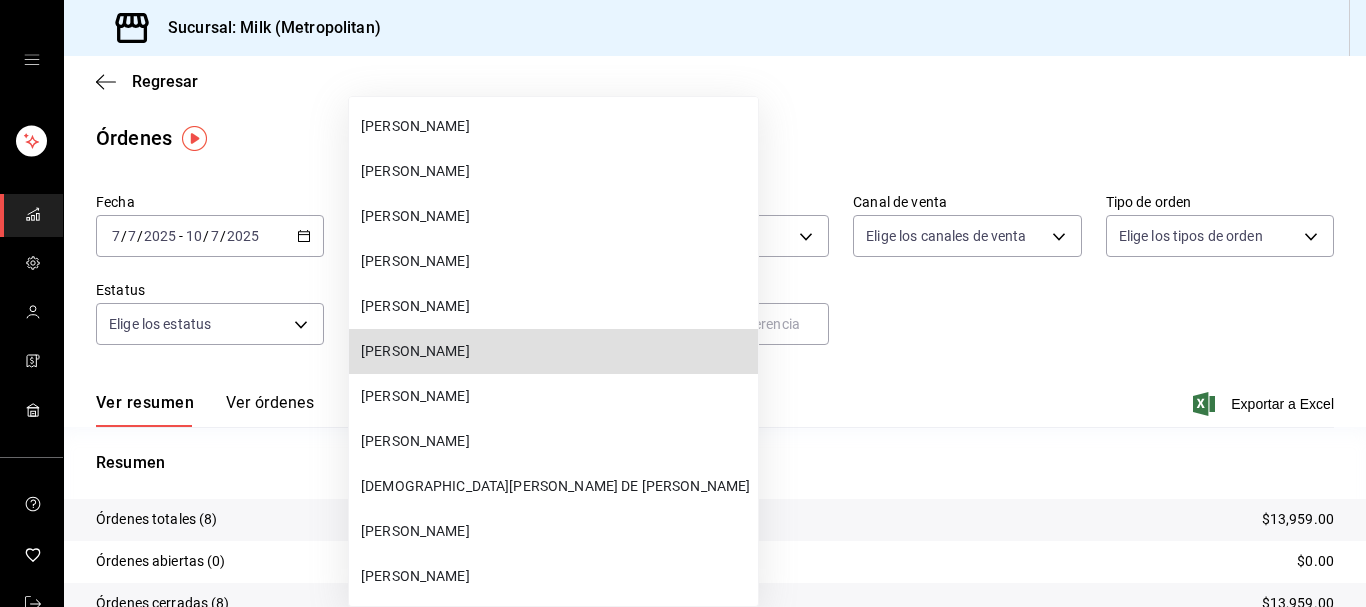 type 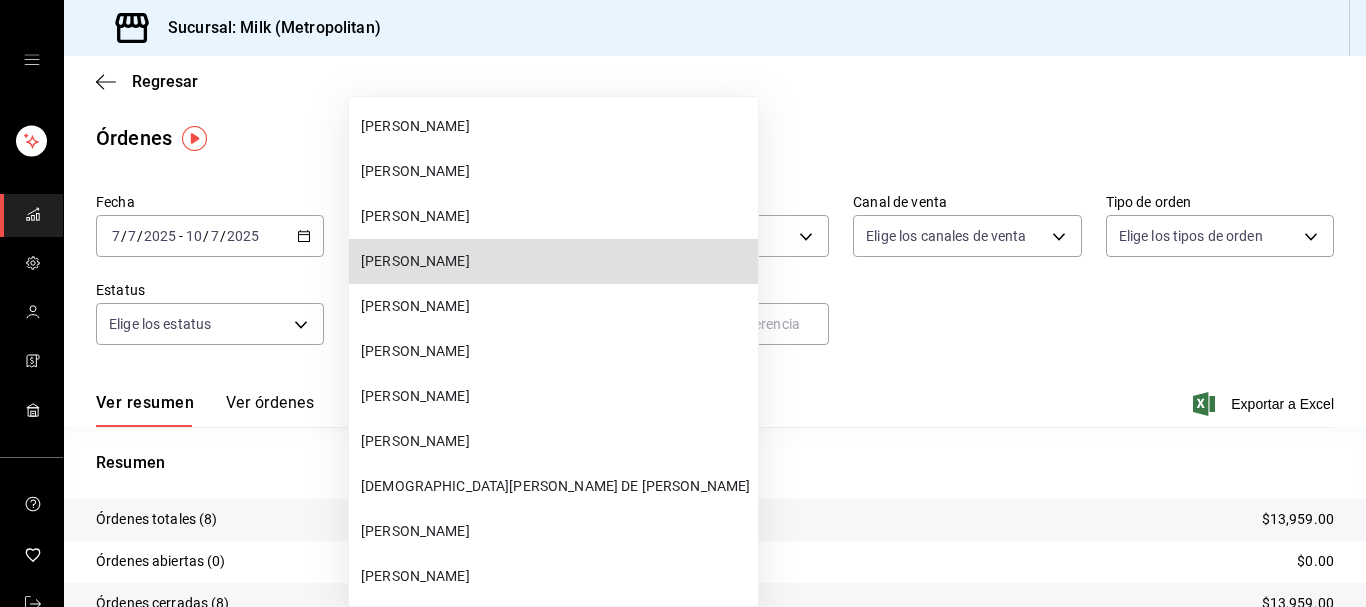 type 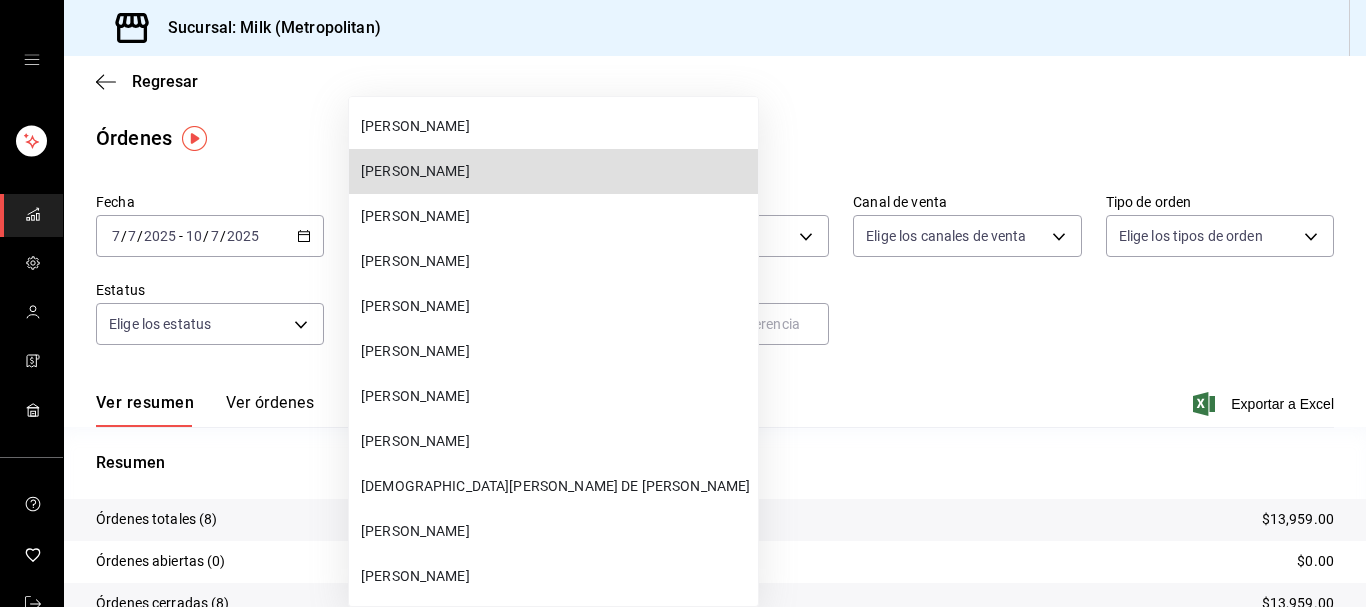 type 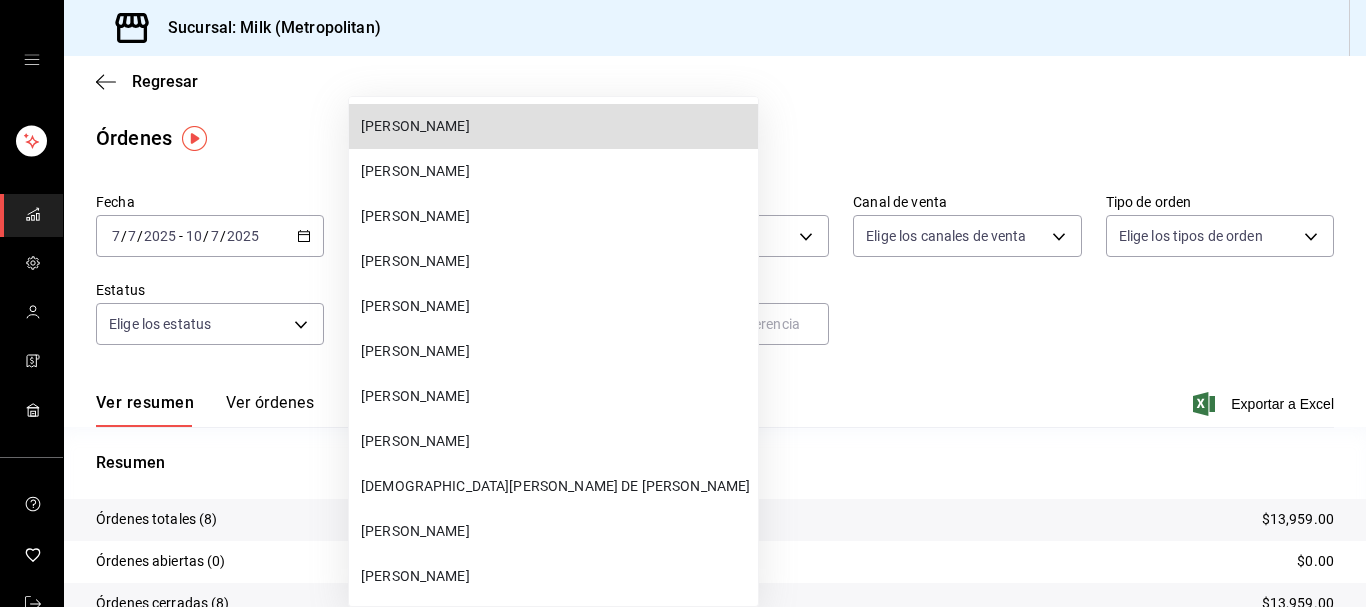 type 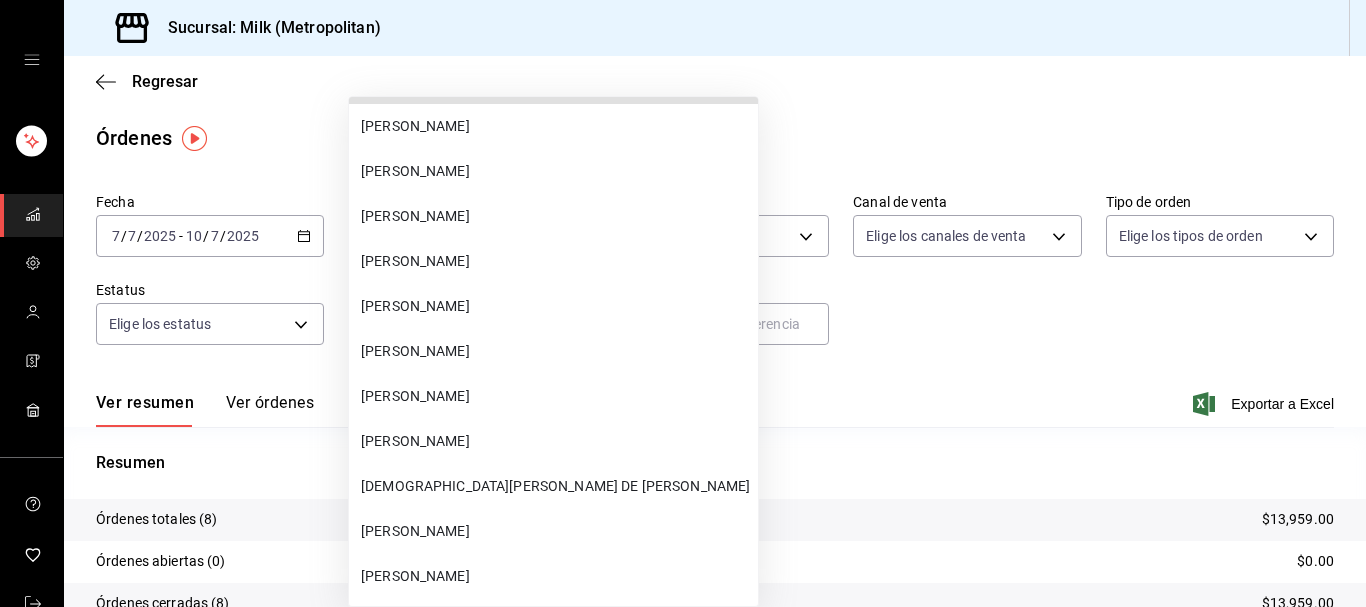 scroll, scrollTop: 69776, scrollLeft: 0, axis: vertical 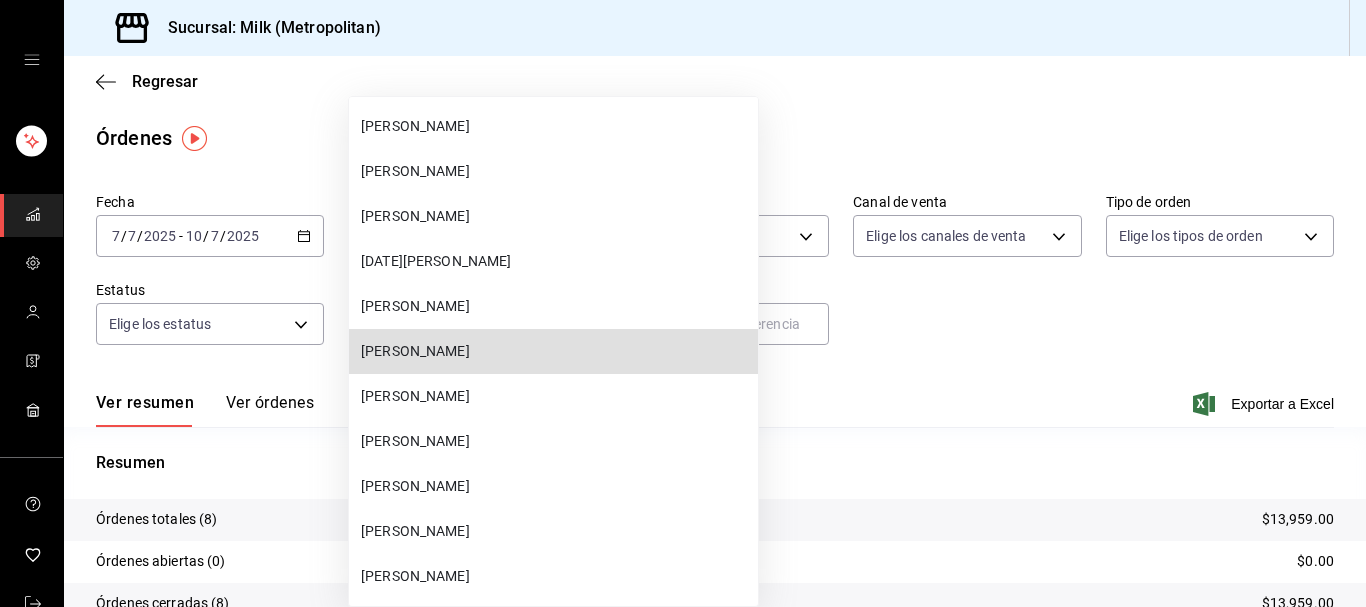 type 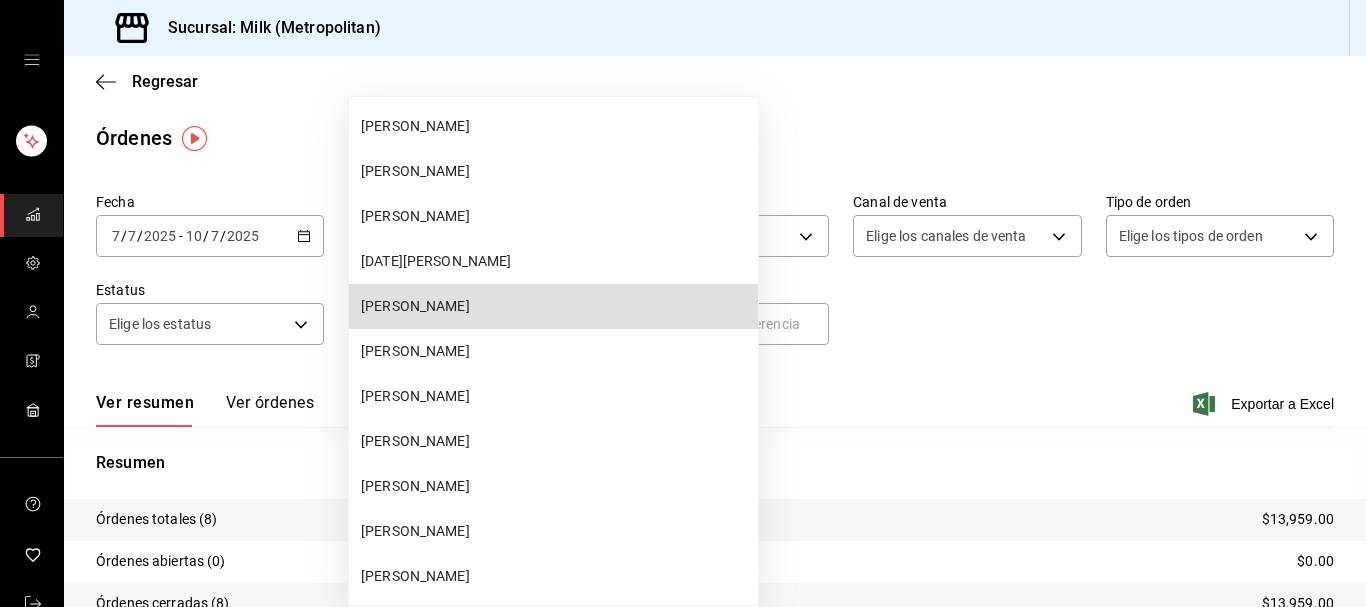 type 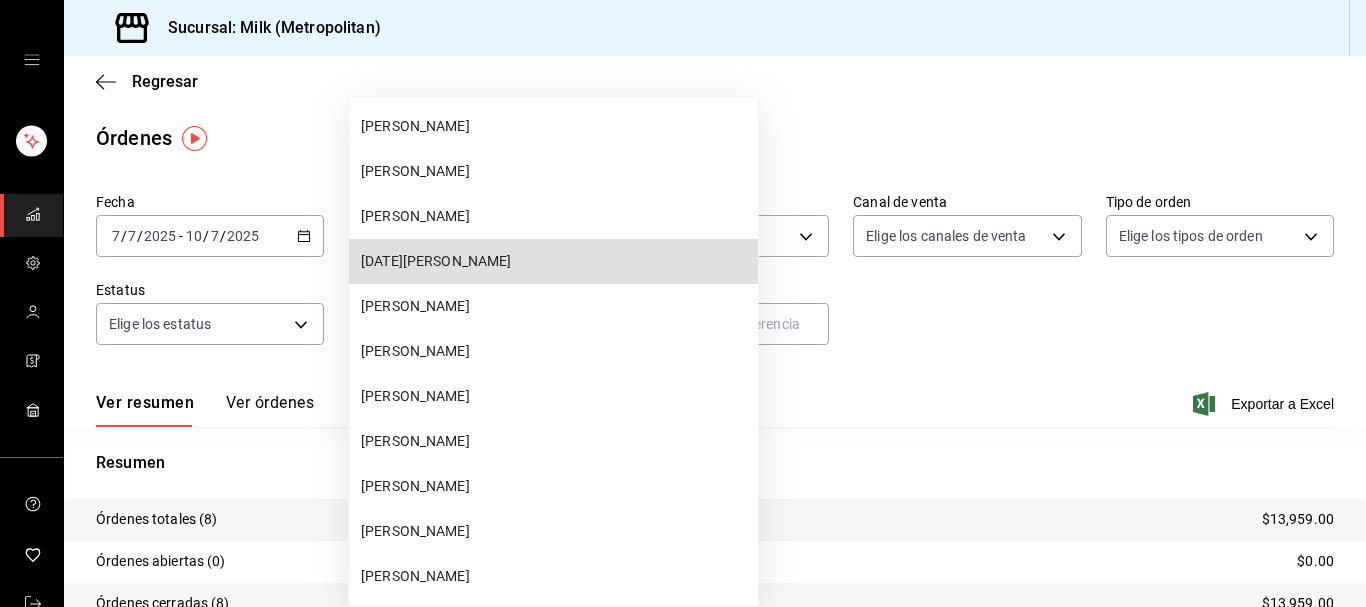 type 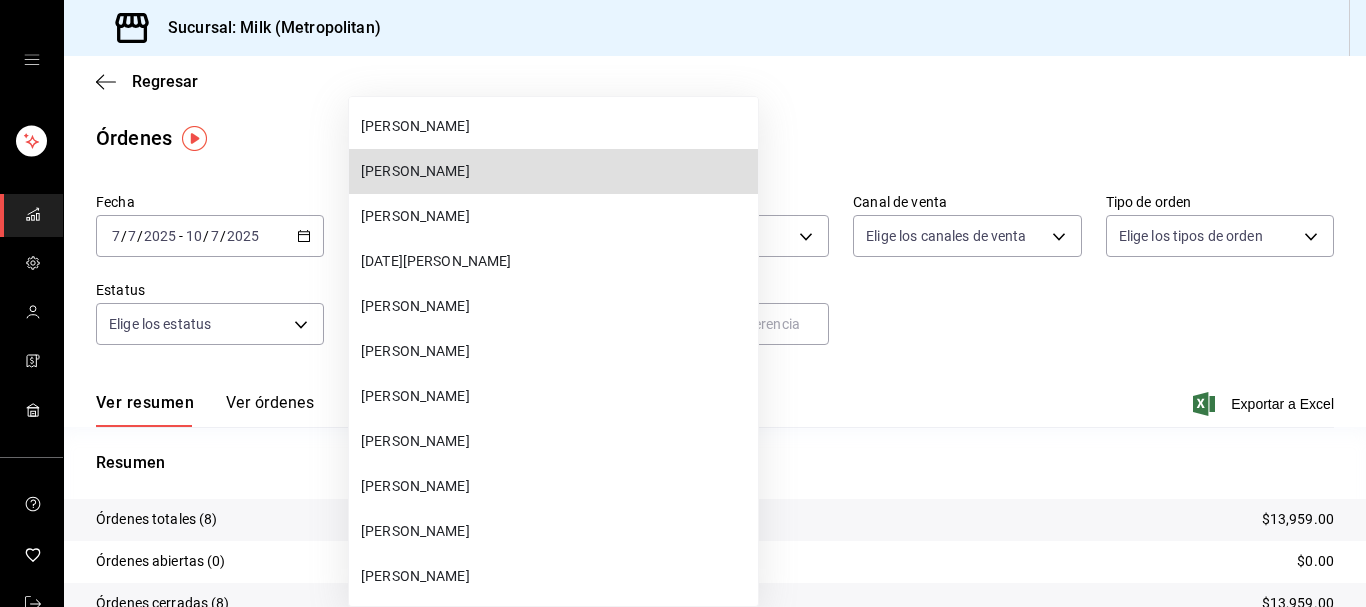 type 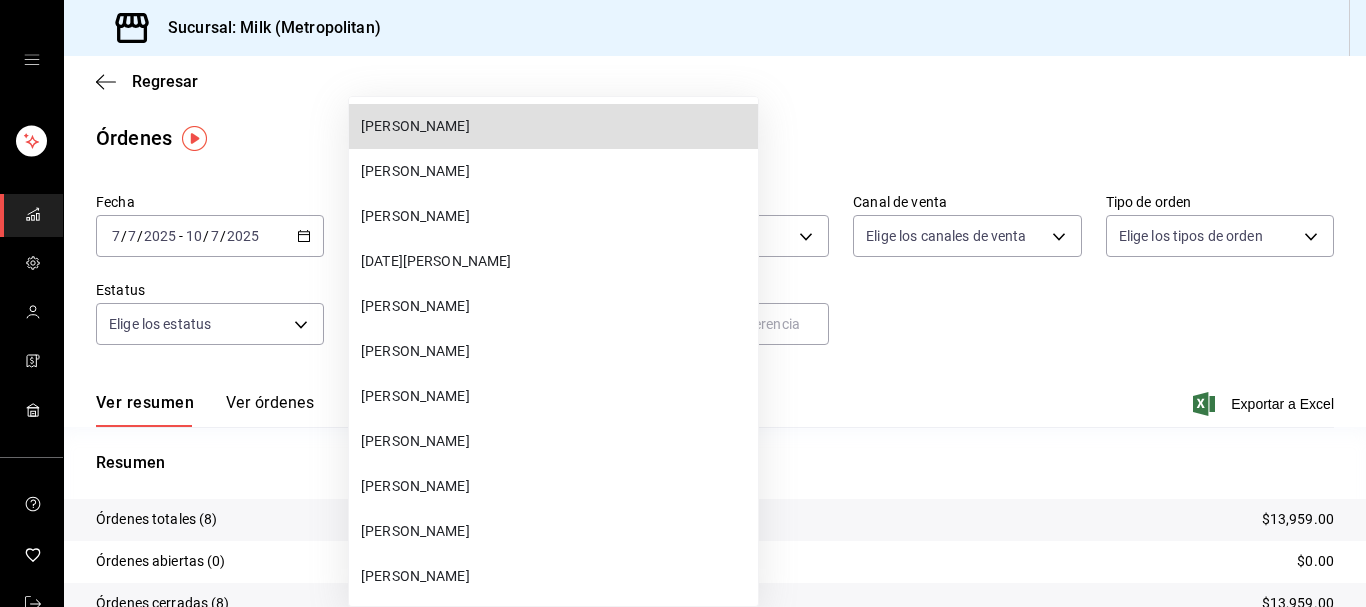 type 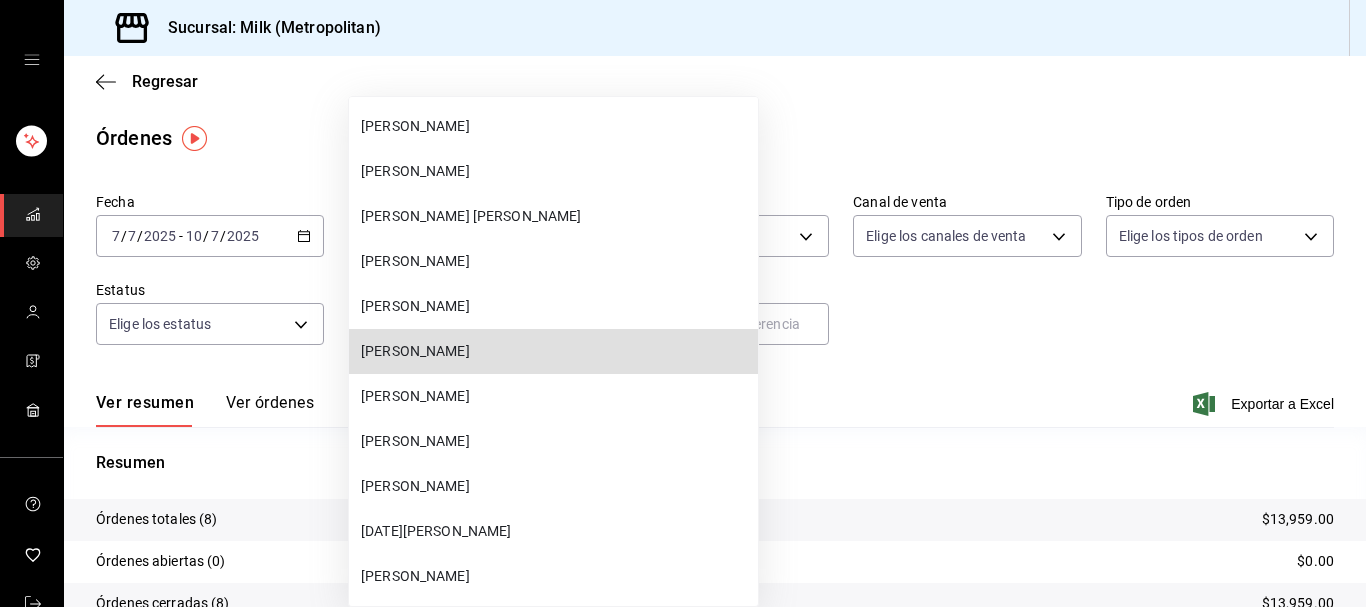 type 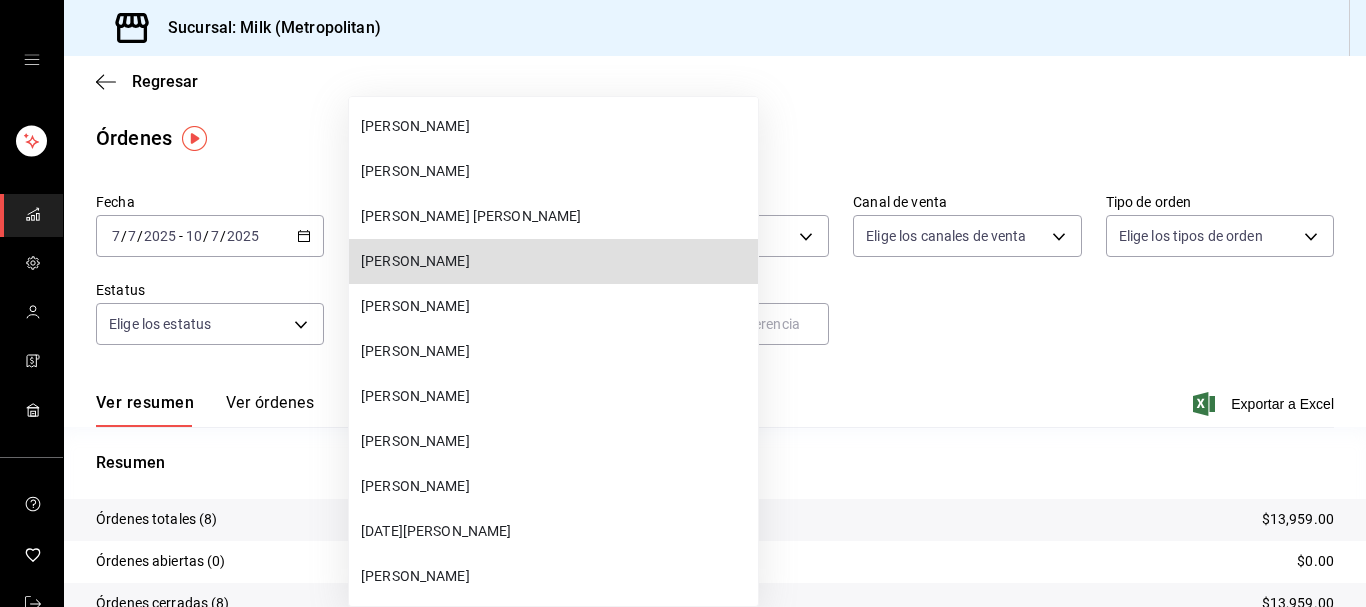 type 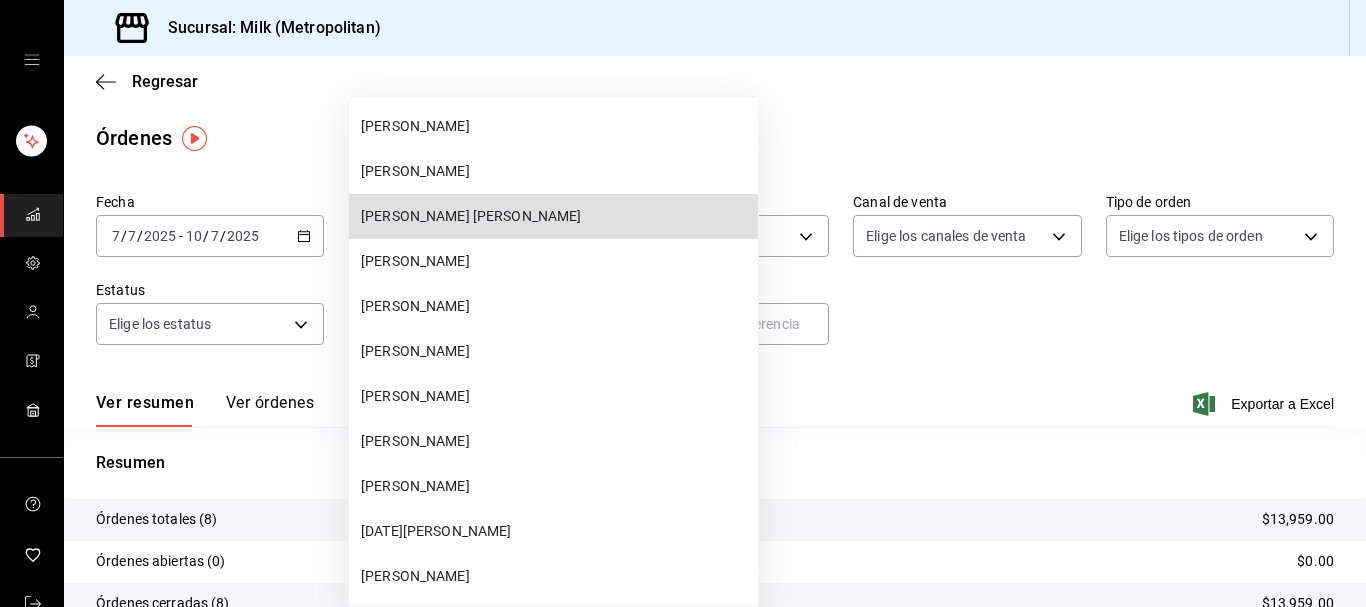 type 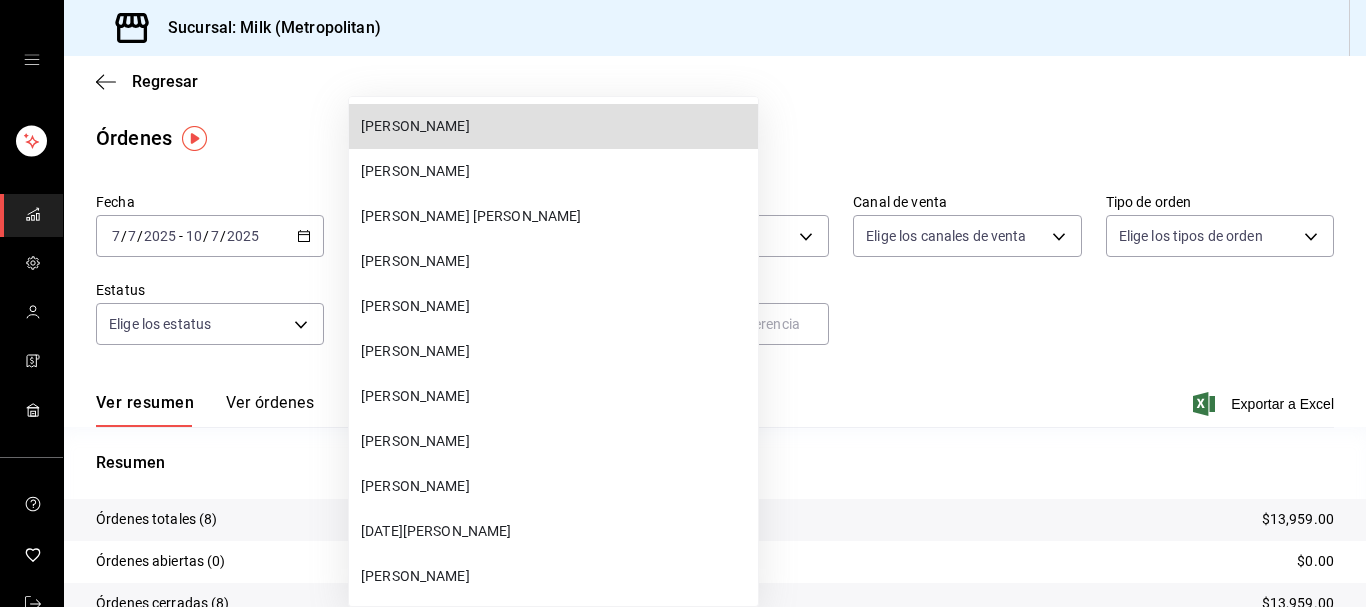 type 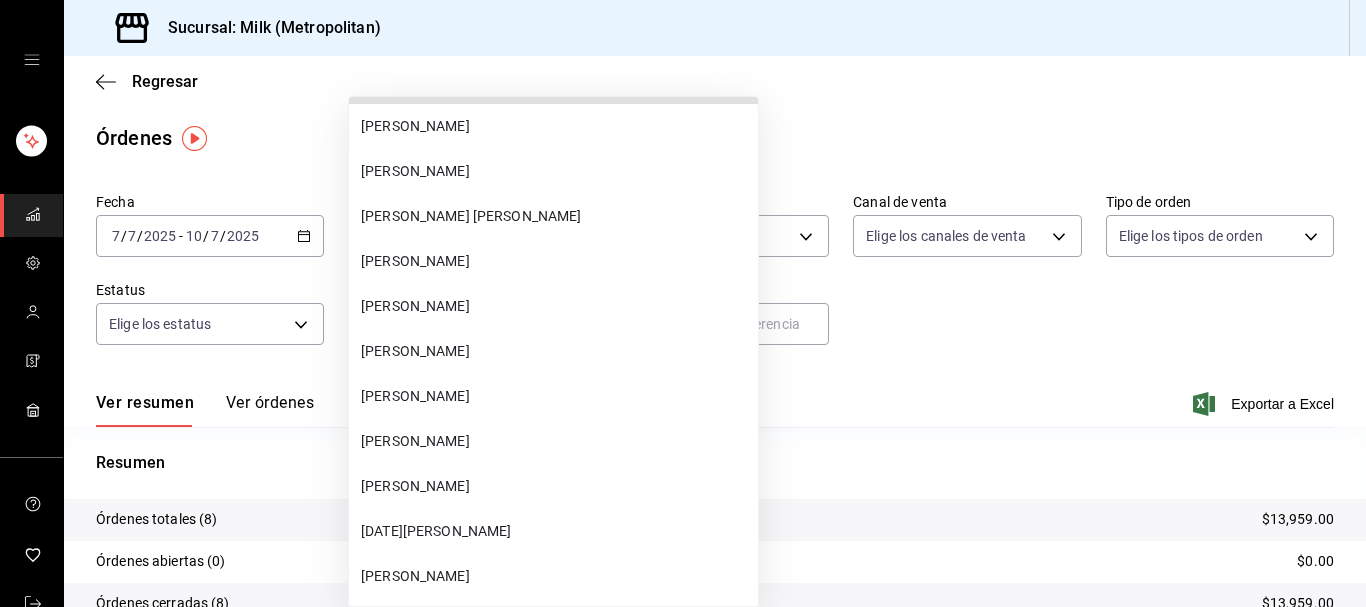 scroll, scrollTop: 69236, scrollLeft: 0, axis: vertical 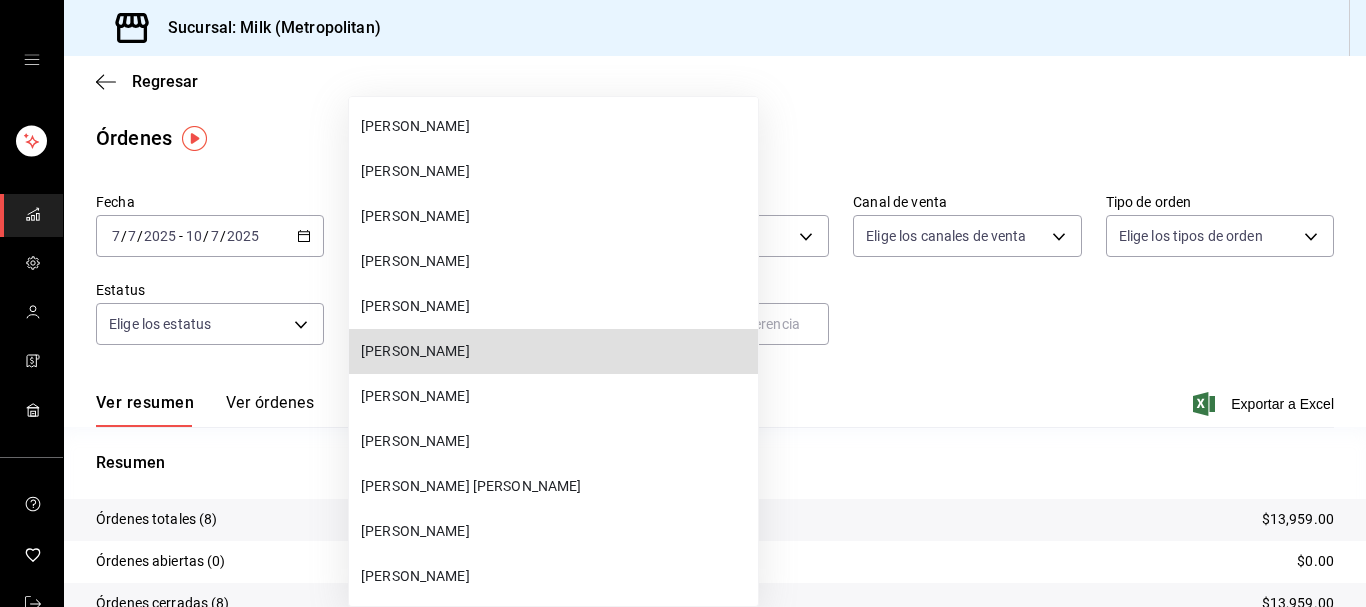 type 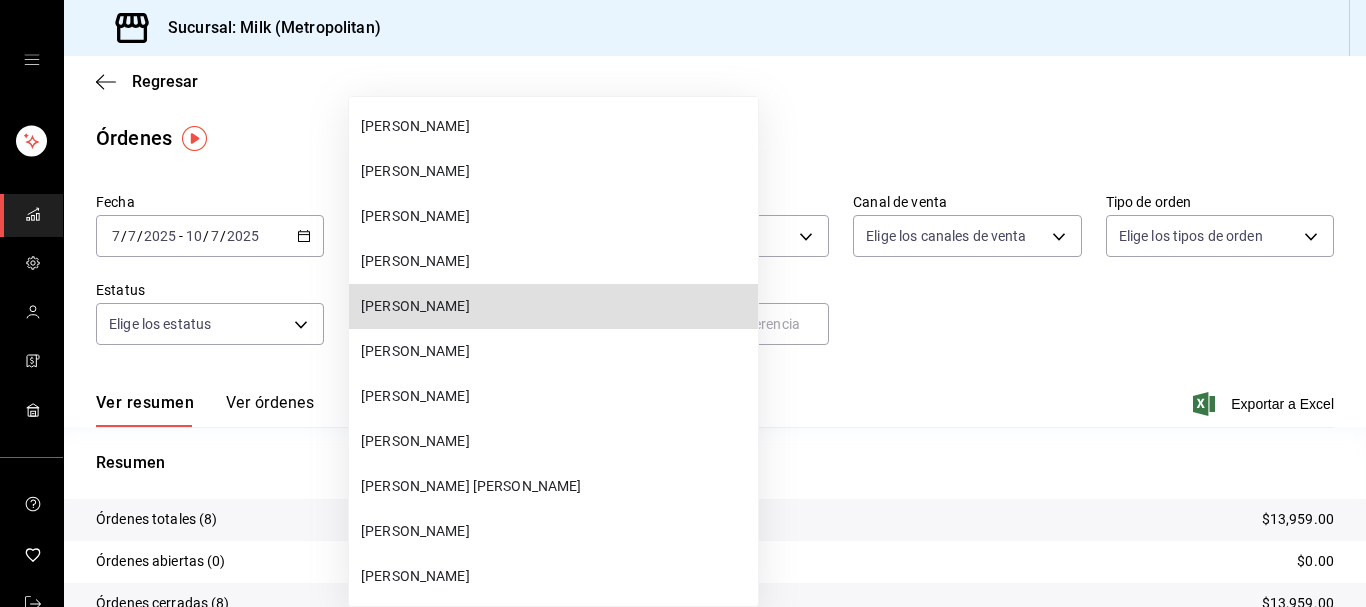 type 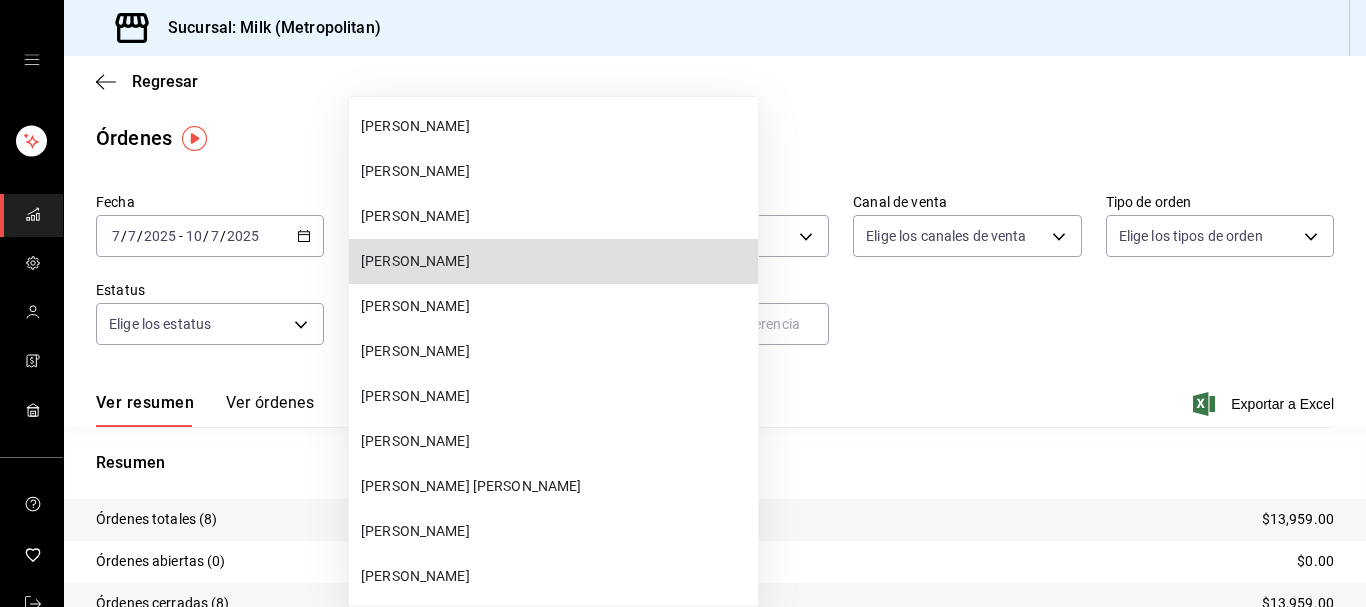 type 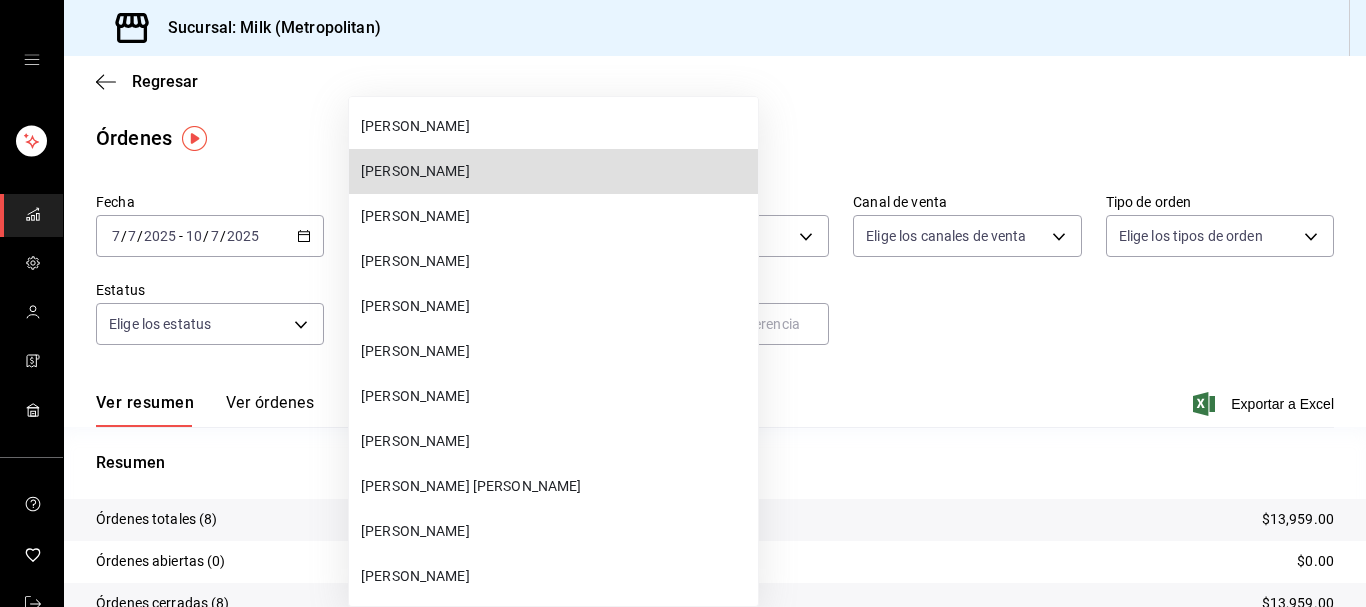 type 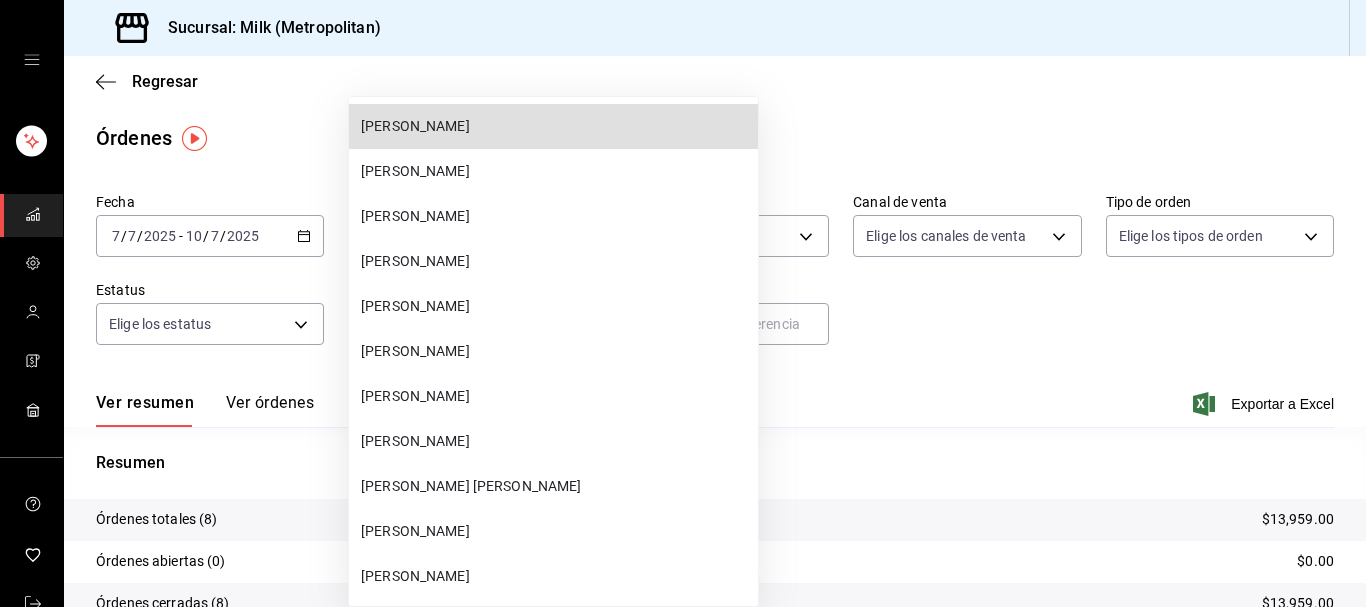 type 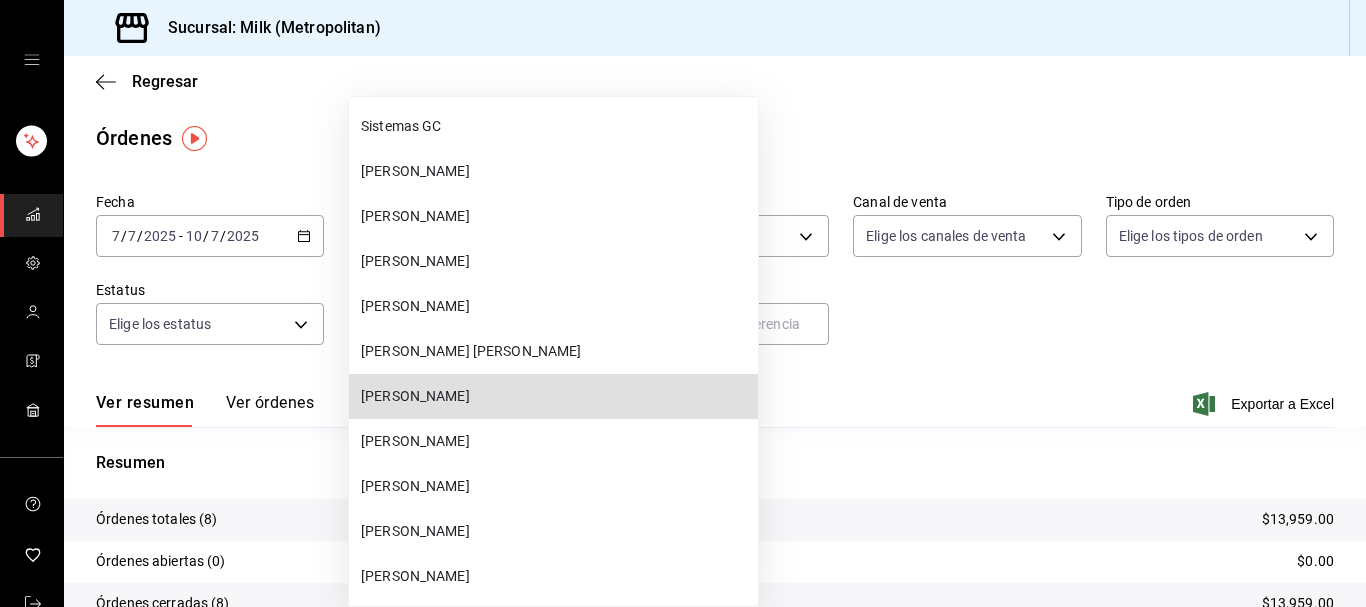 type 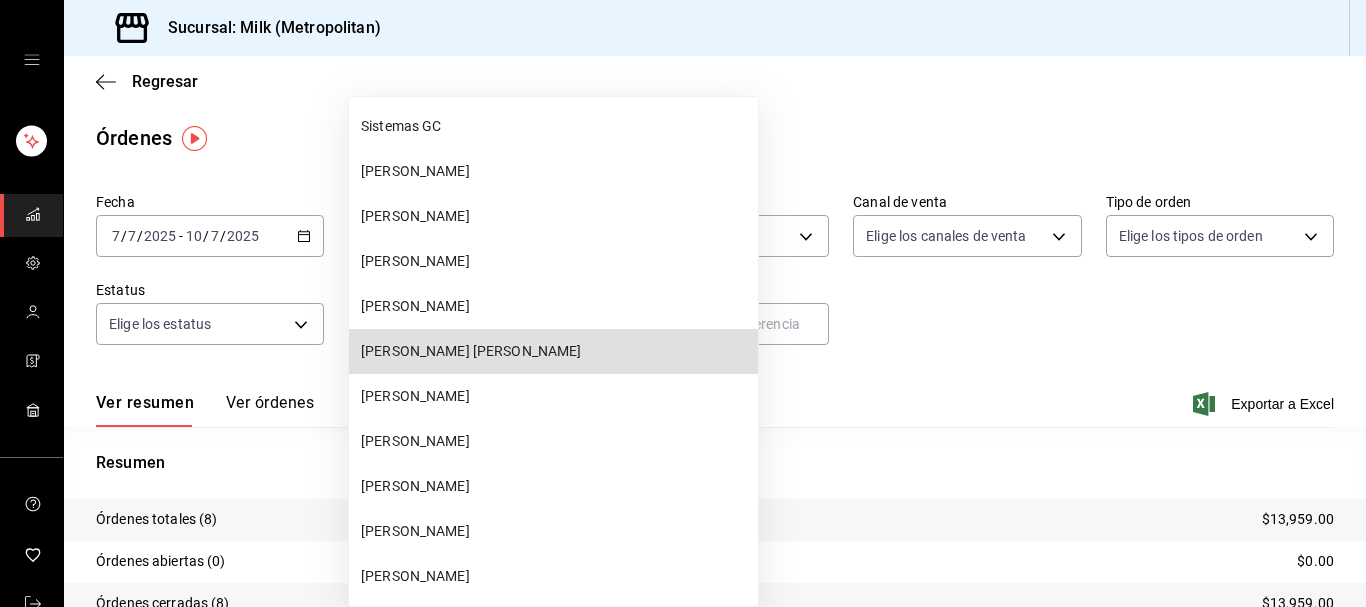 type 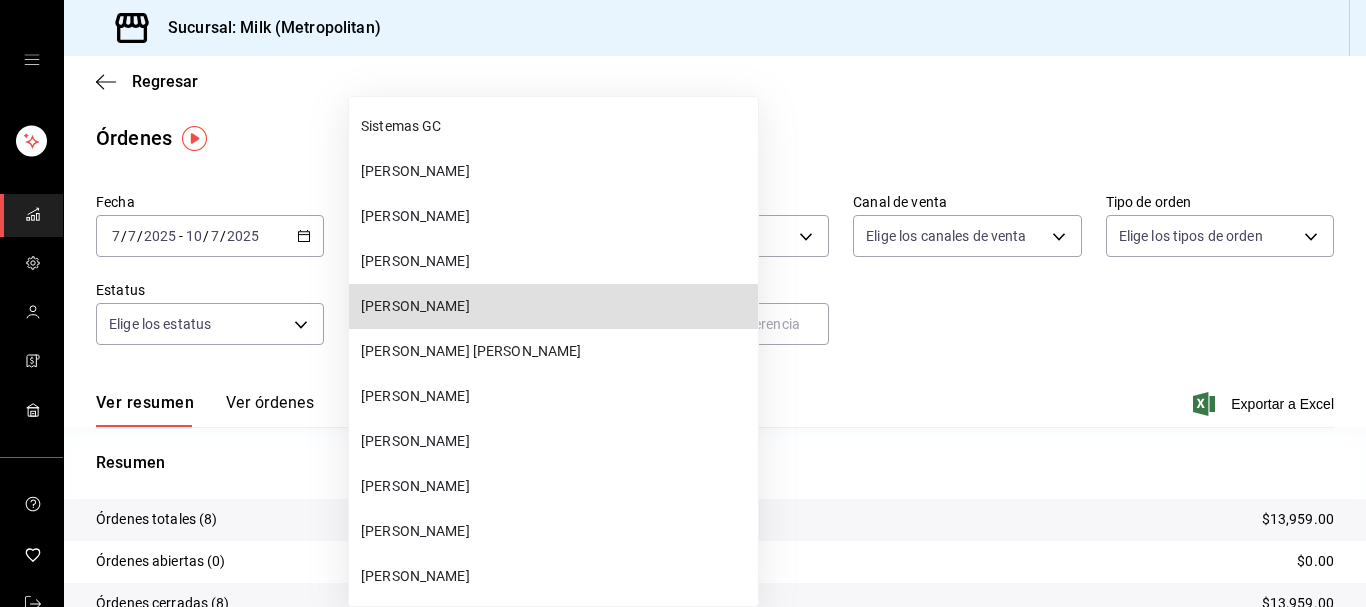type 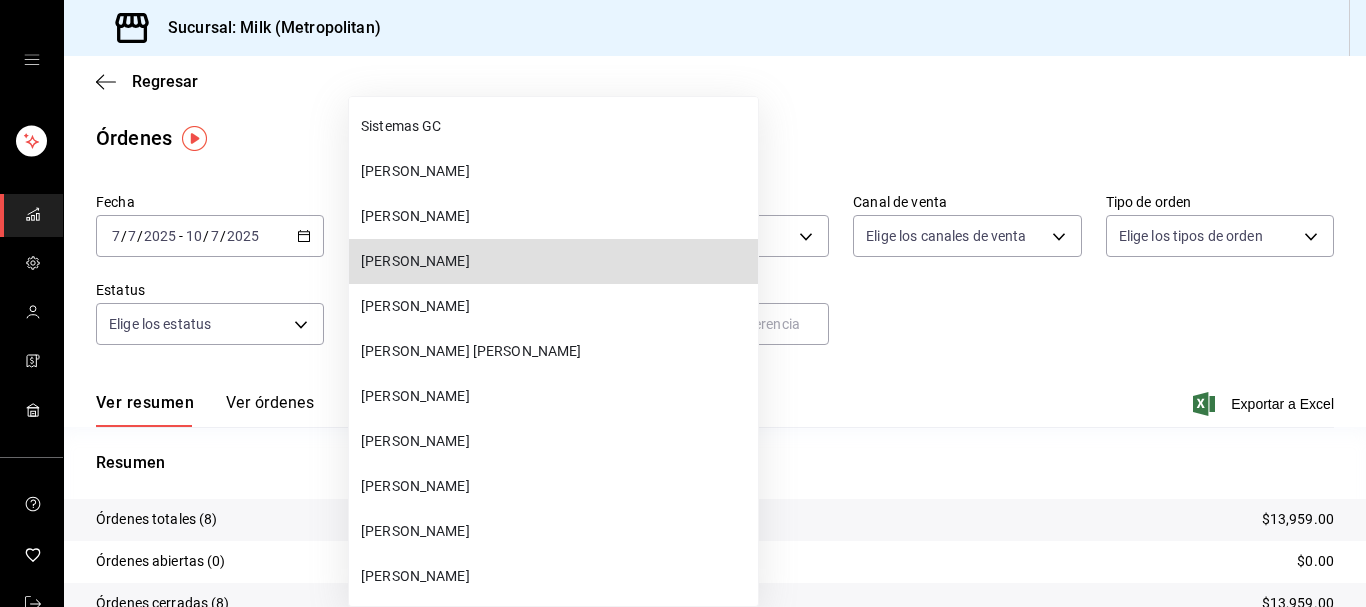 type 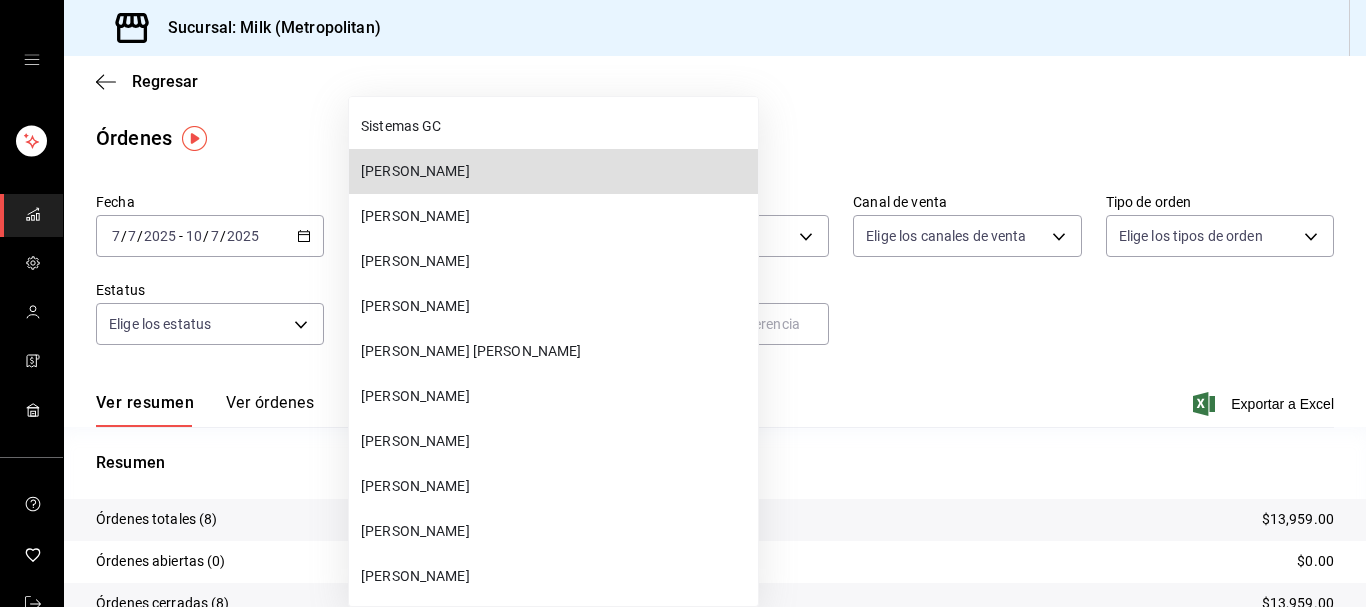 type 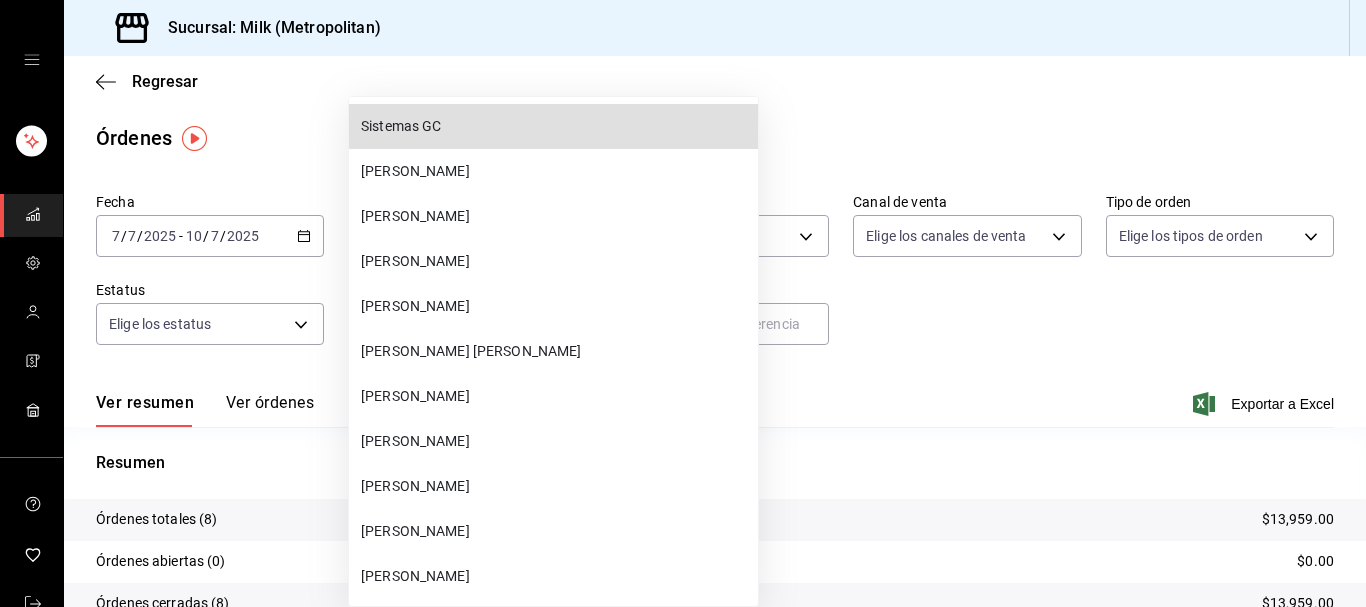 type 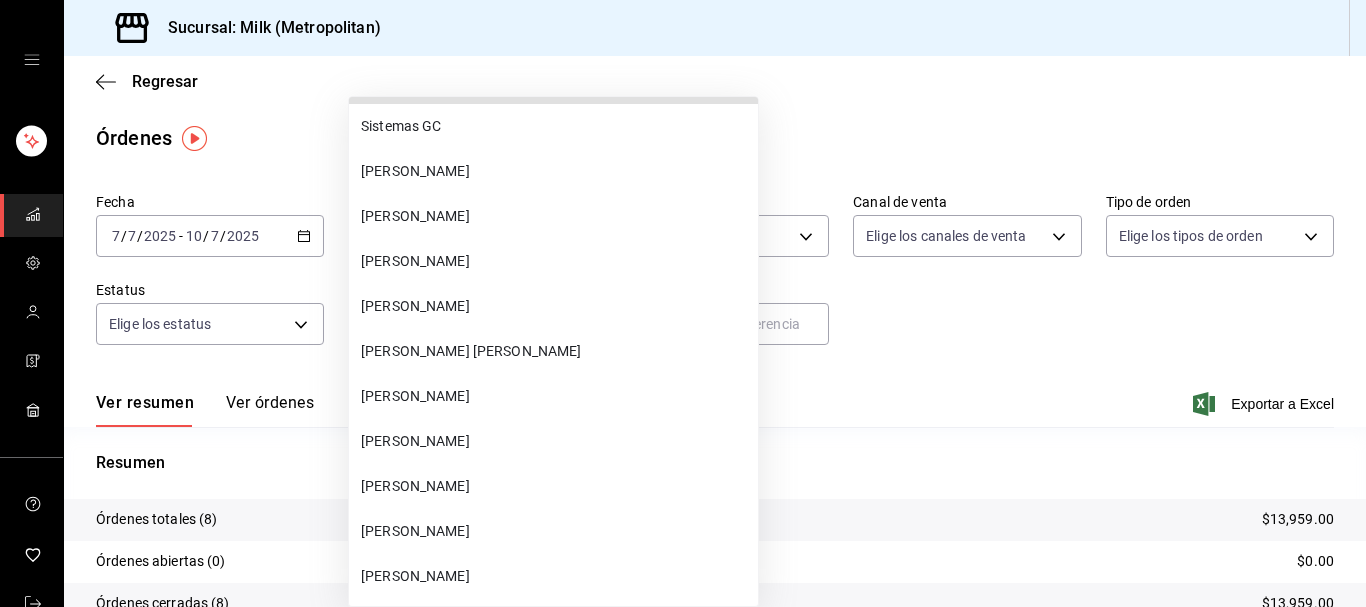 scroll, scrollTop: 68696, scrollLeft: 0, axis: vertical 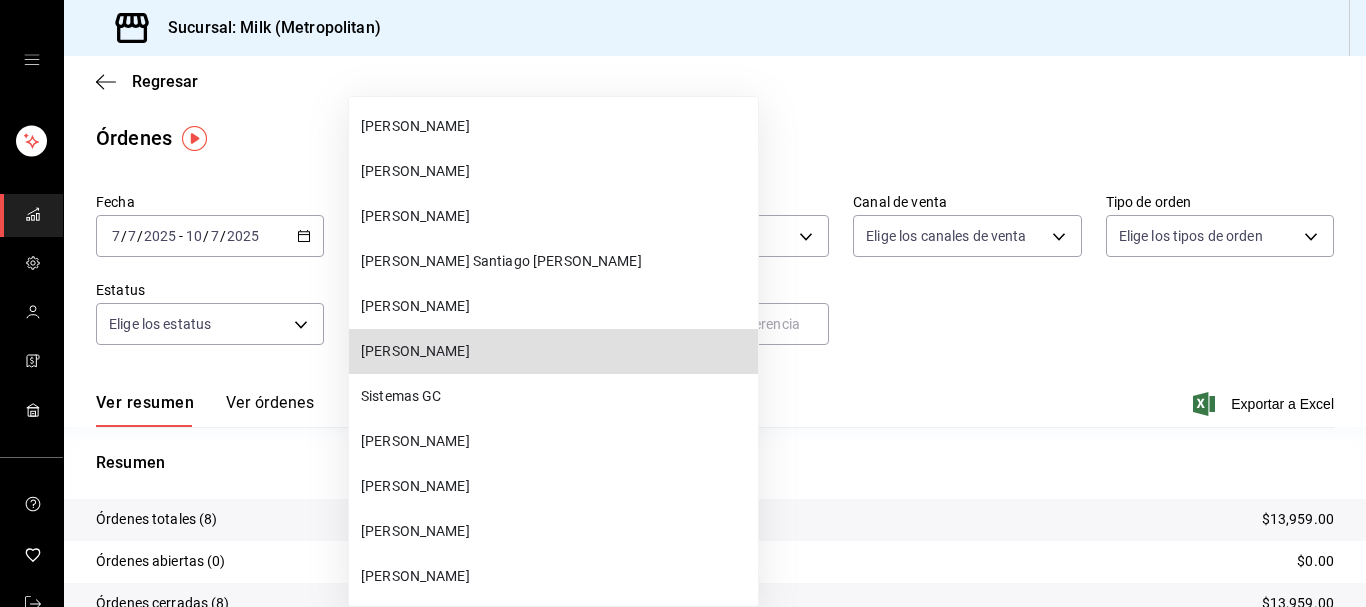 type 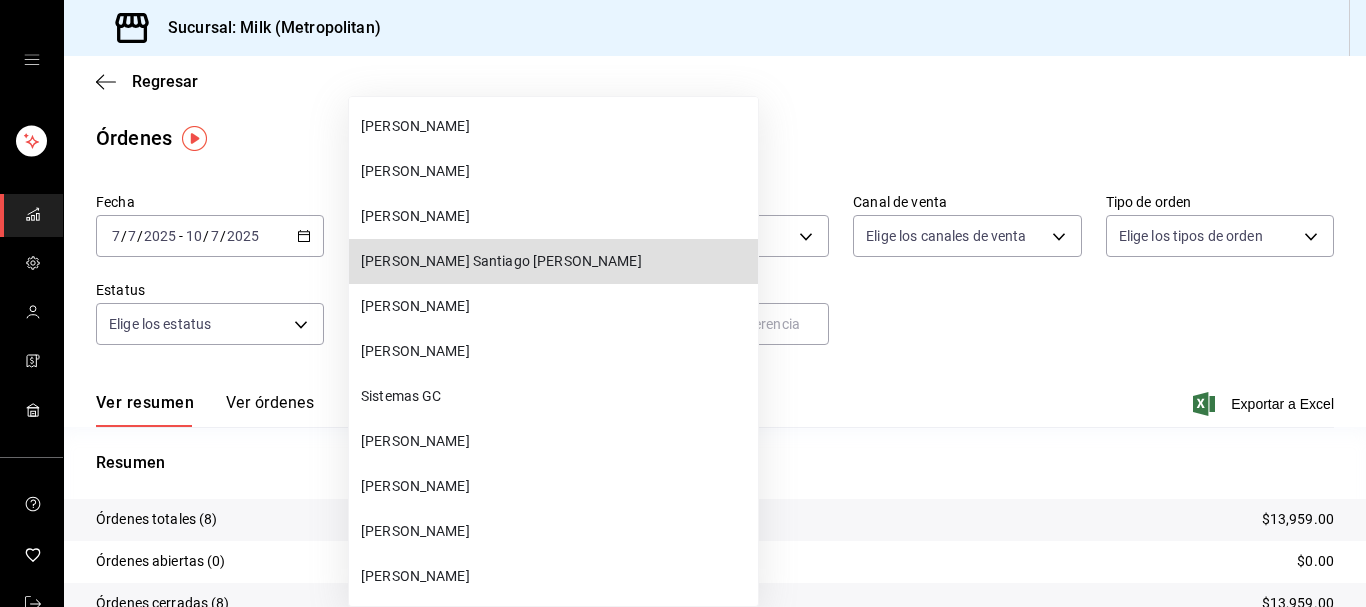 type 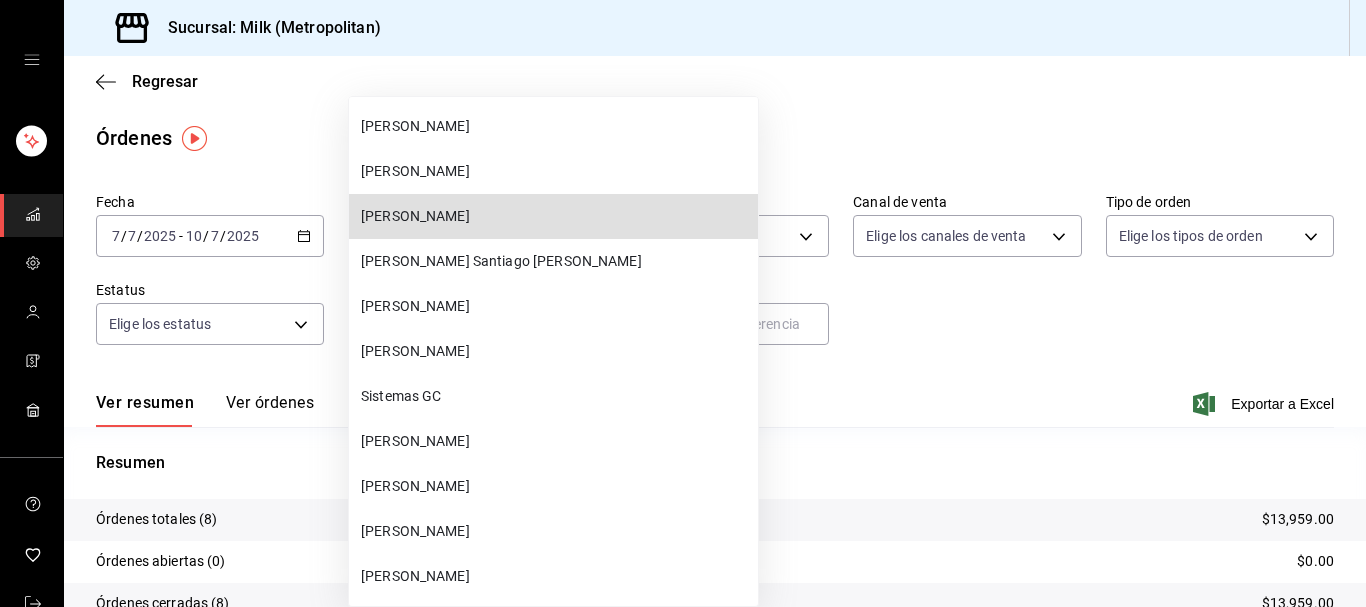 type 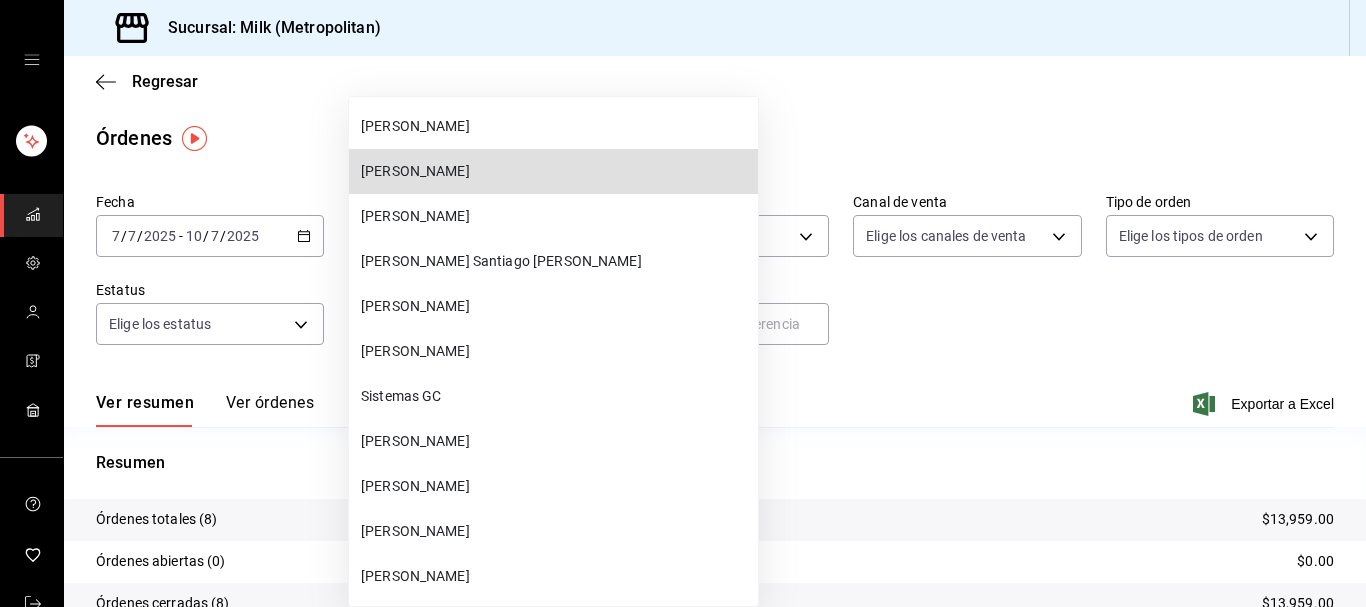 type 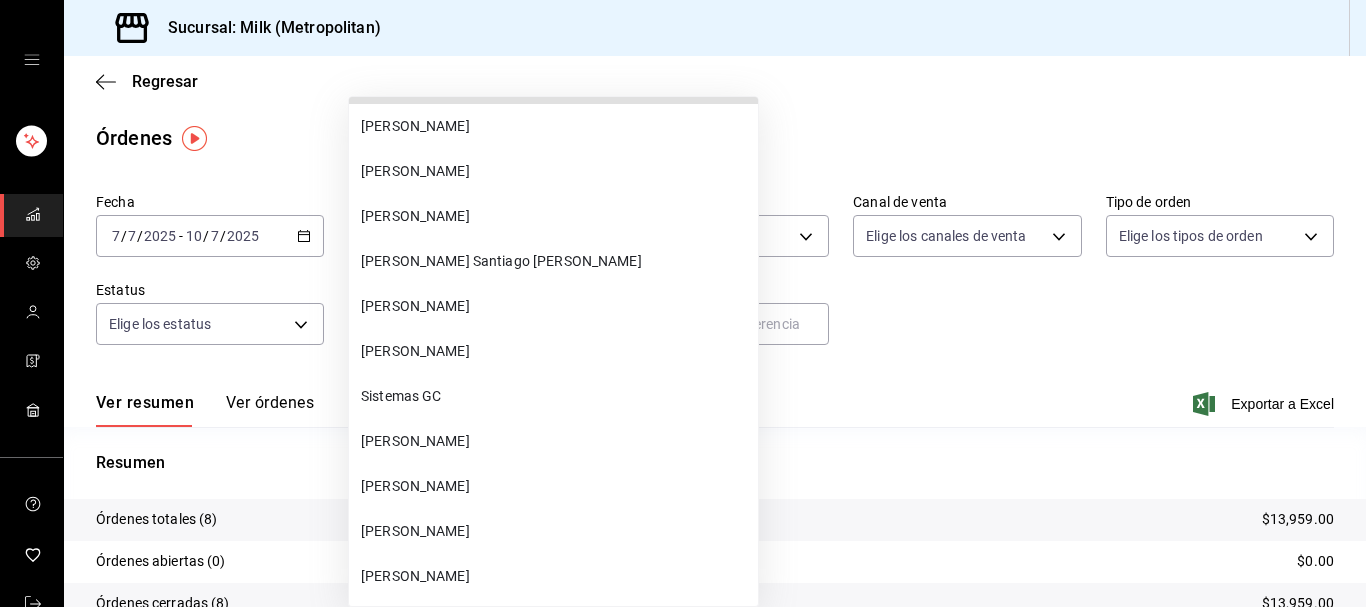 scroll, scrollTop: 68426, scrollLeft: 0, axis: vertical 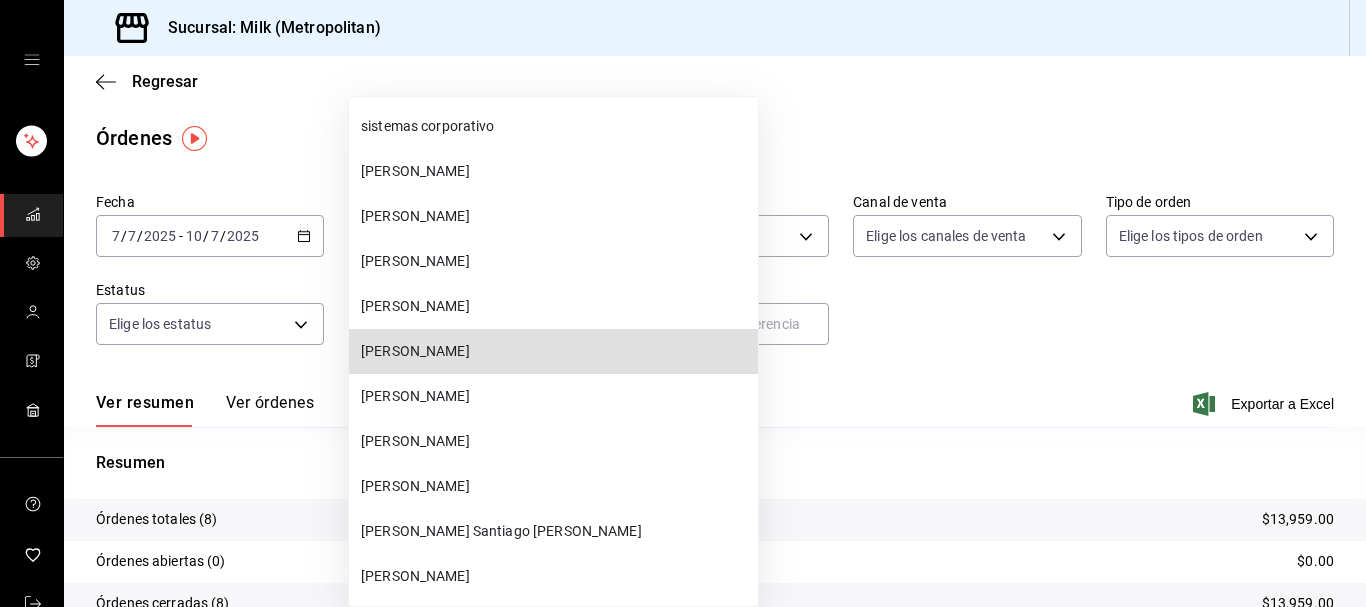 type 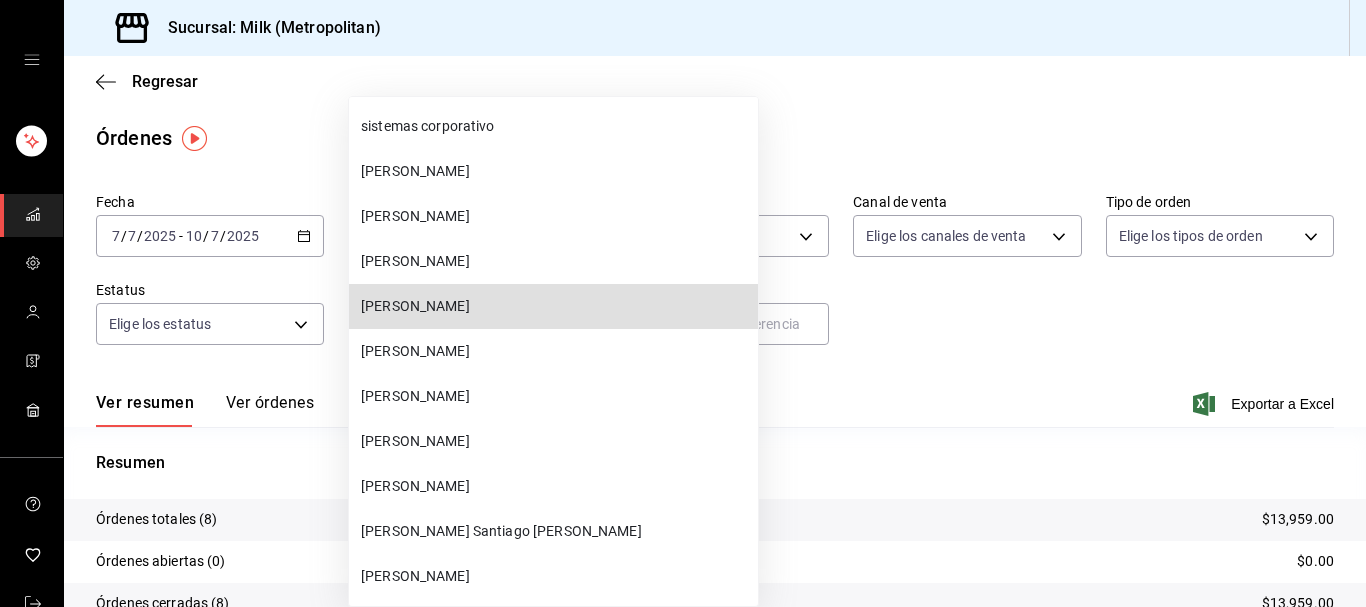 type 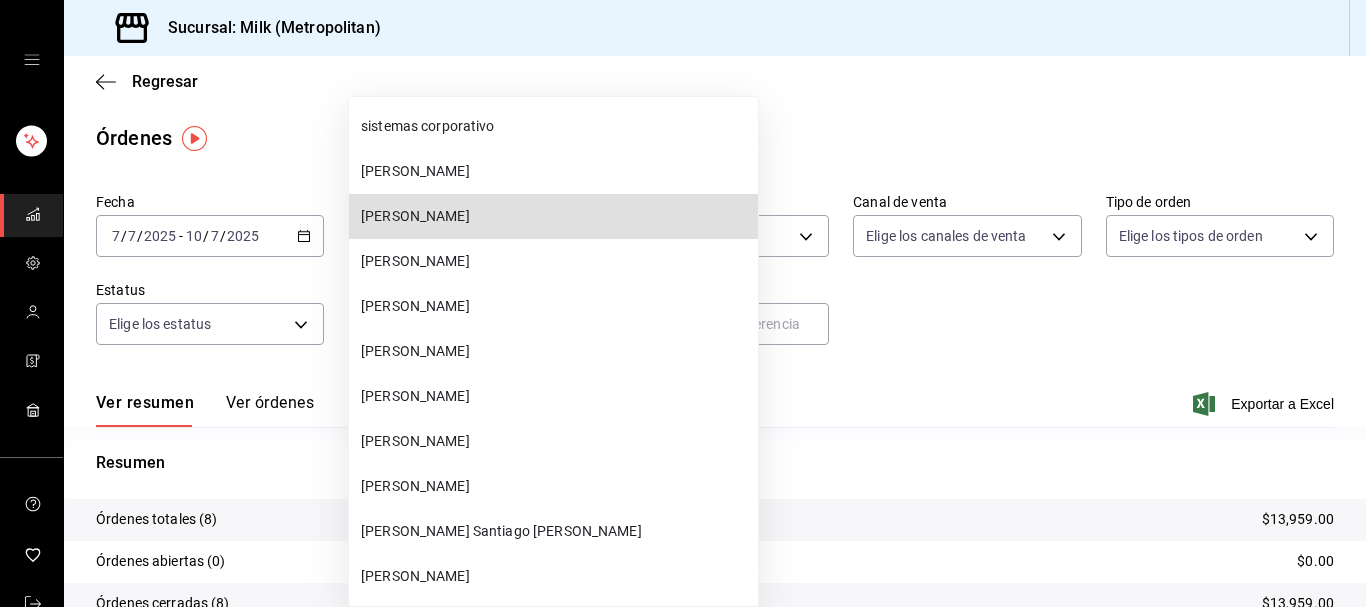 type 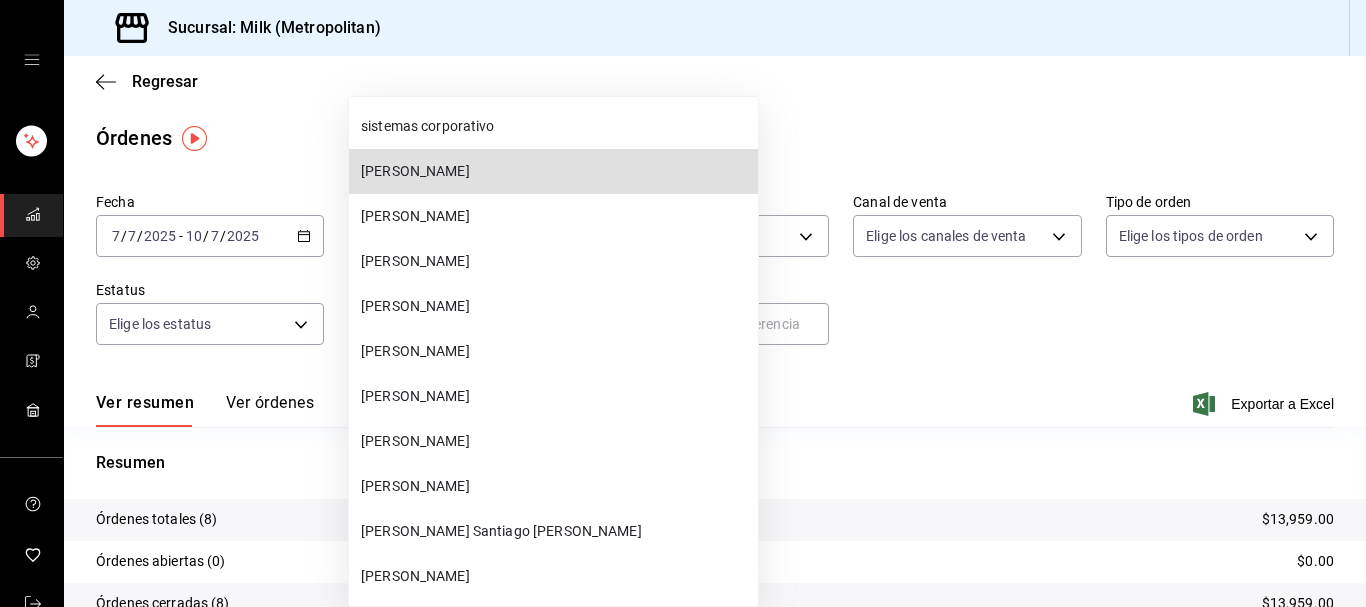 type 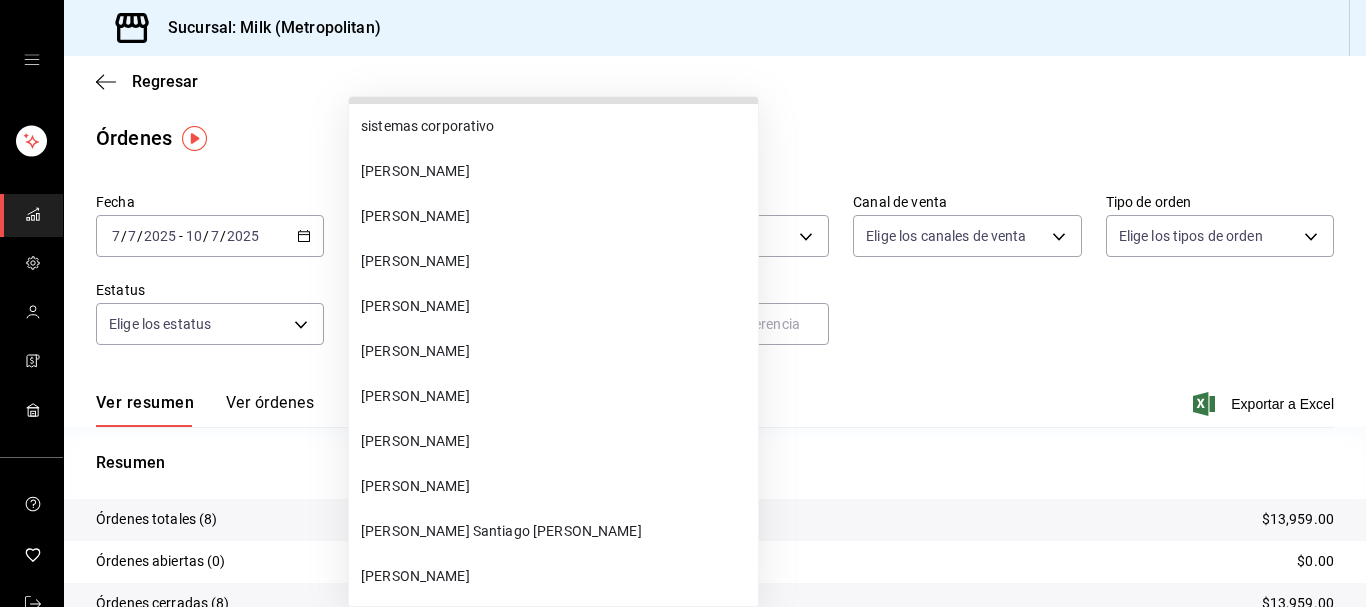 scroll, scrollTop: 68156, scrollLeft: 0, axis: vertical 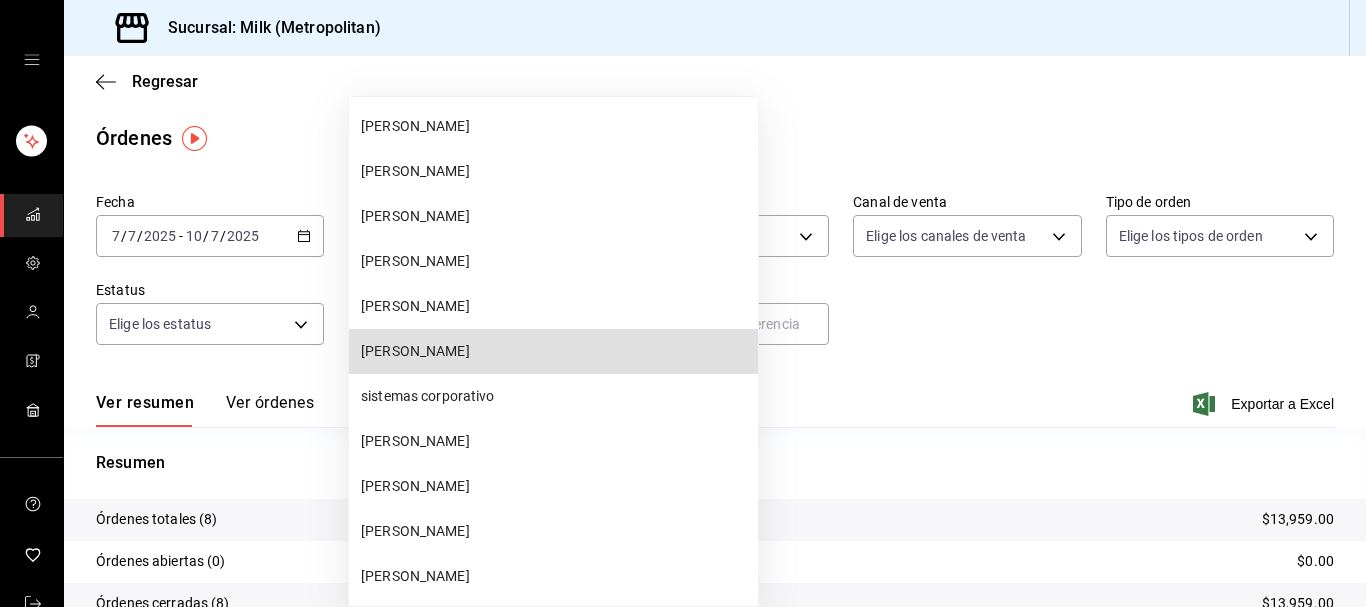 type 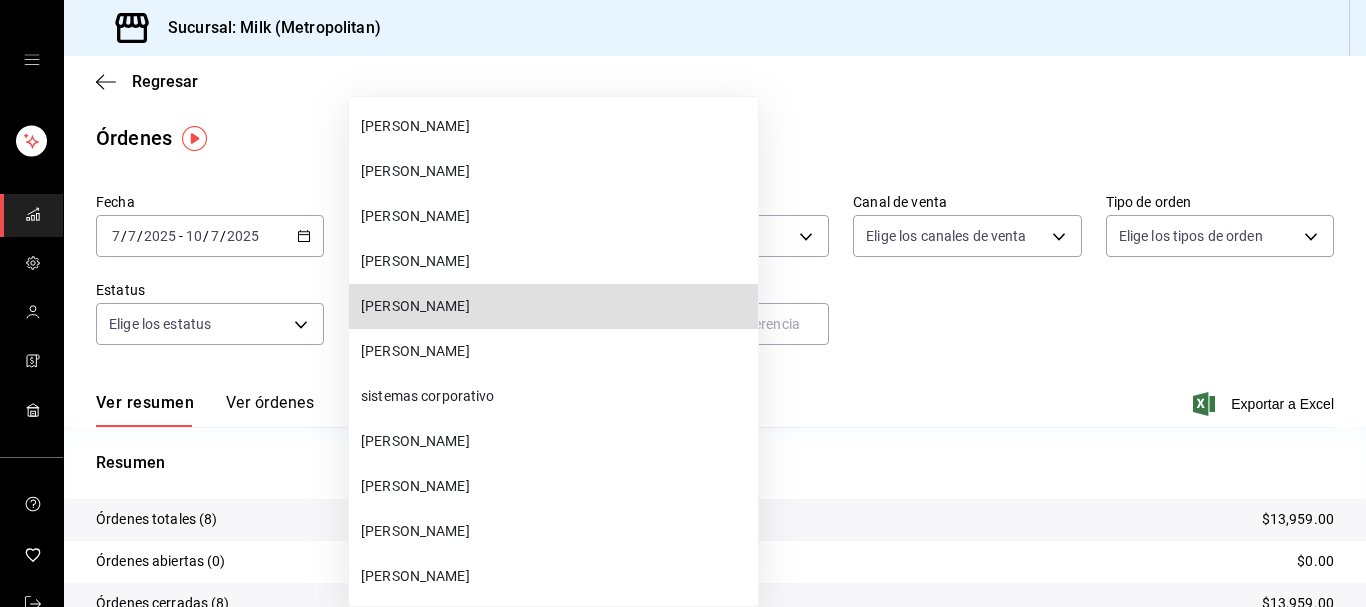 type 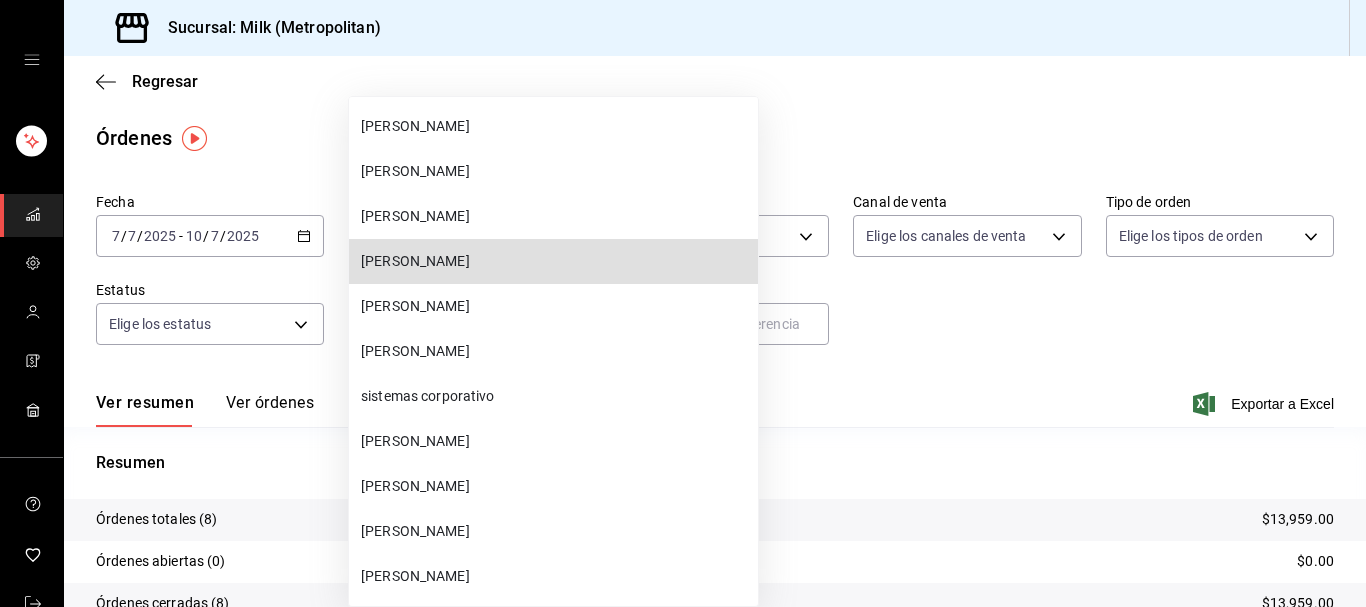 type 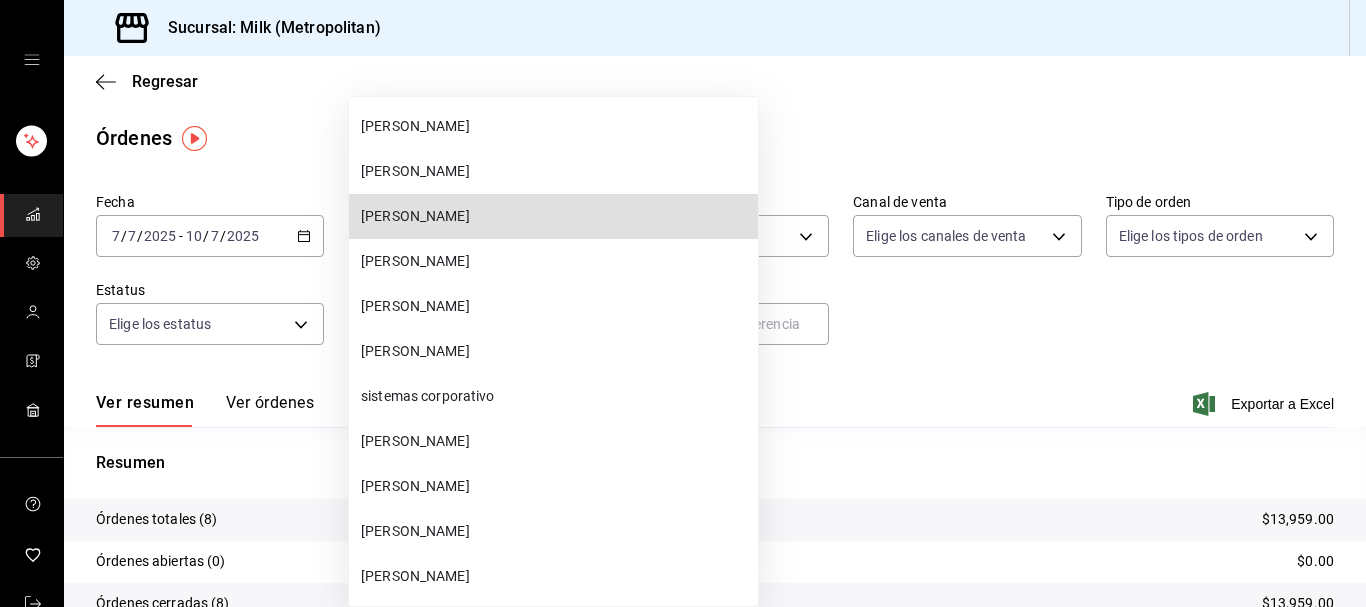 type 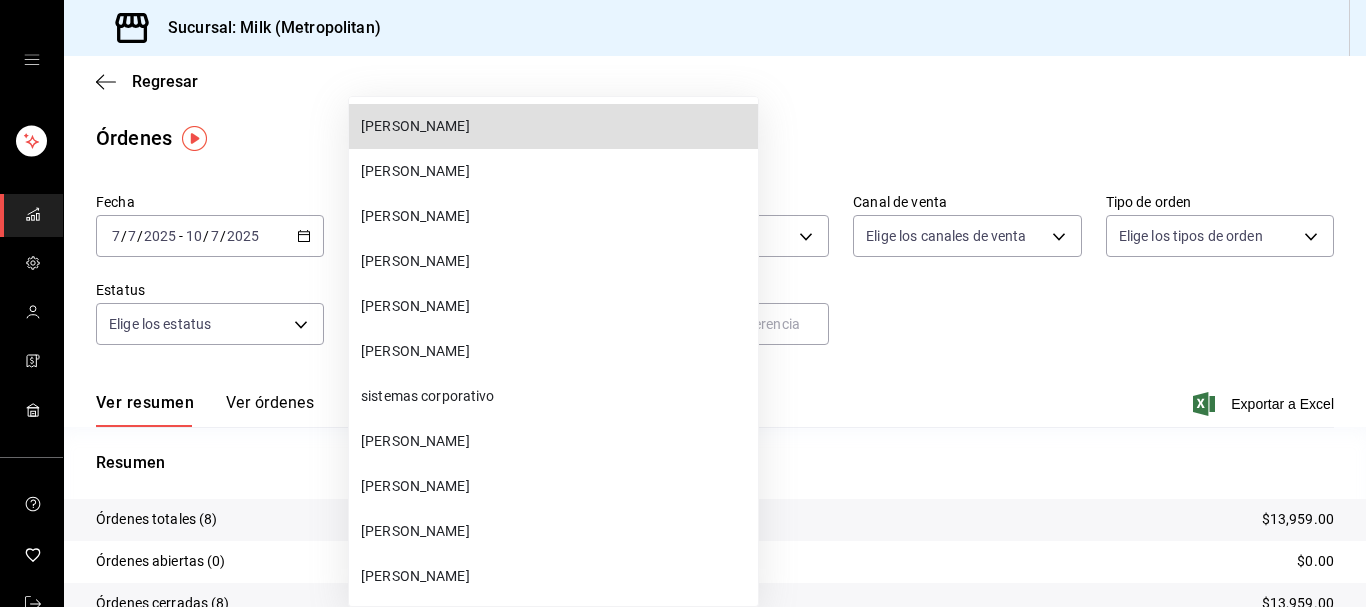 type 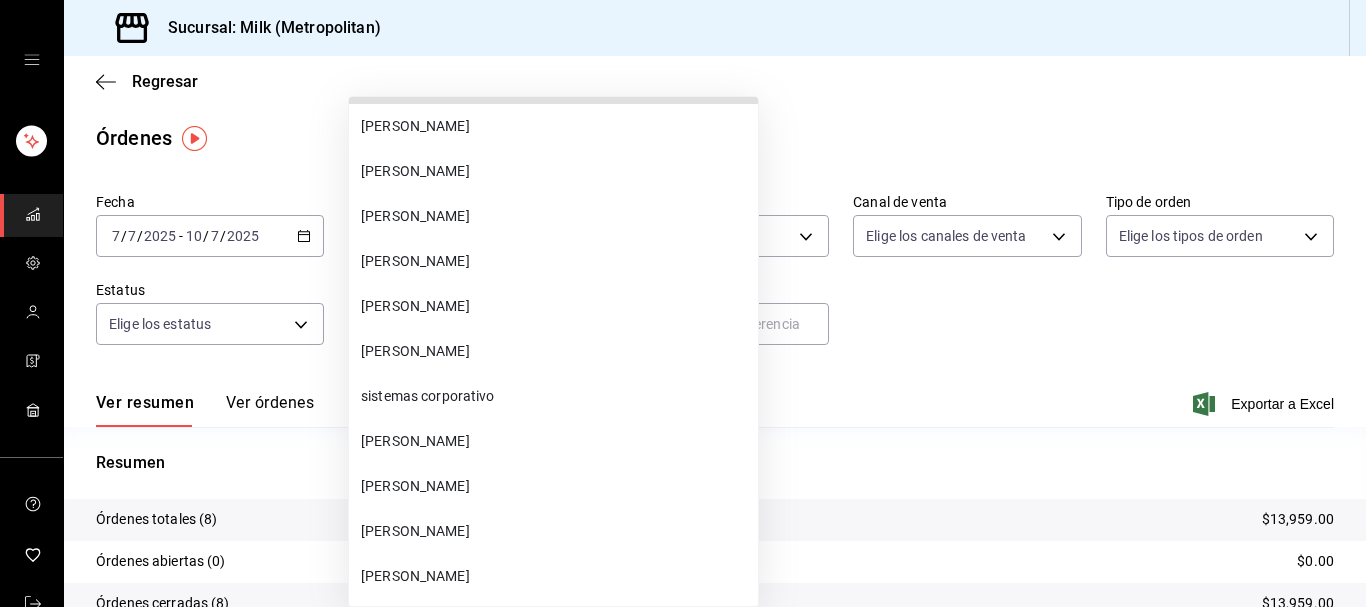 scroll, scrollTop: 67886, scrollLeft: 0, axis: vertical 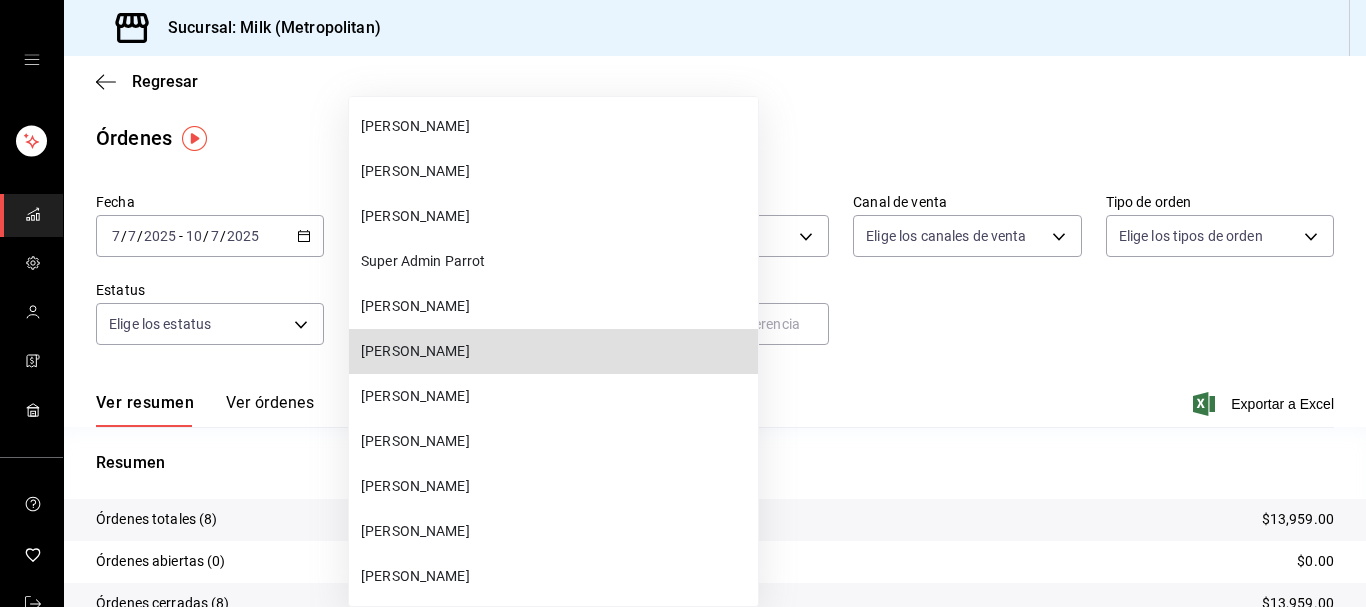 type 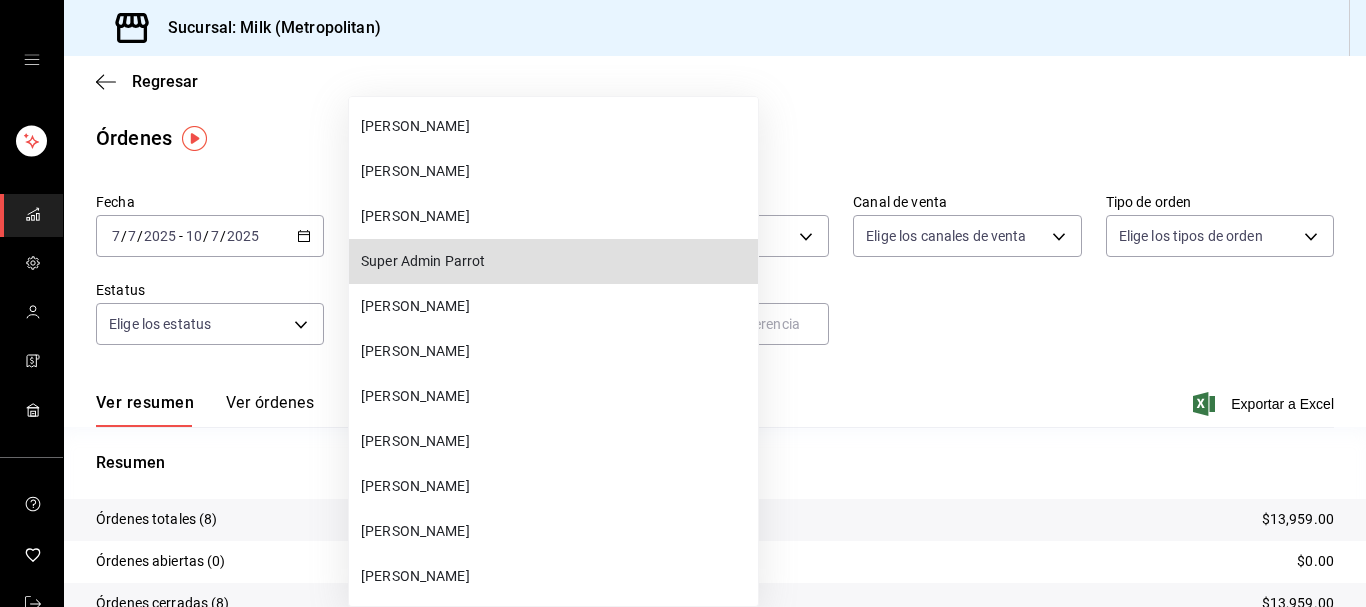 type 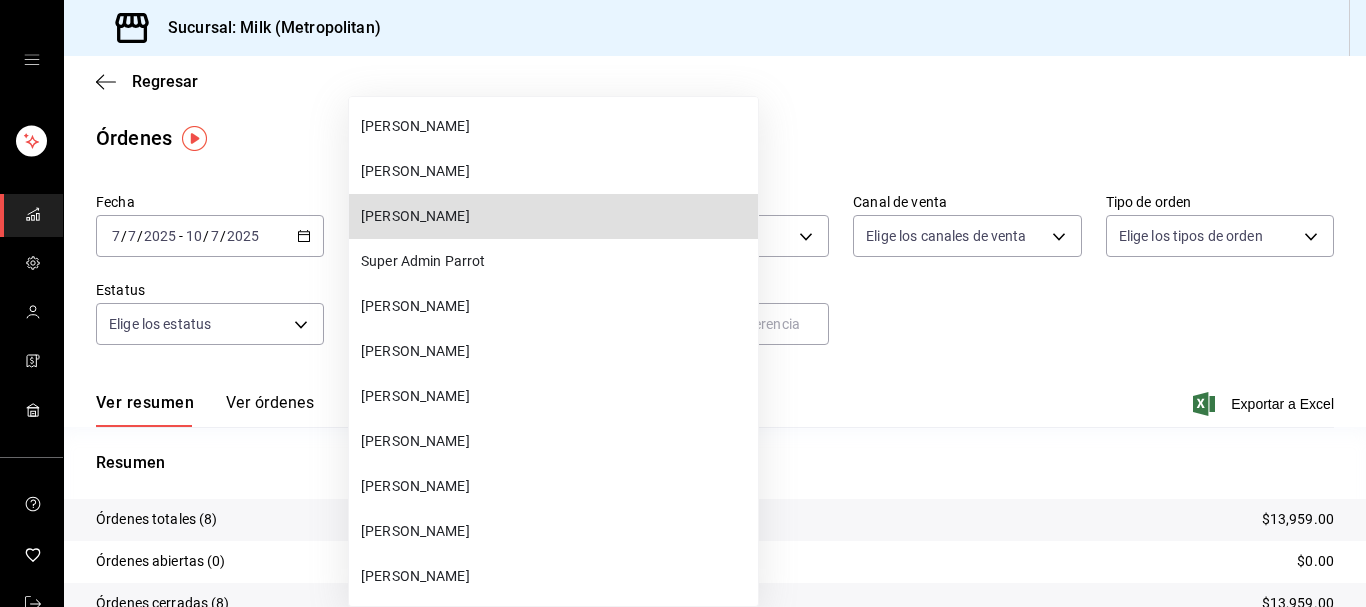 type 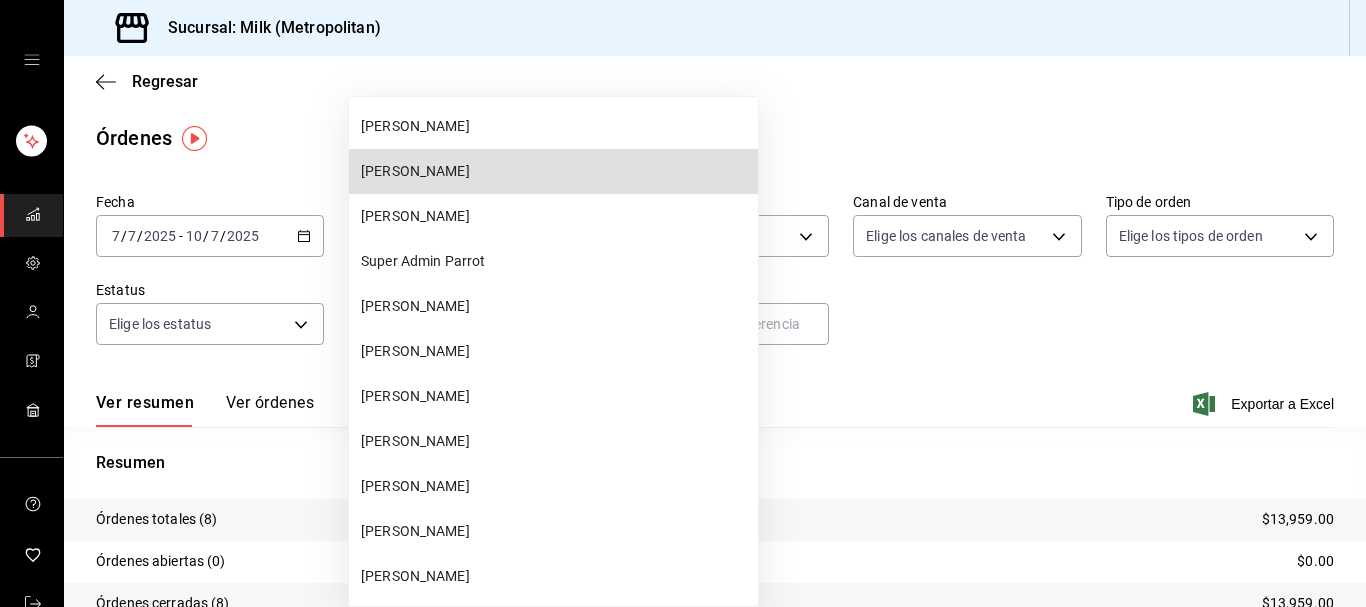 type 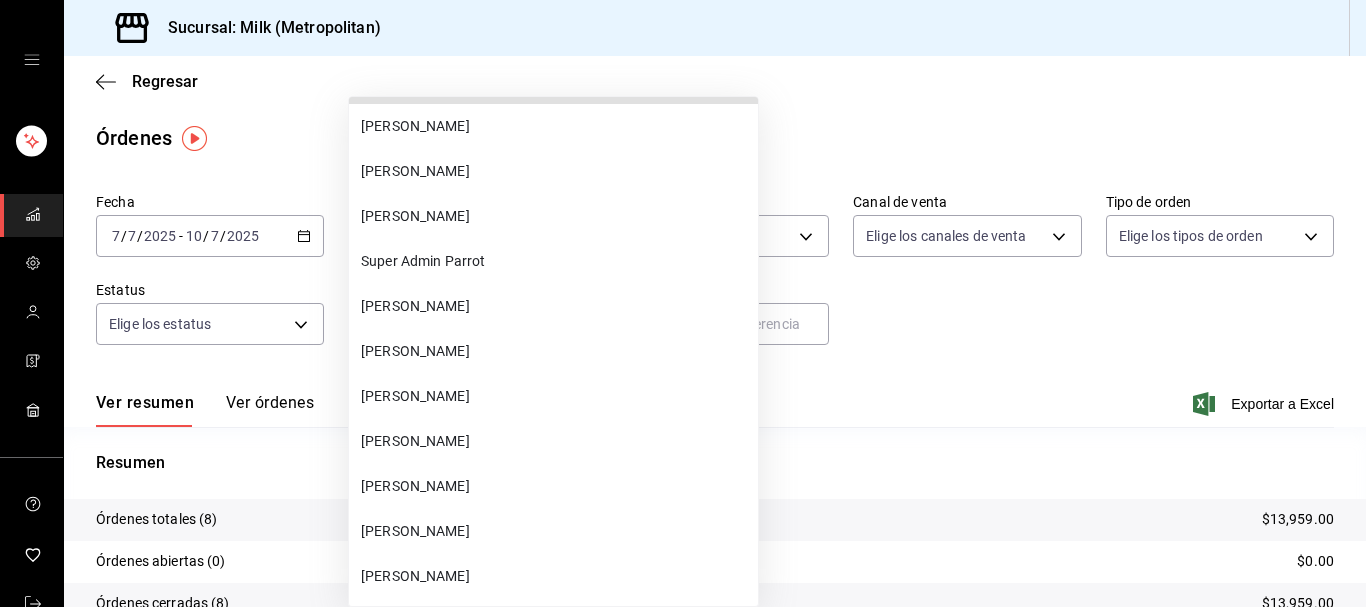 type 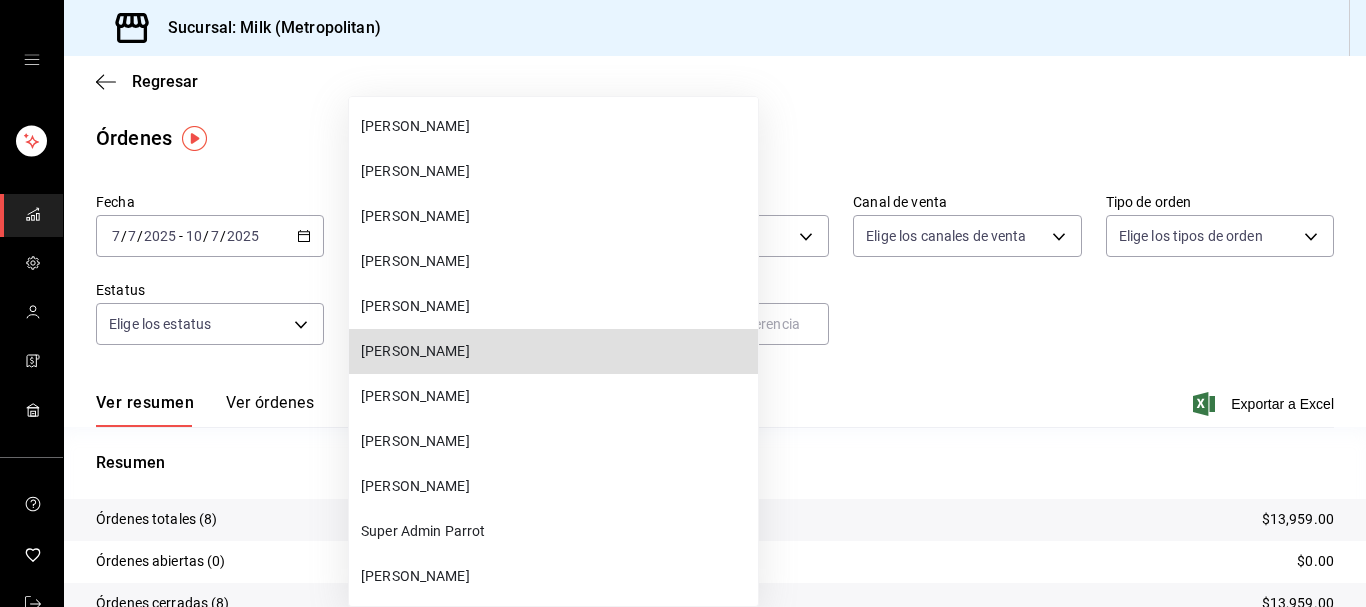 type 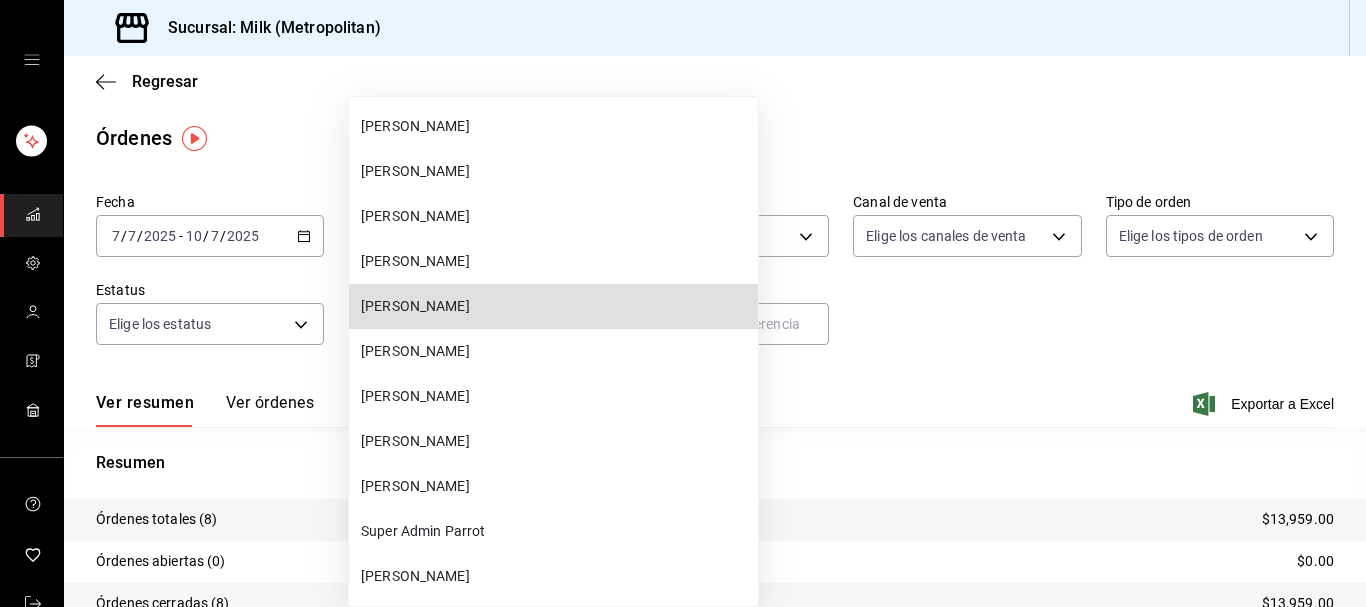 type 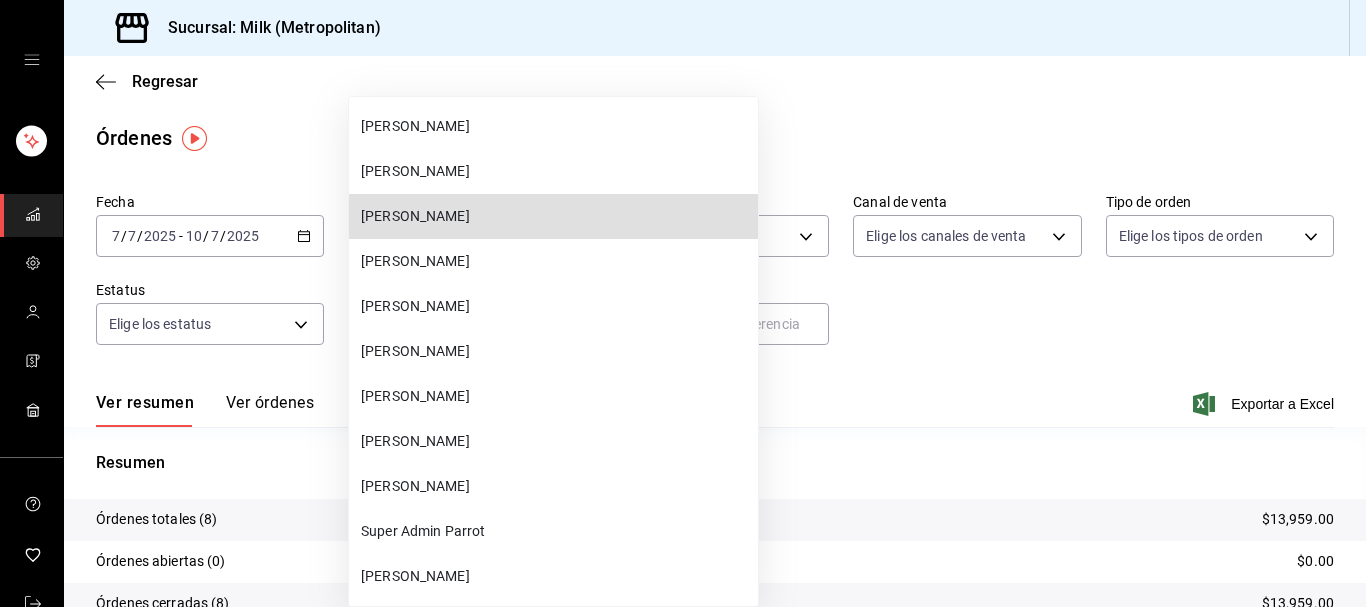 type 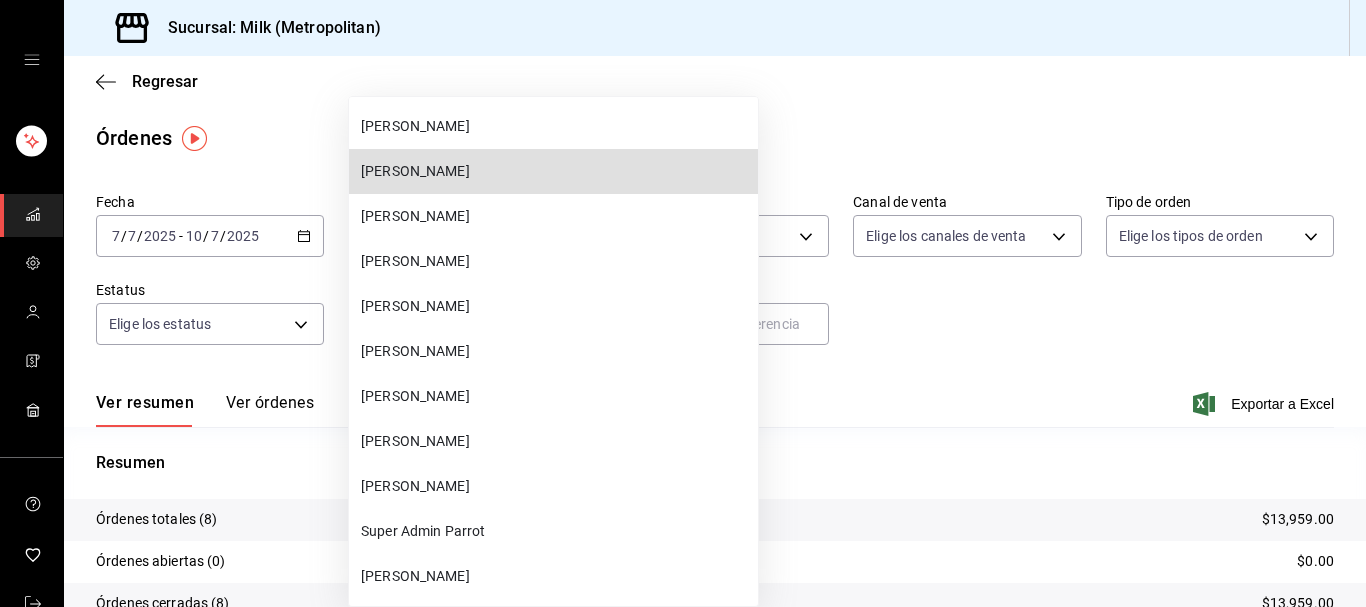 type 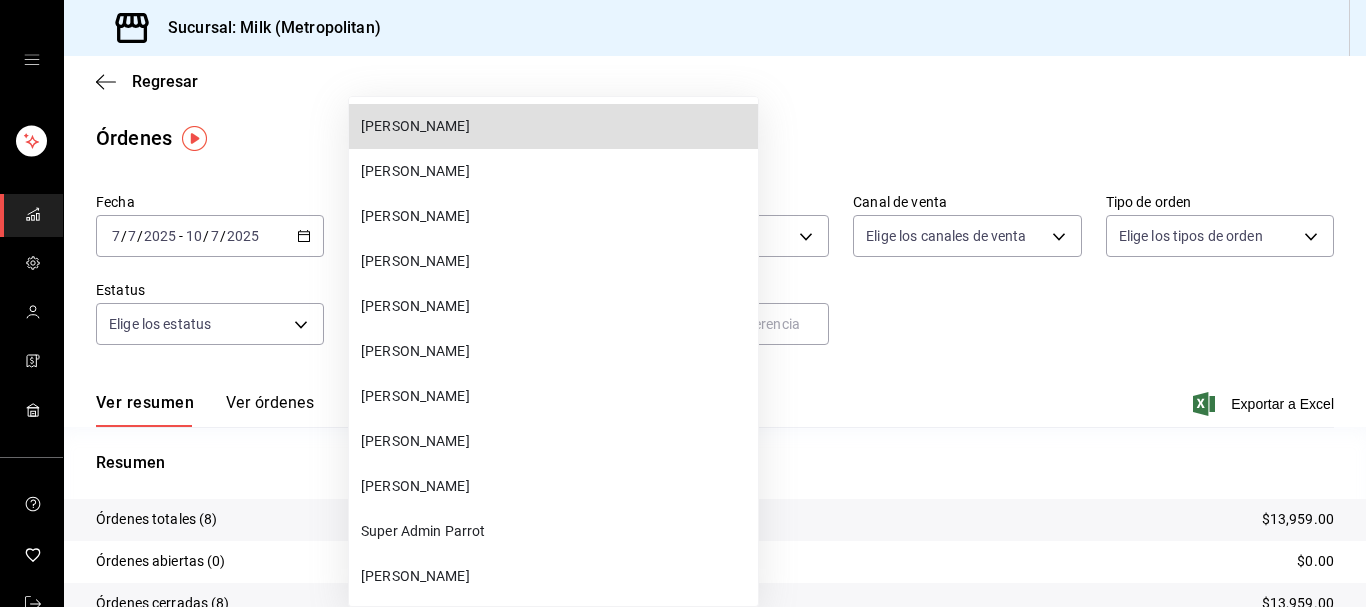 scroll, scrollTop: 67346, scrollLeft: 0, axis: vertical 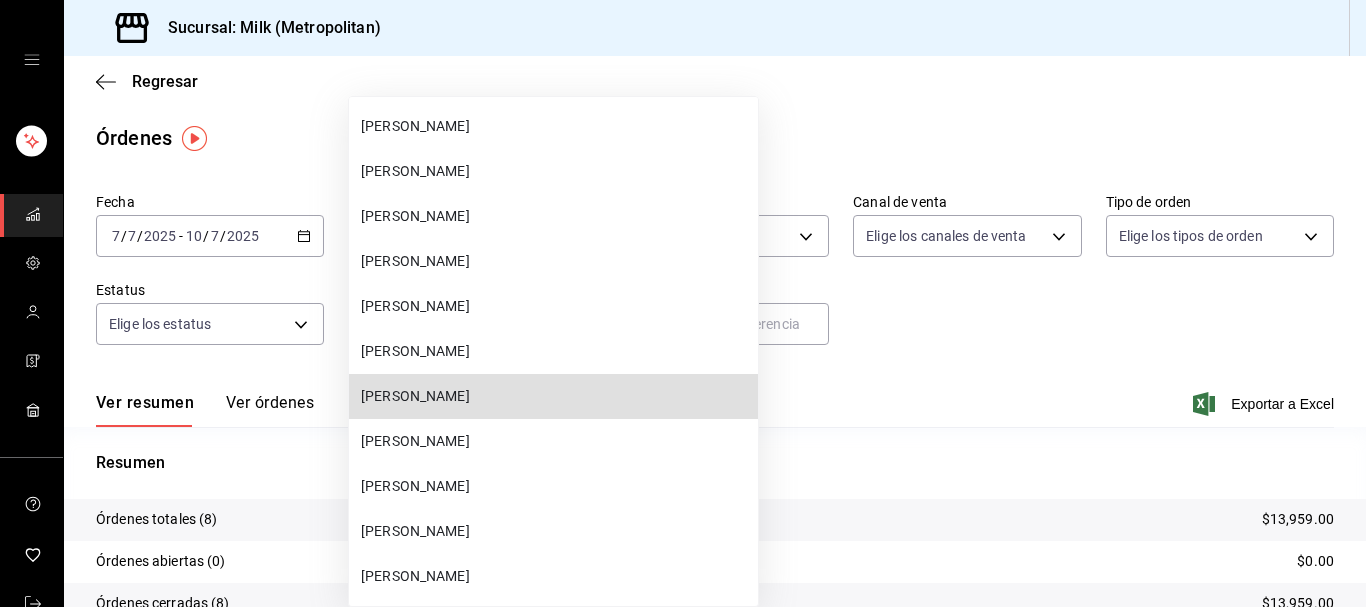 type 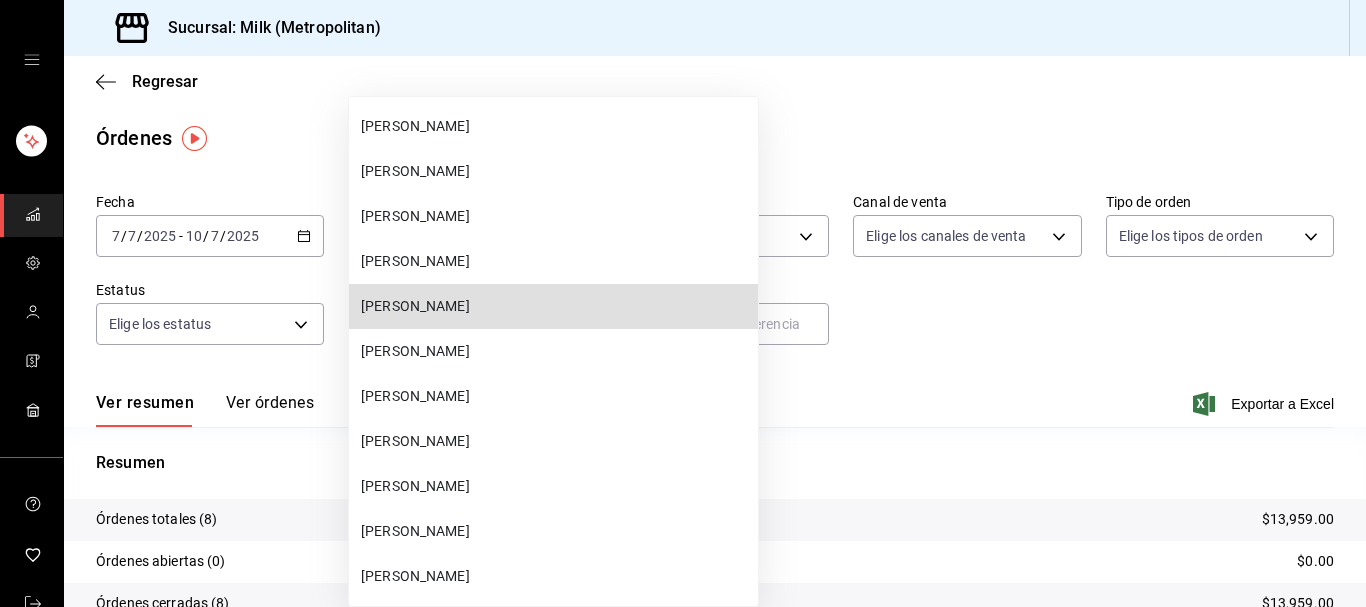type 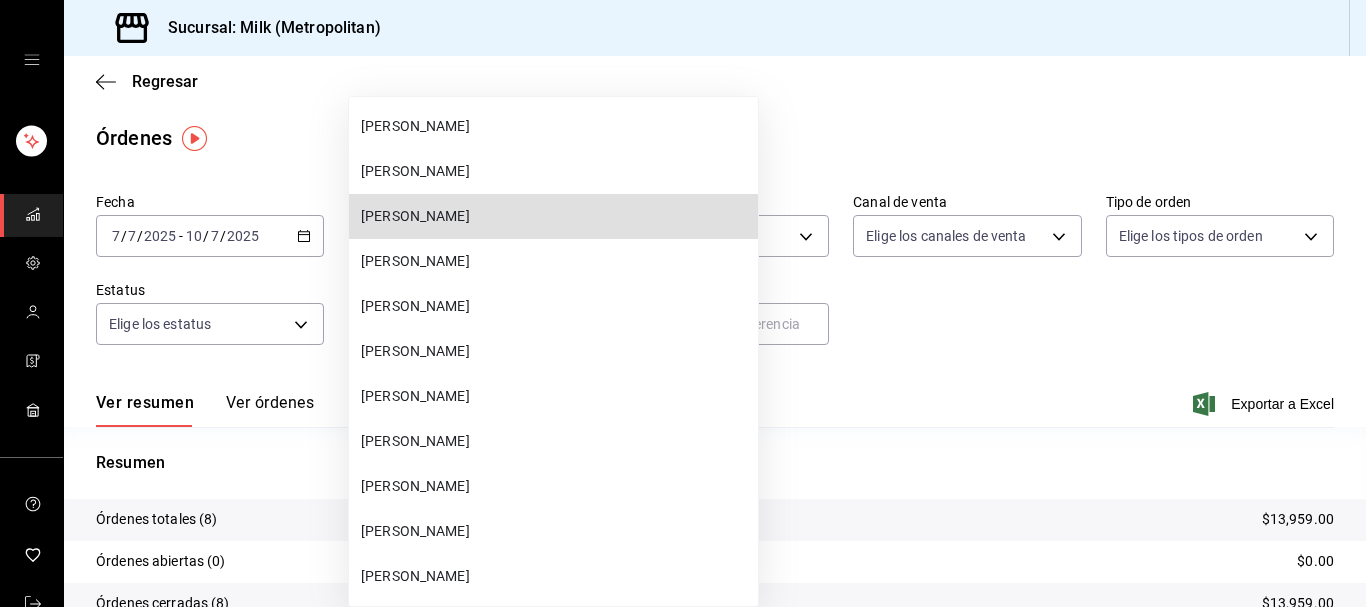 type 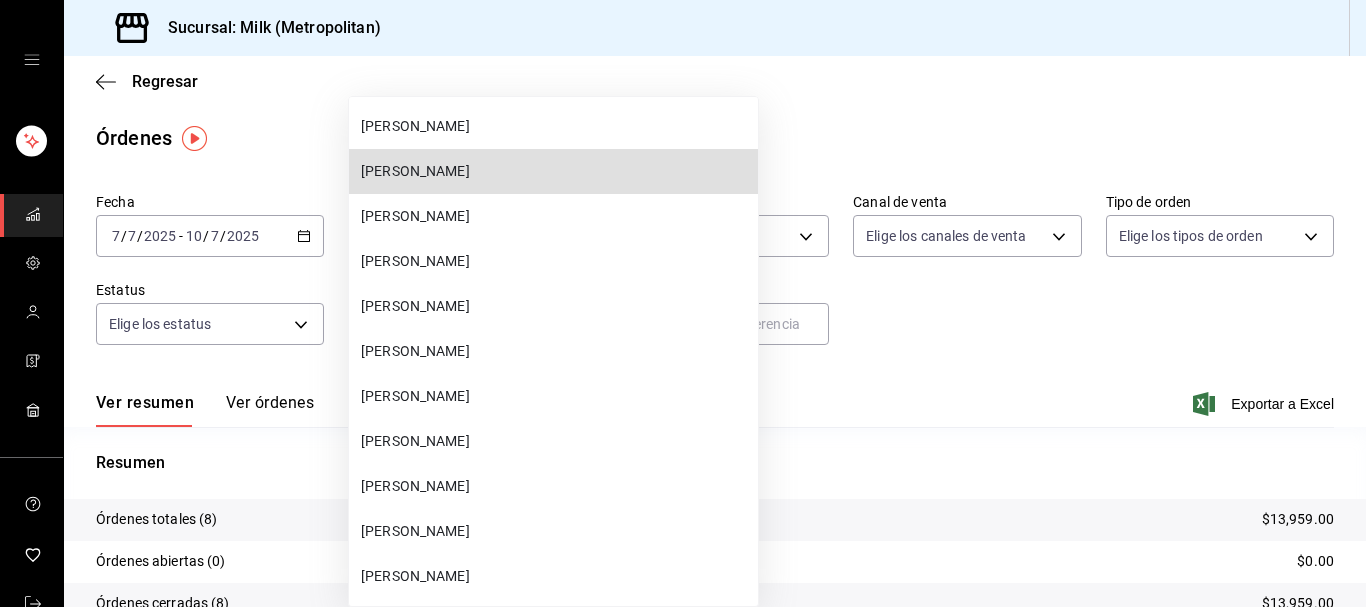 type 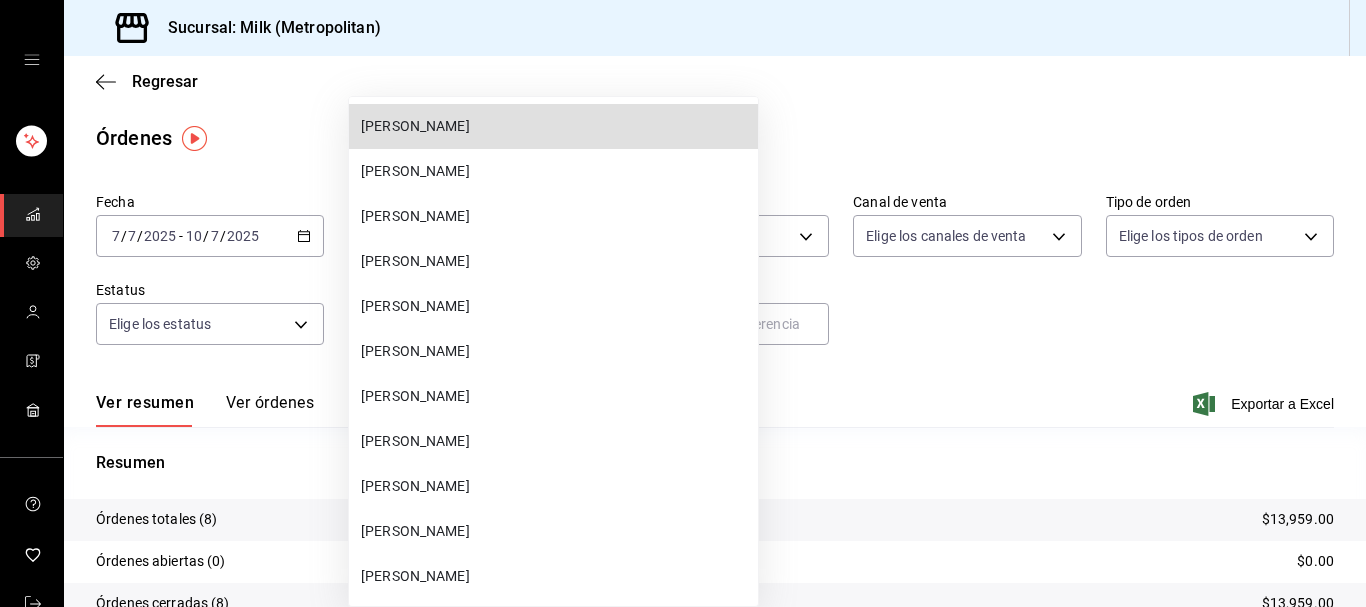 type 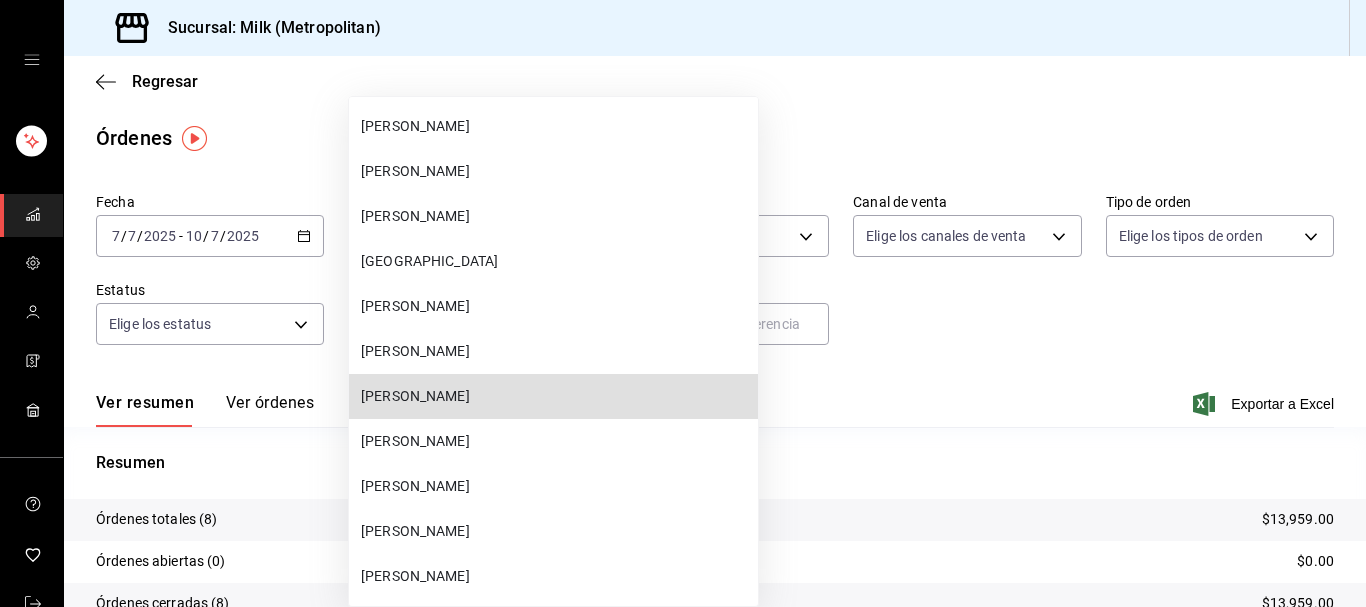 type 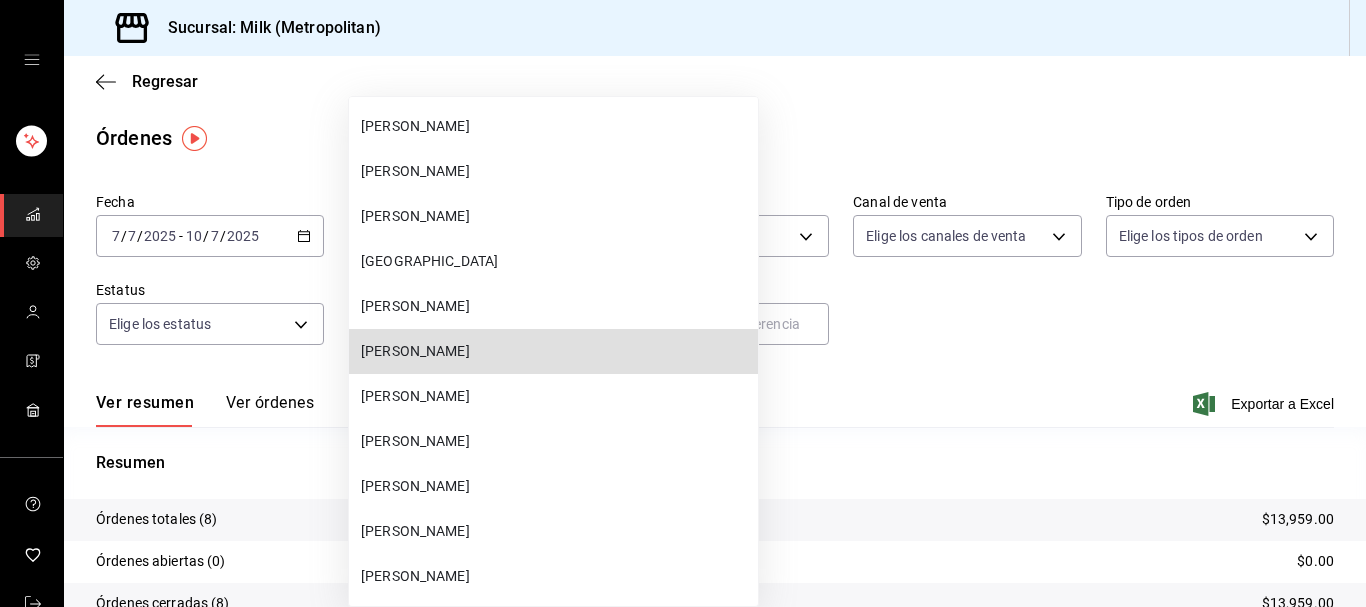 type 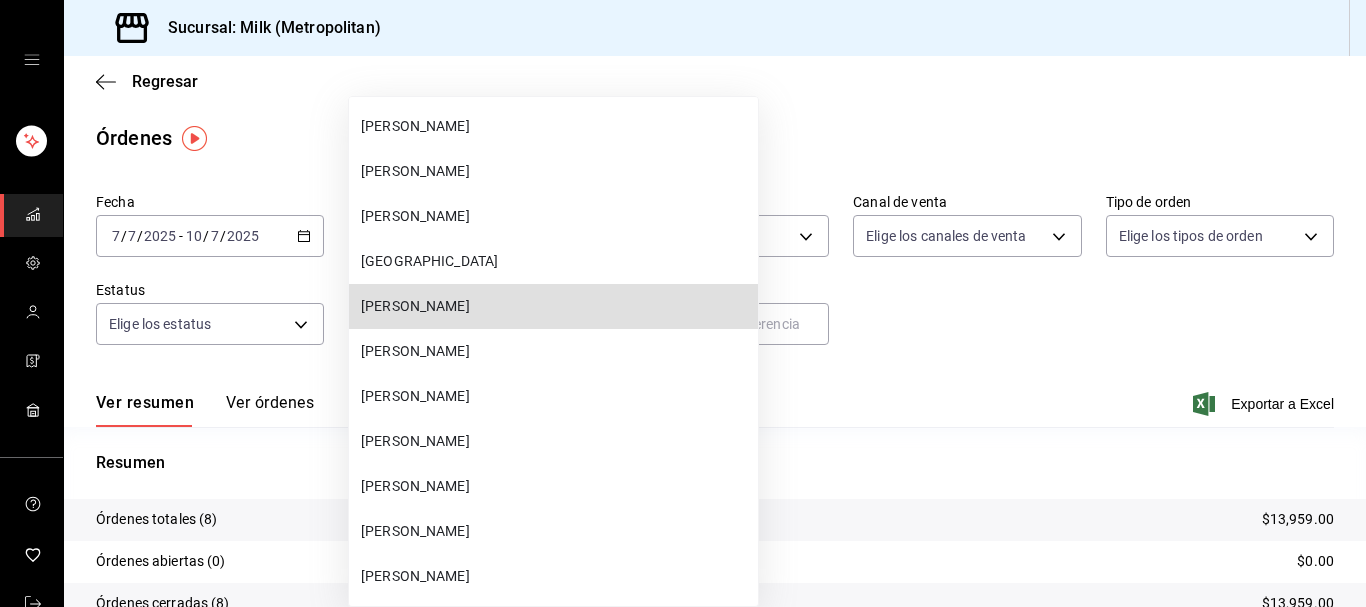 type 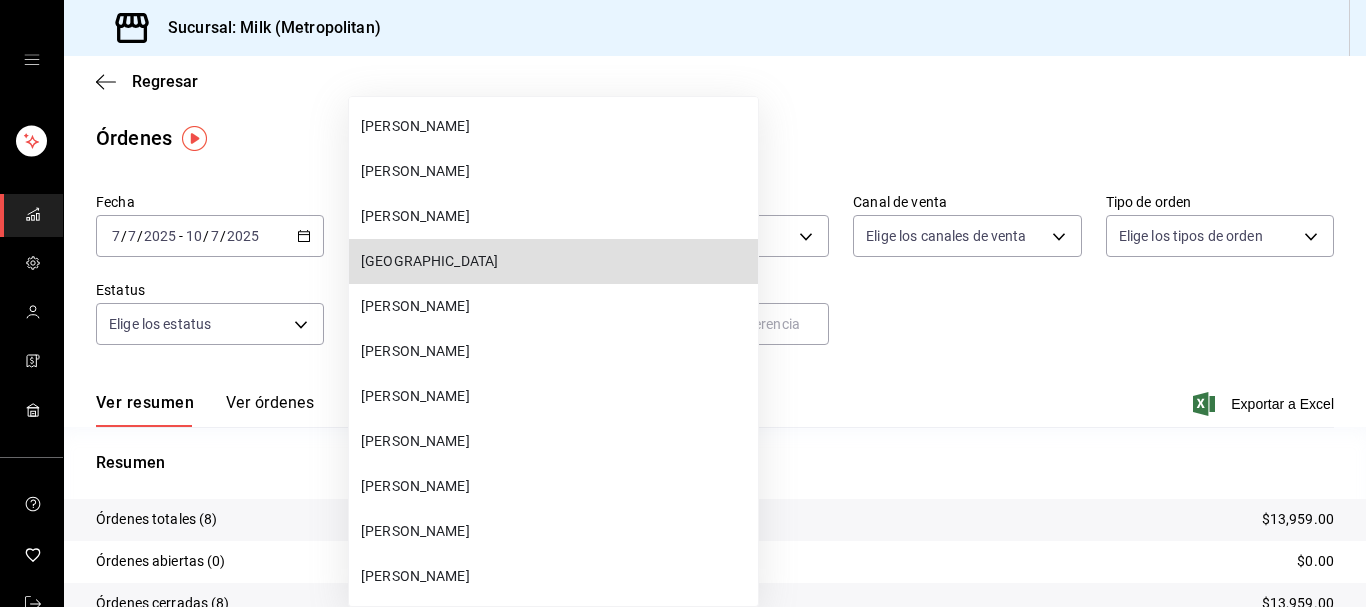 type 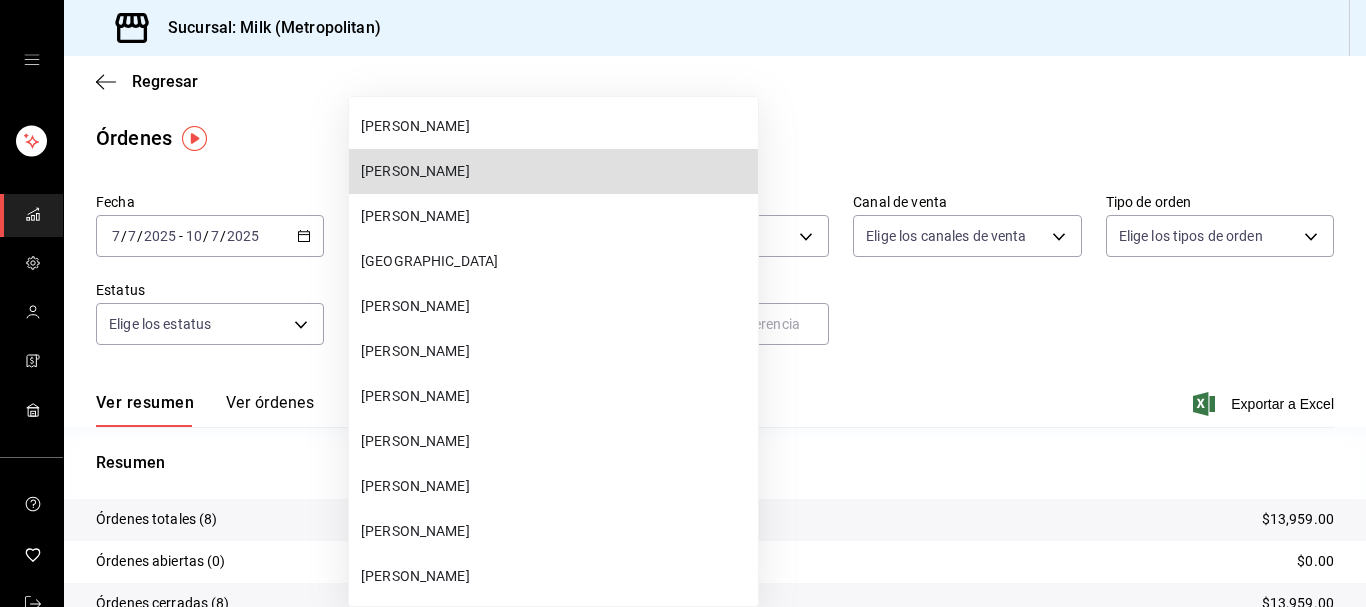type 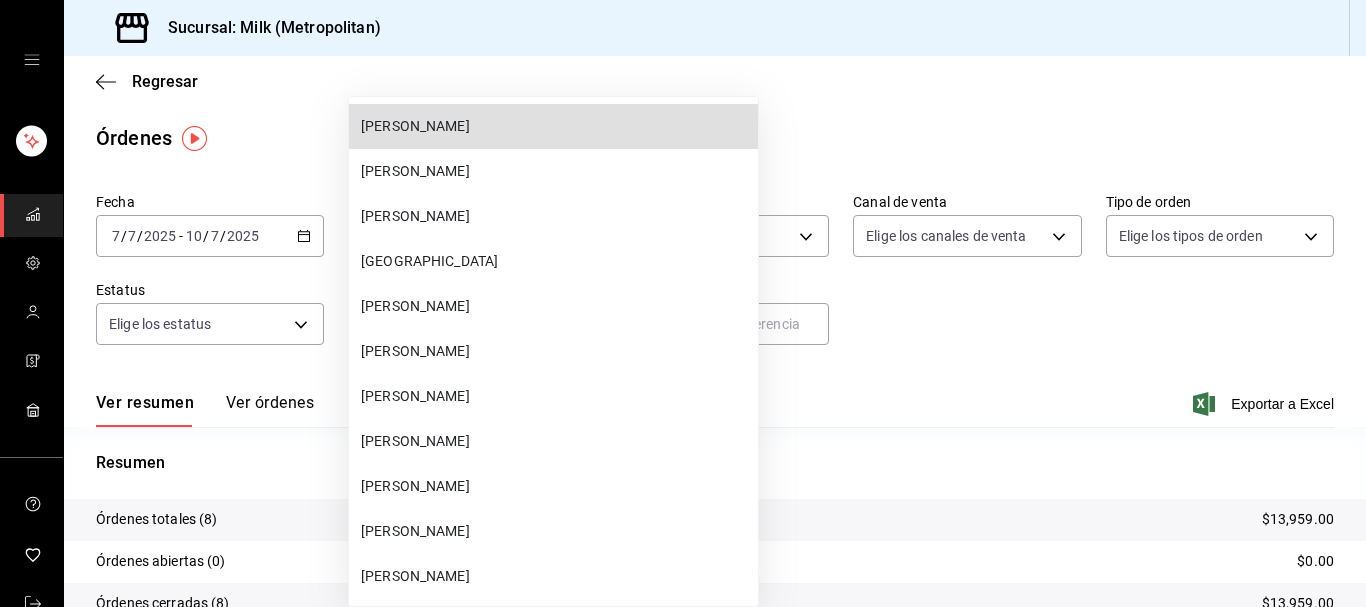 type 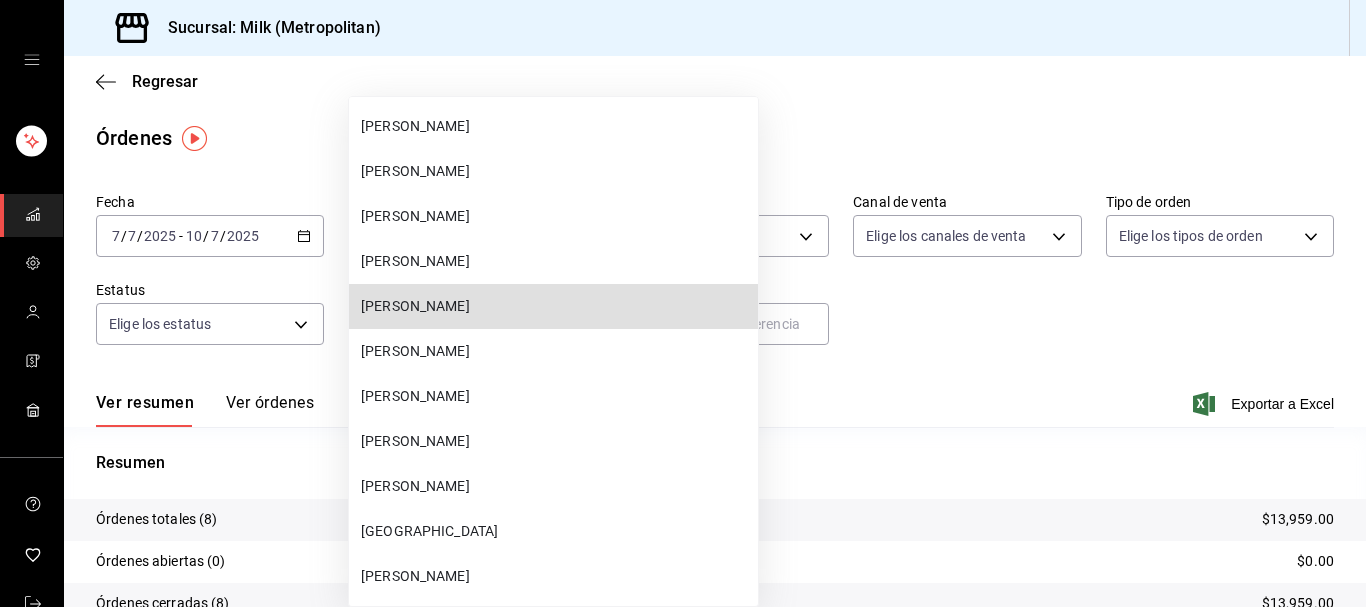 type 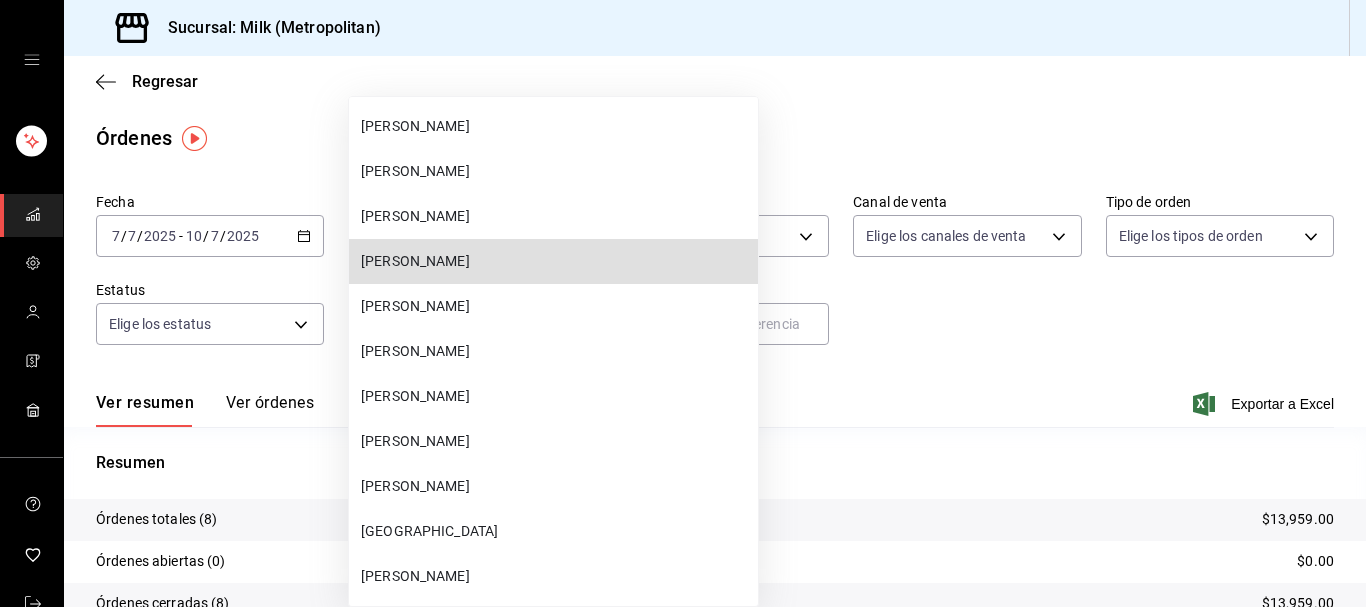 type 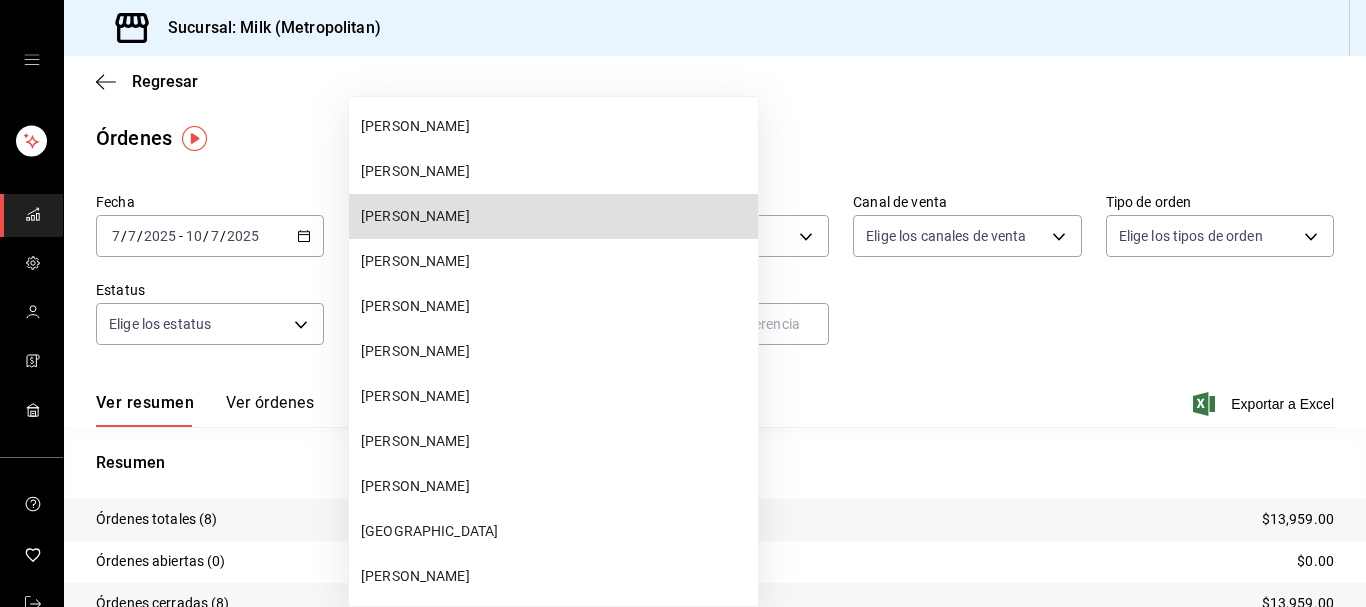 type 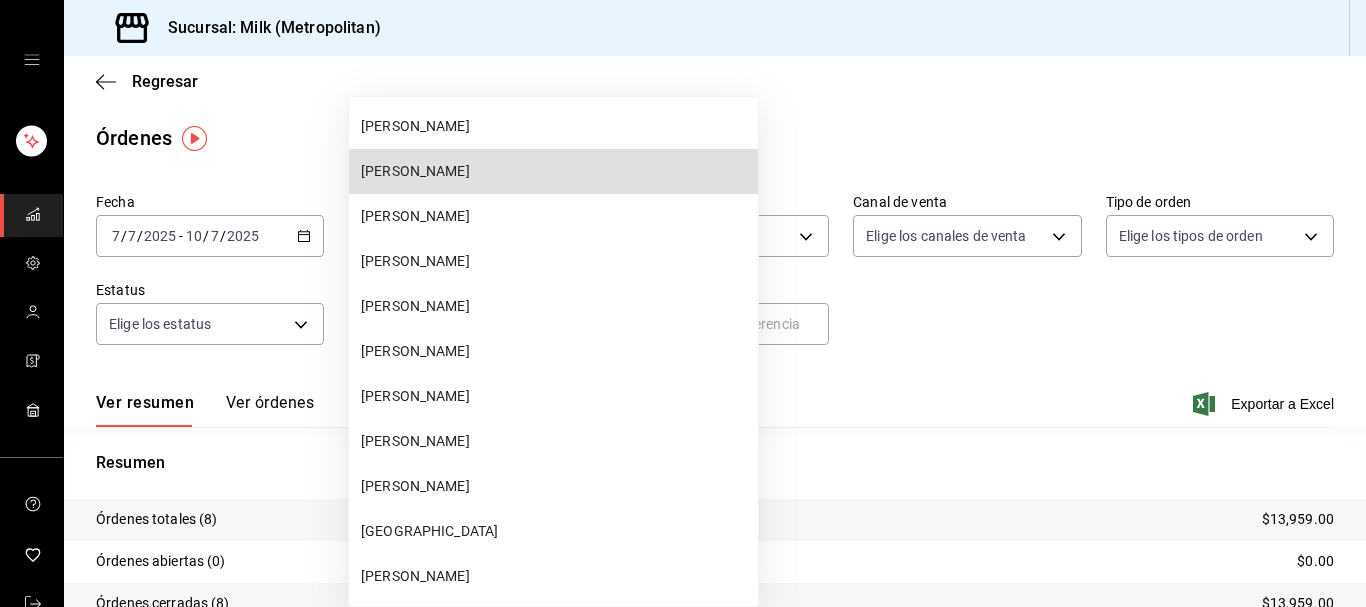type 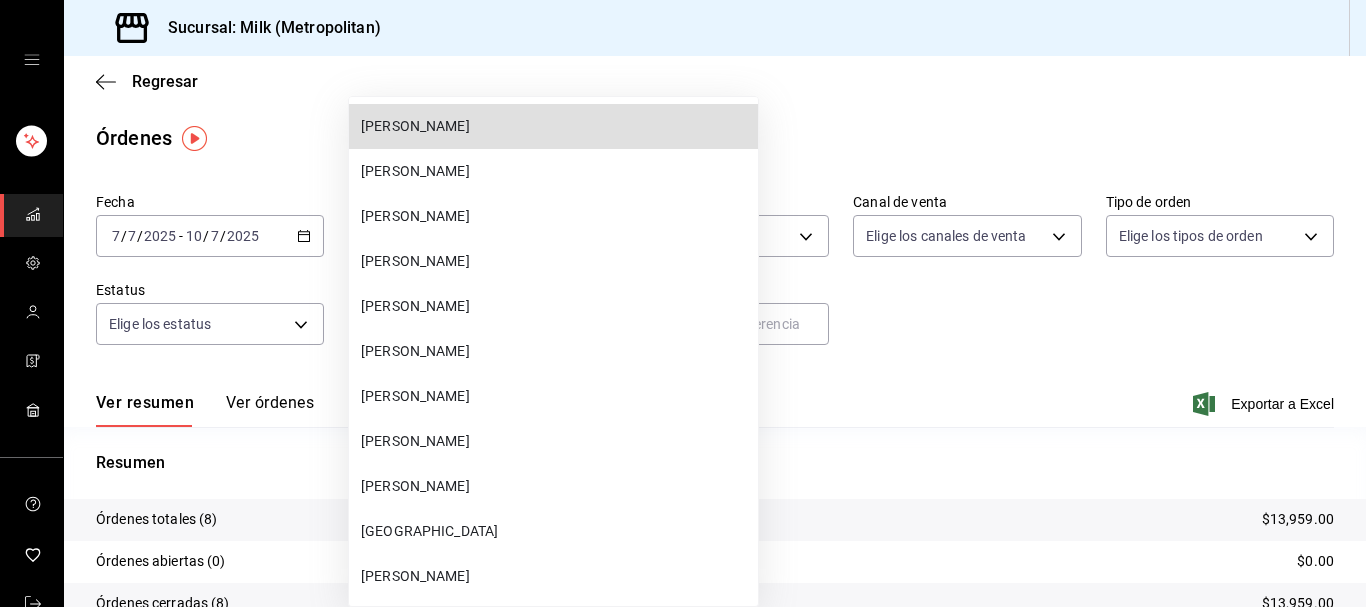 type 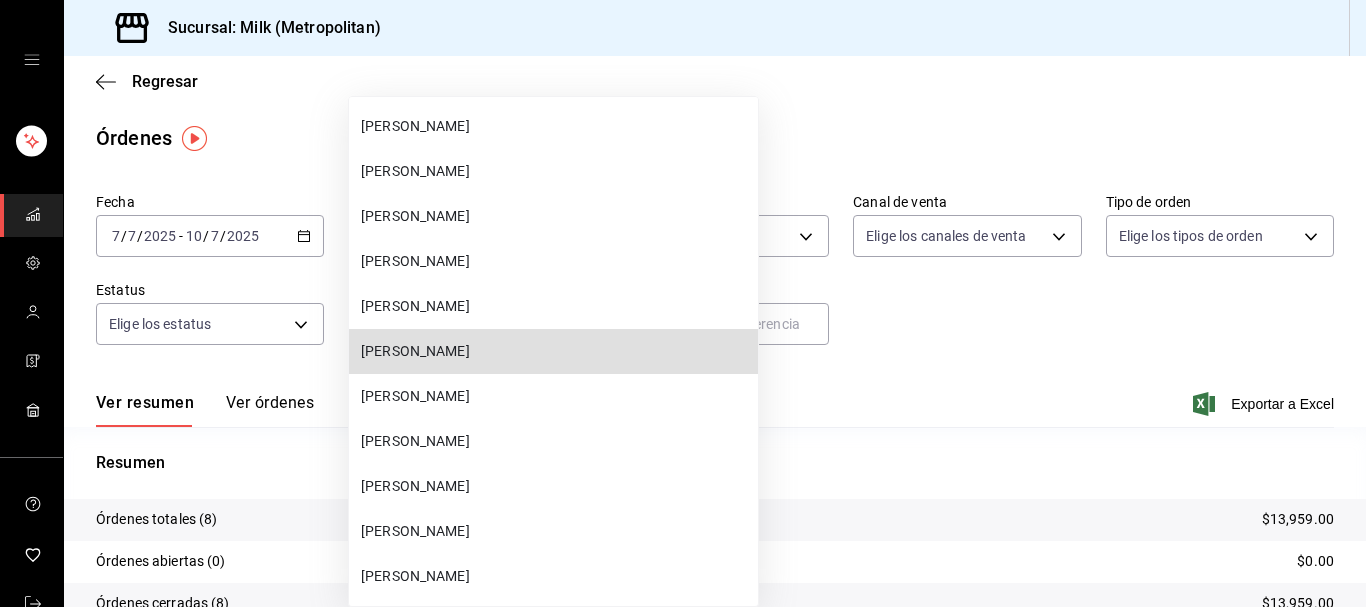 type 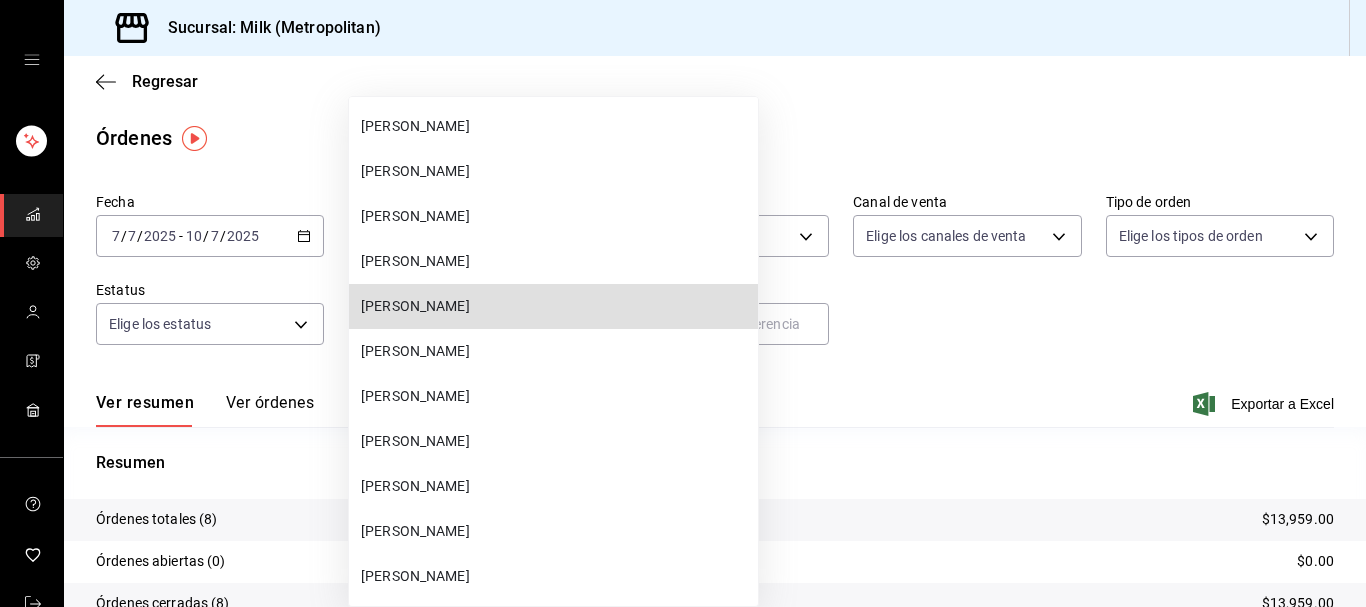 type 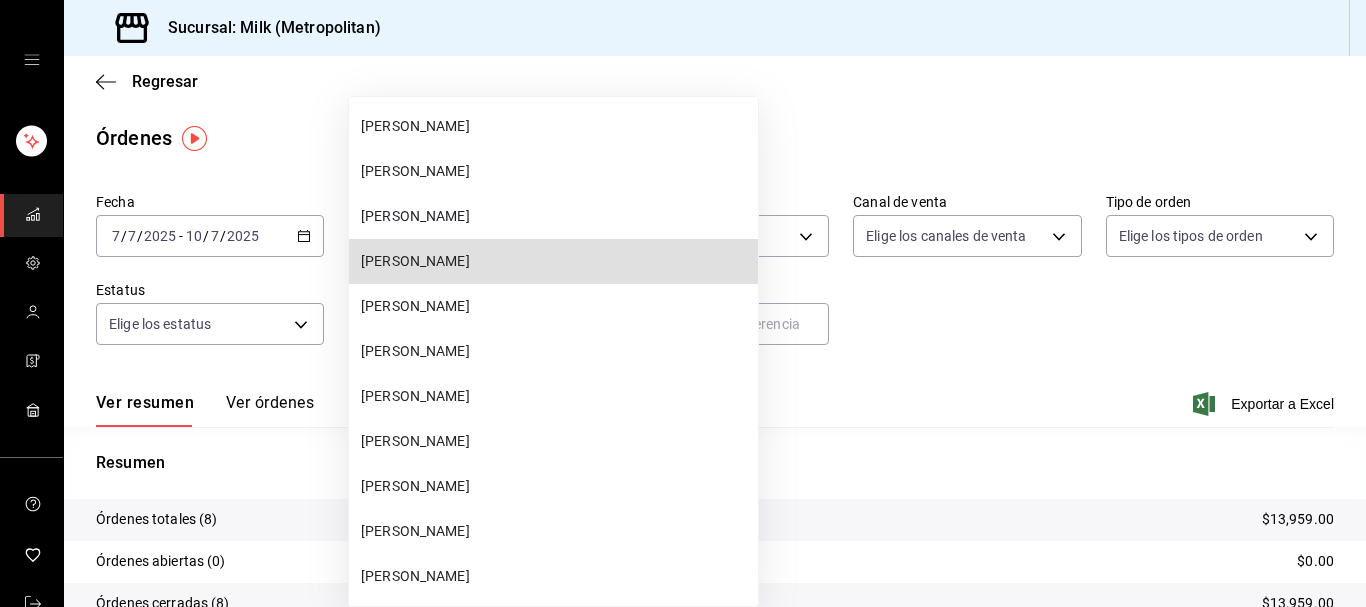 type 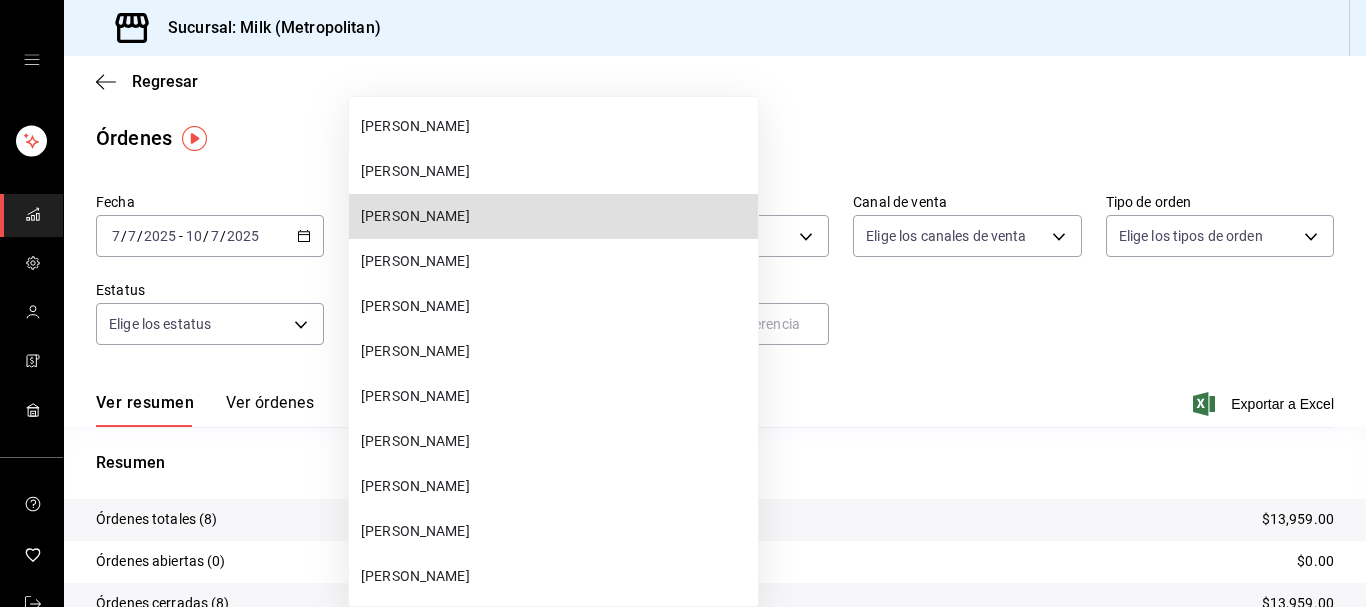 type 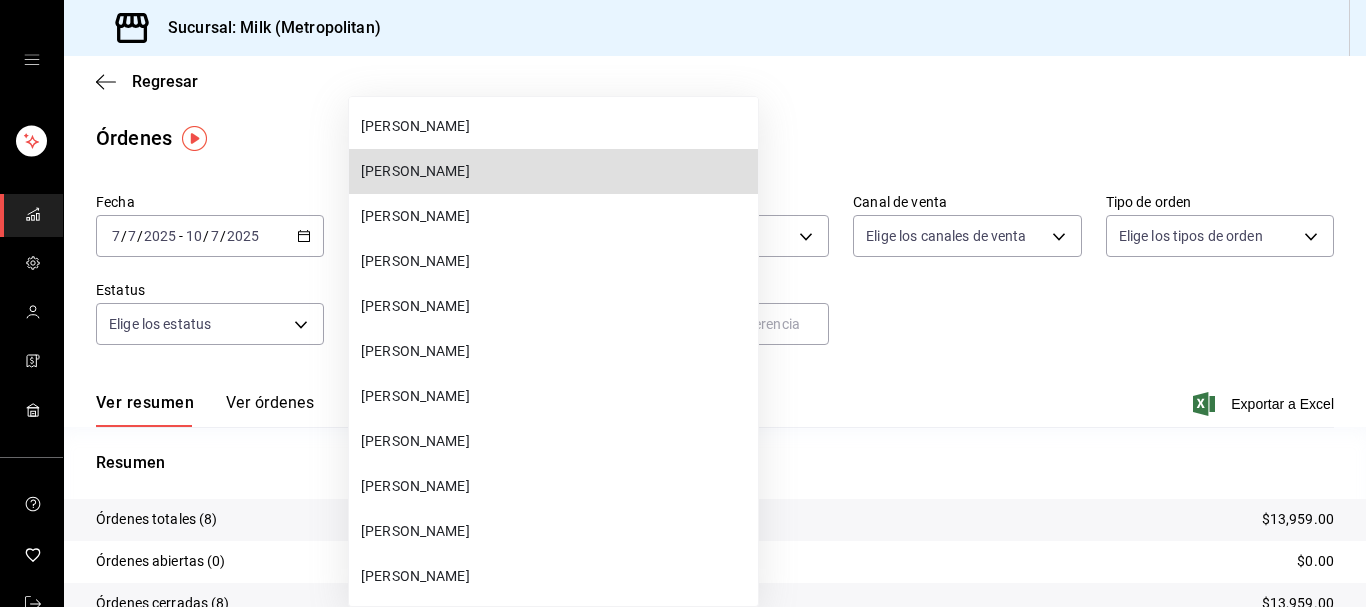 type 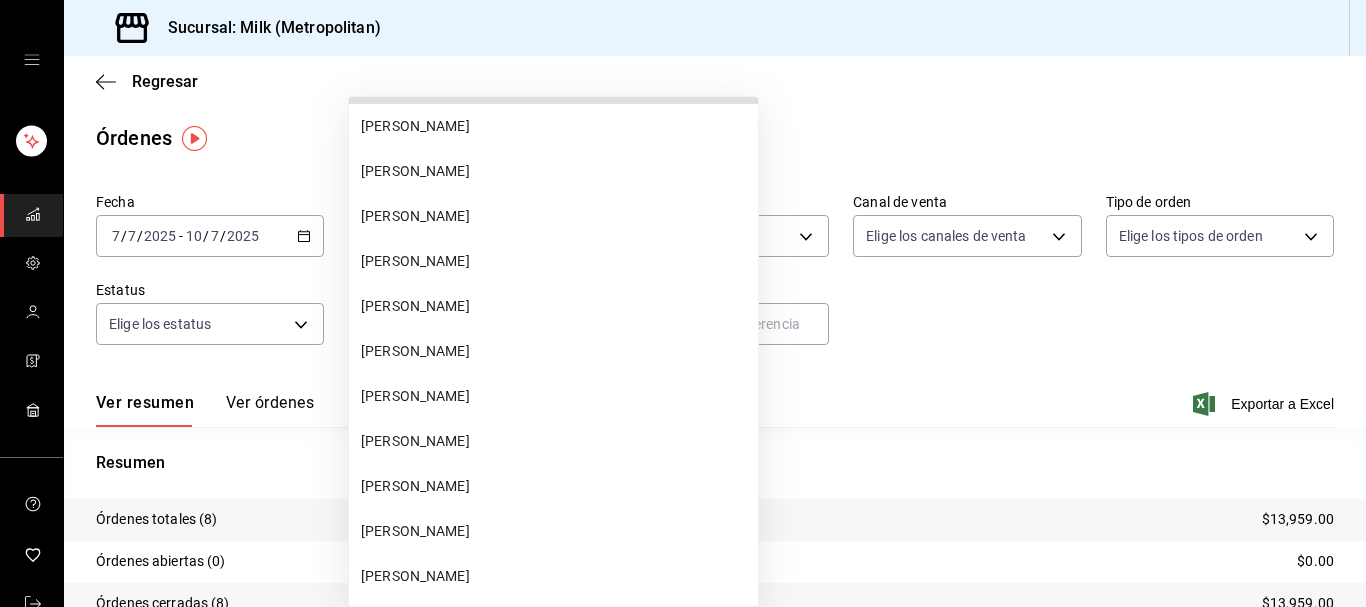 scroll, scrollTop: 66266, scrollLeft: 0, axis: vertical 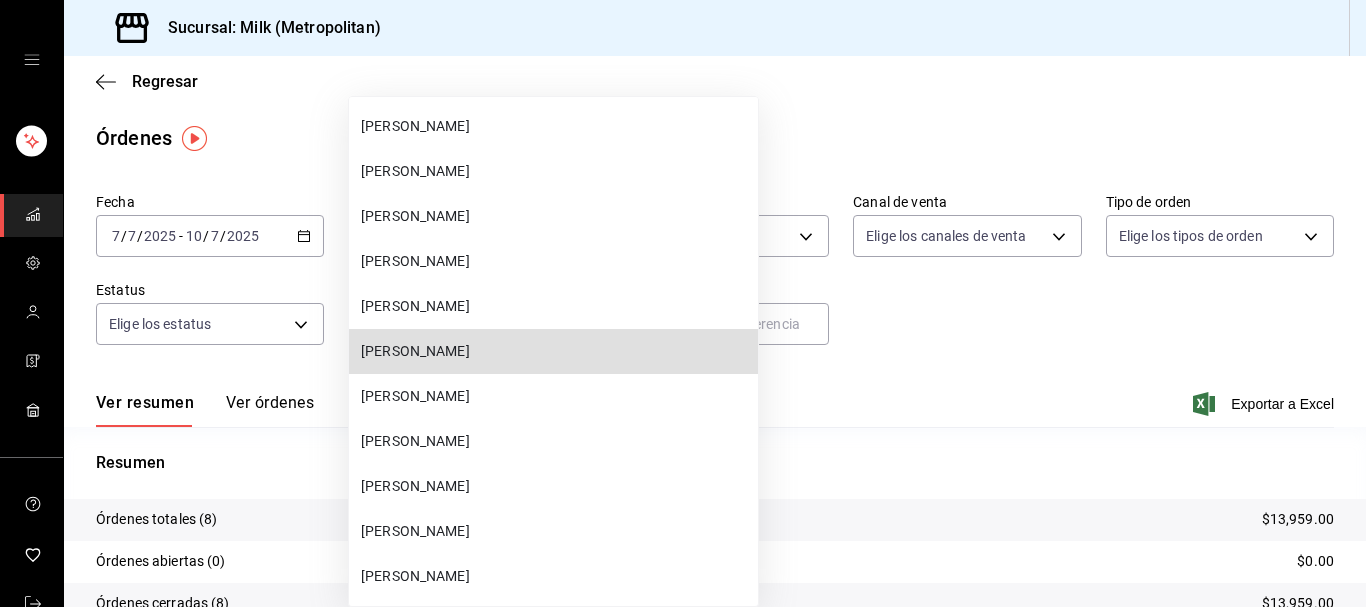 type 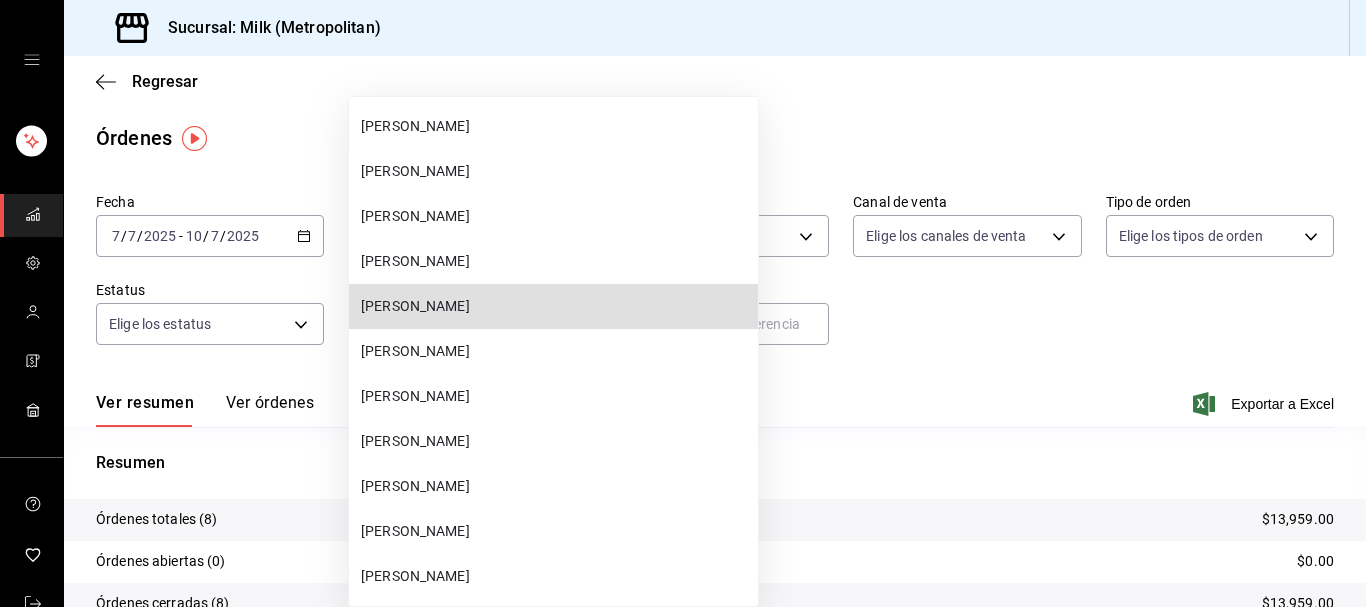 type 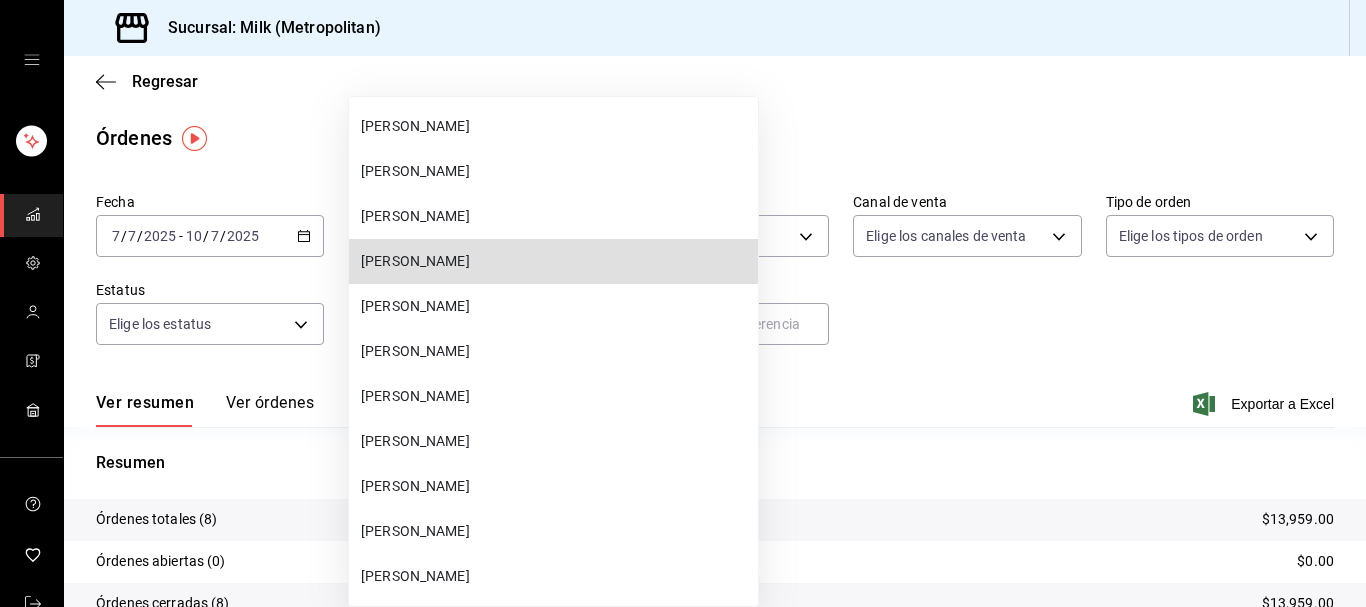 type 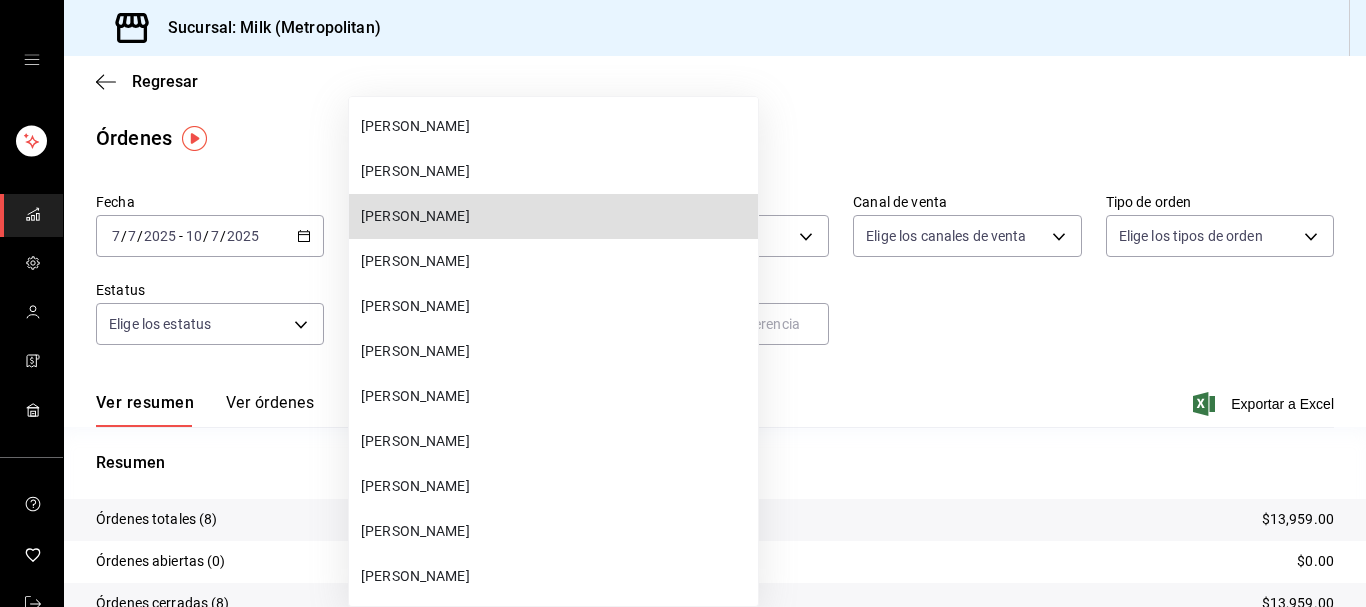 type 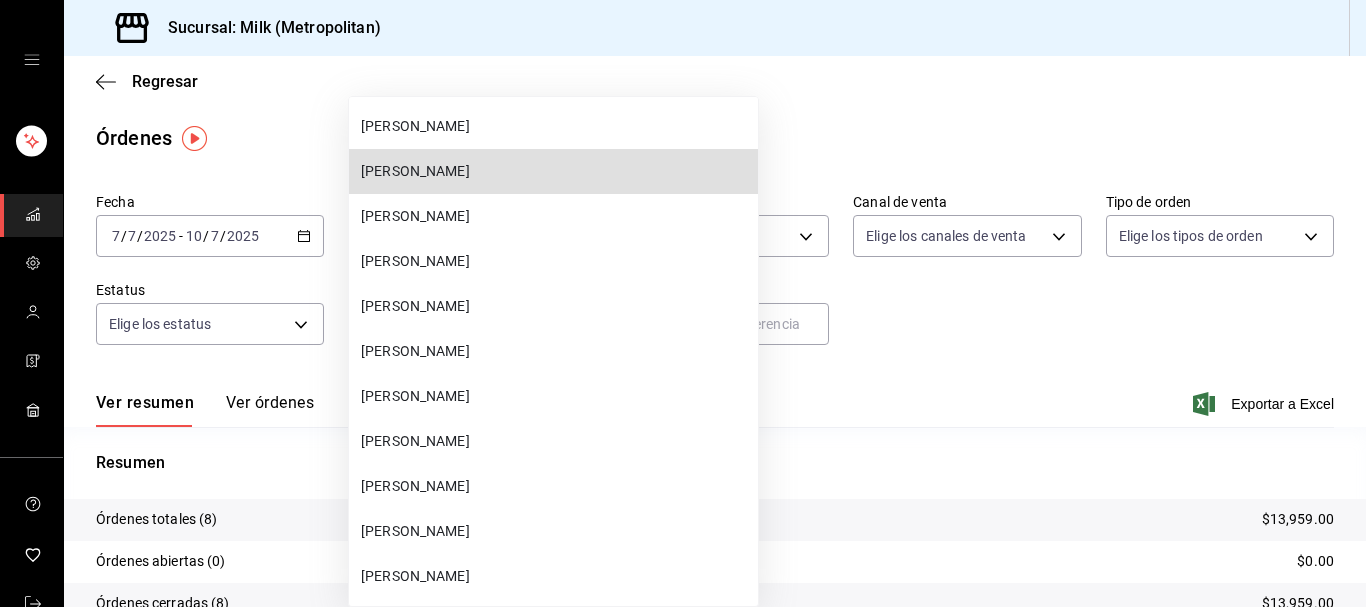type 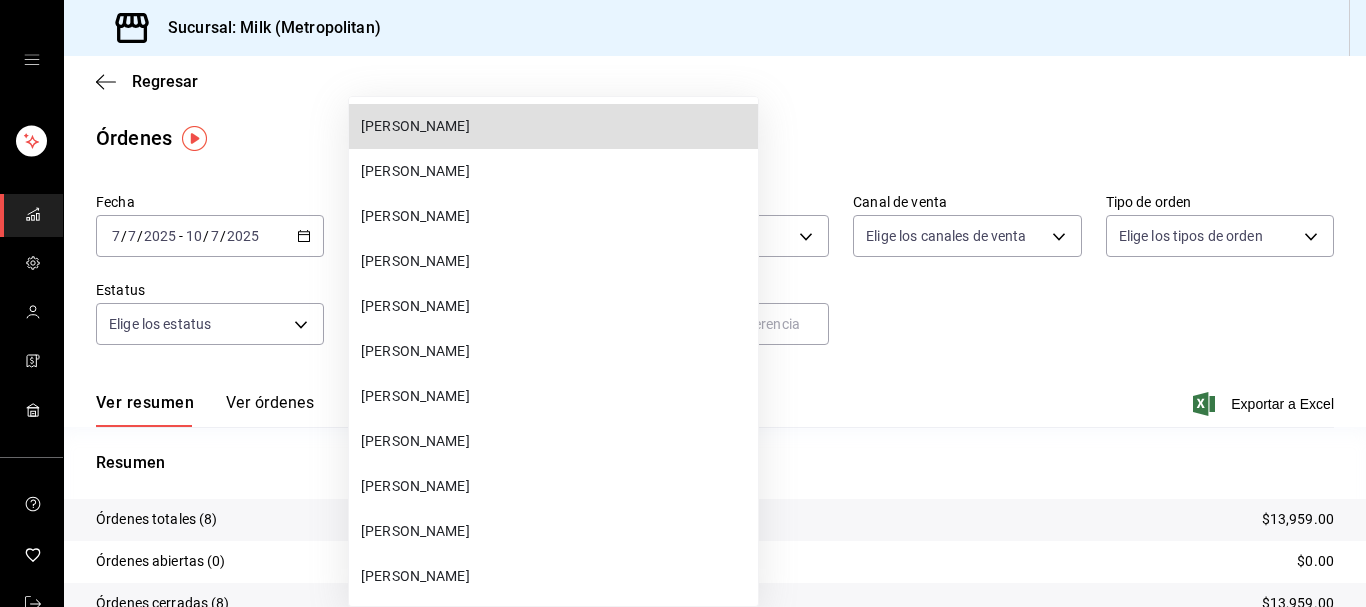 scroll, scrollTop: 65996, scrollLeft: 0, axis: vertical 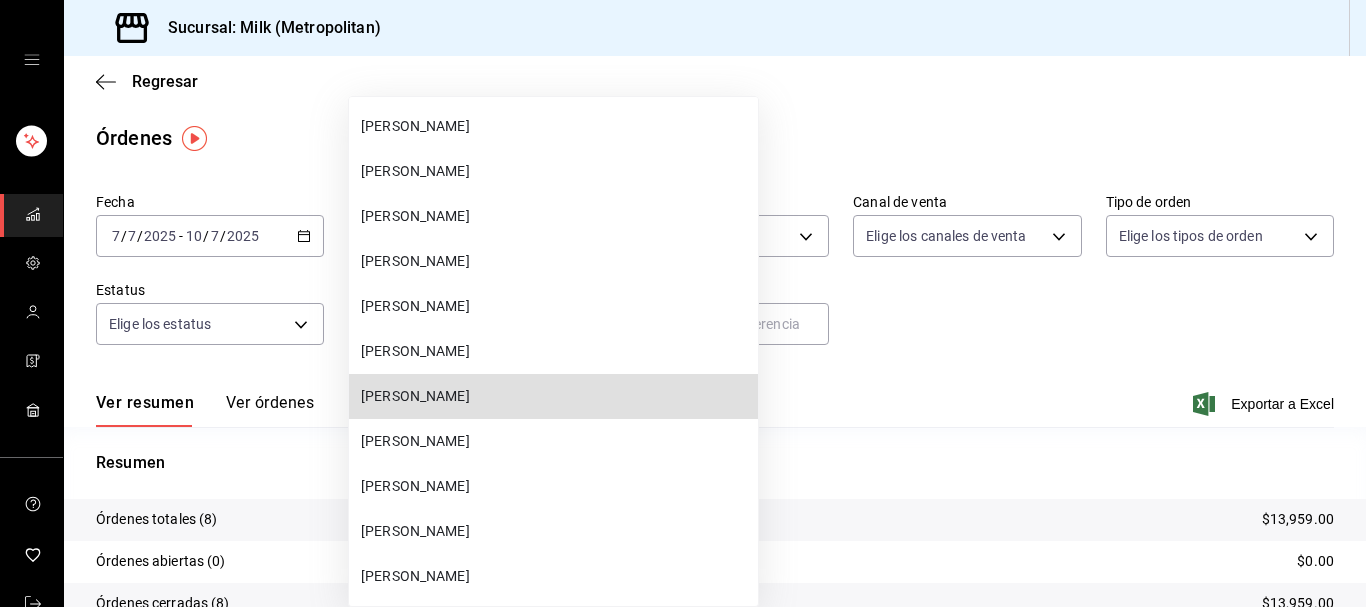 type 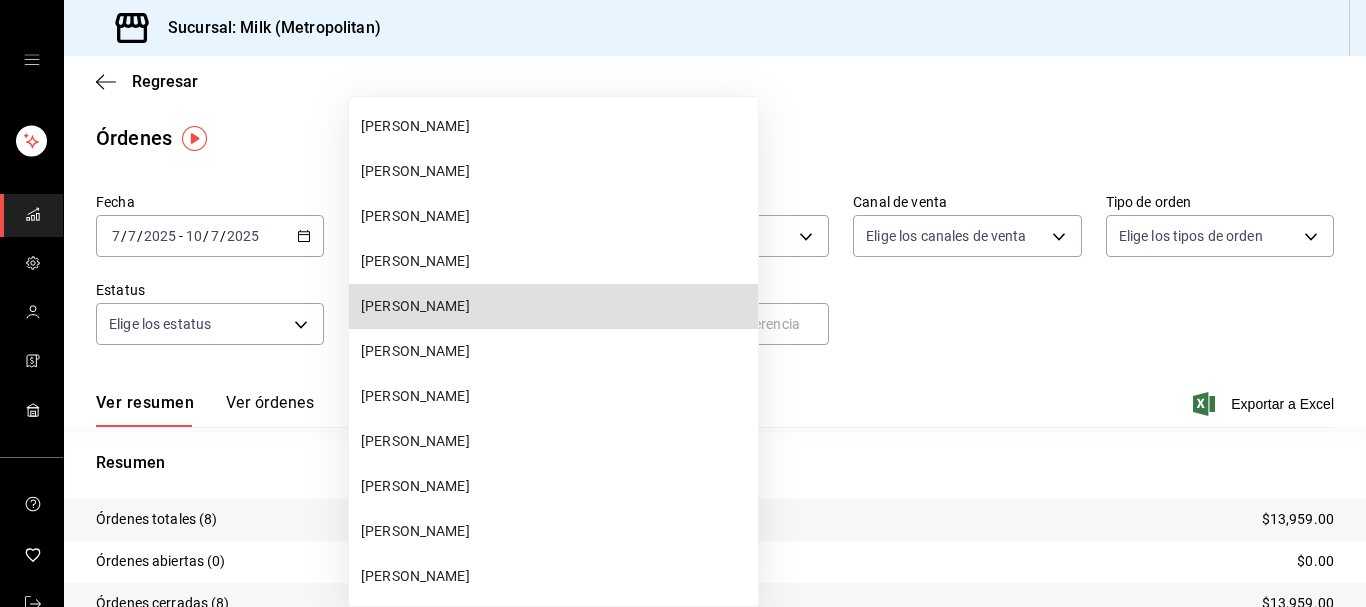 type 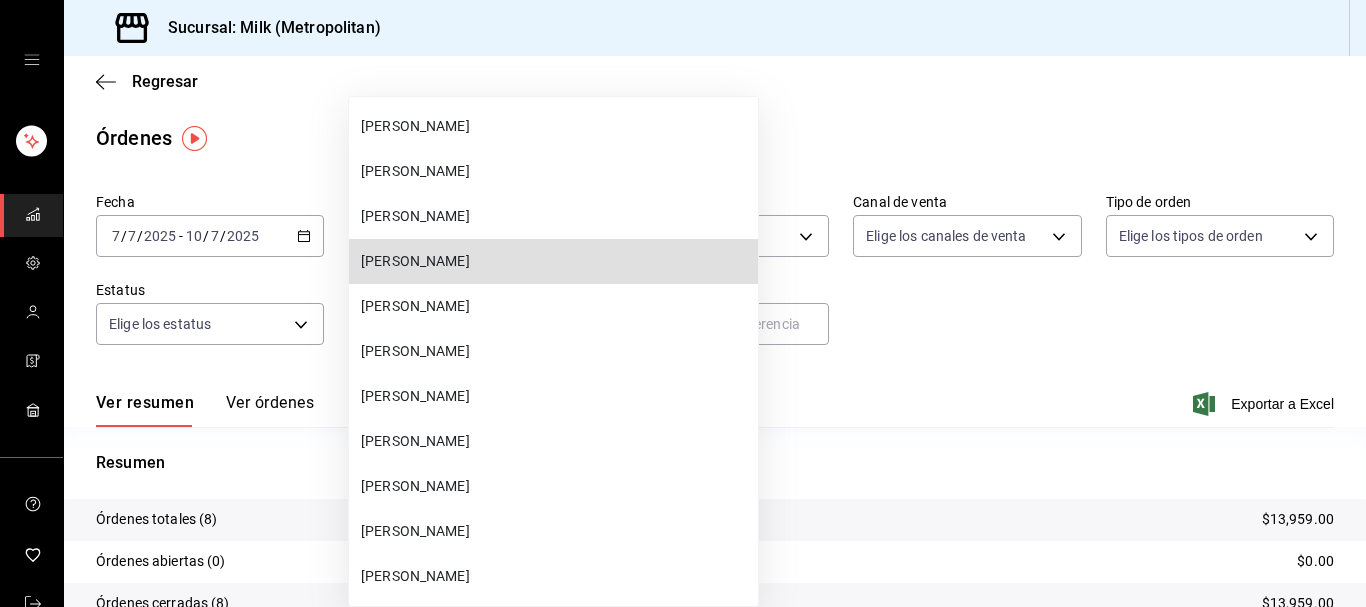 type 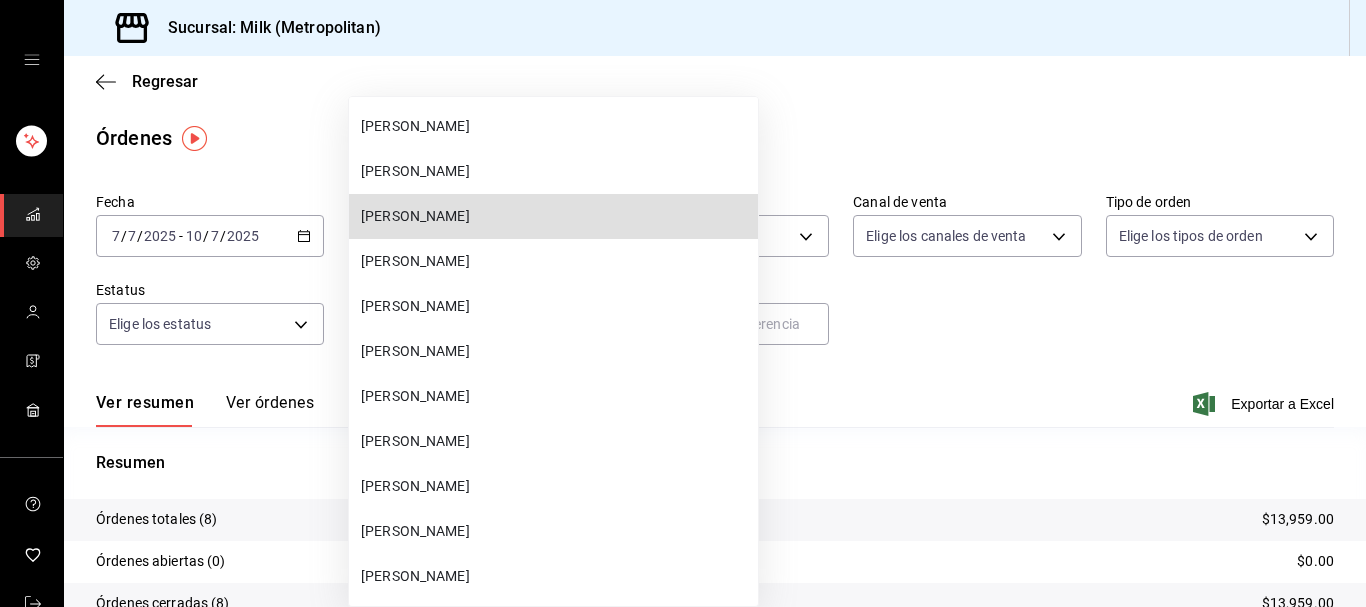 type 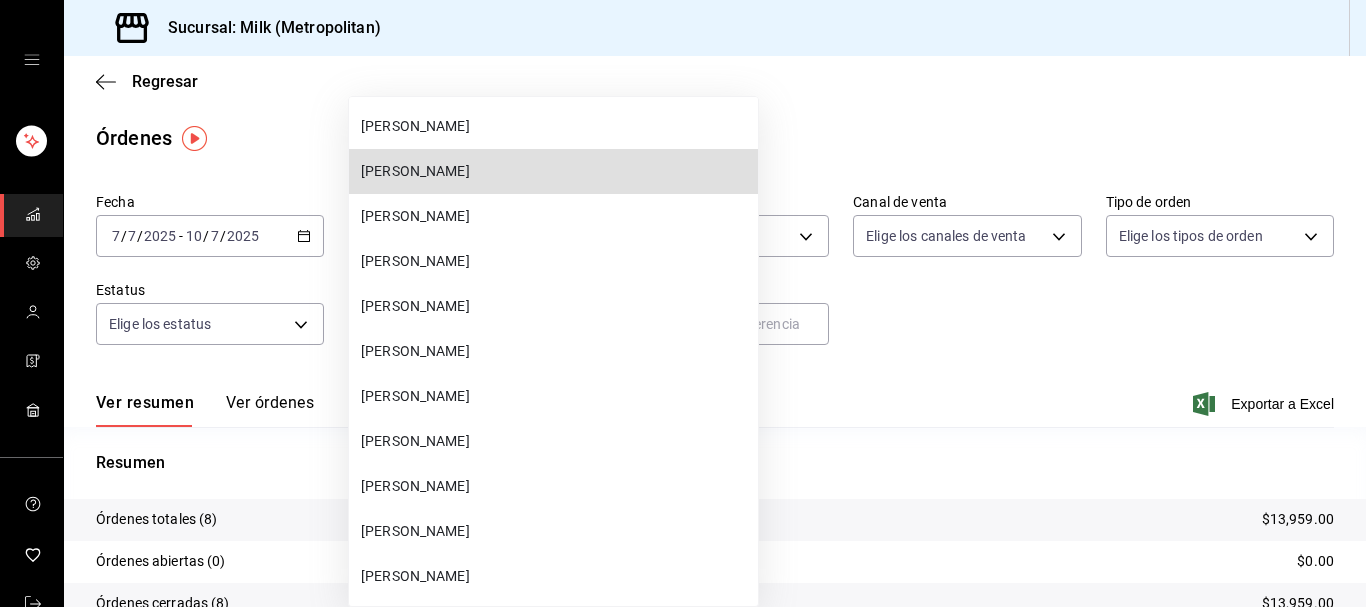 type 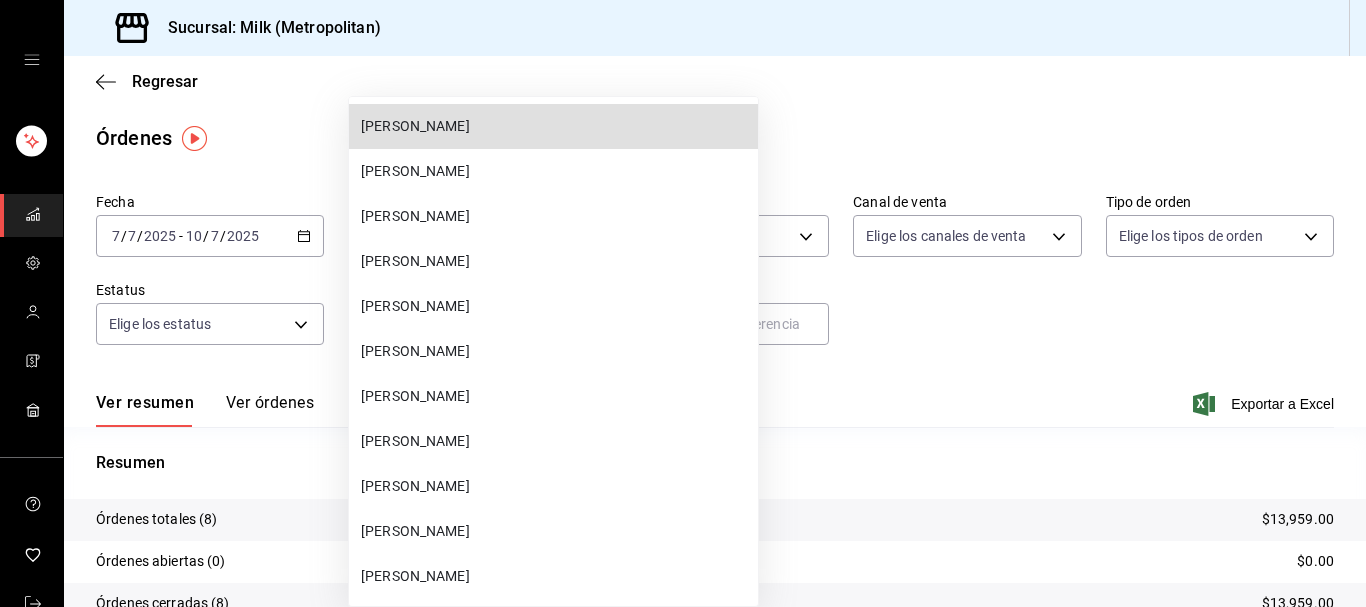 type 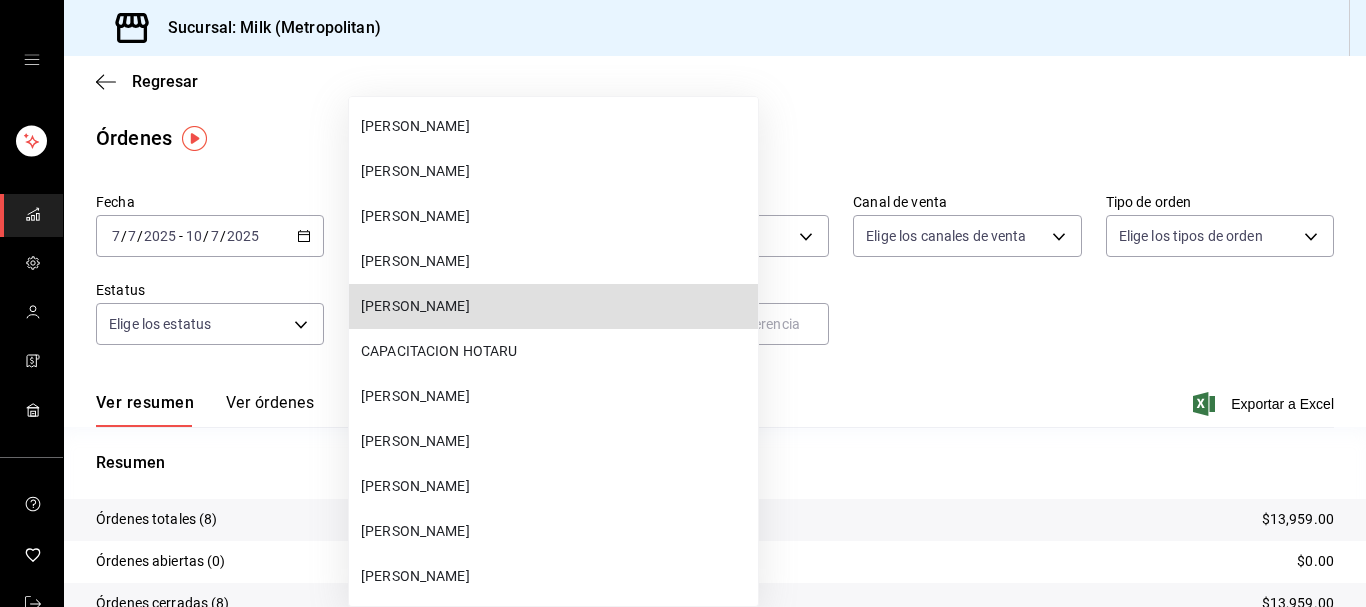 type 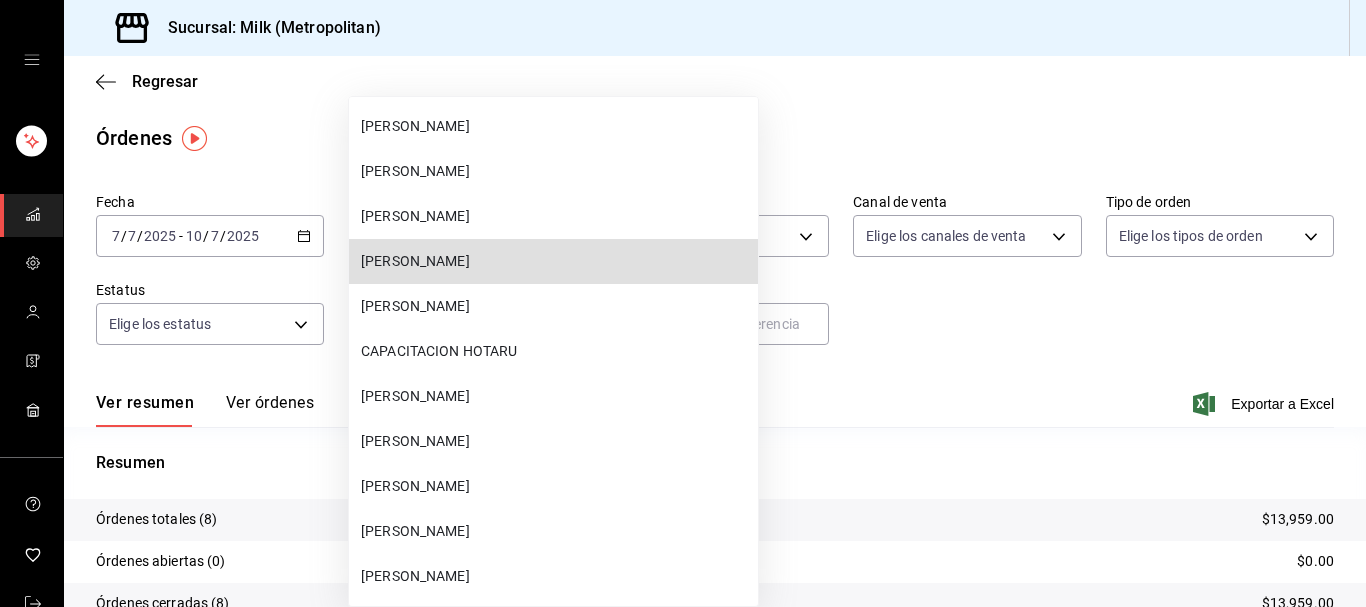 type 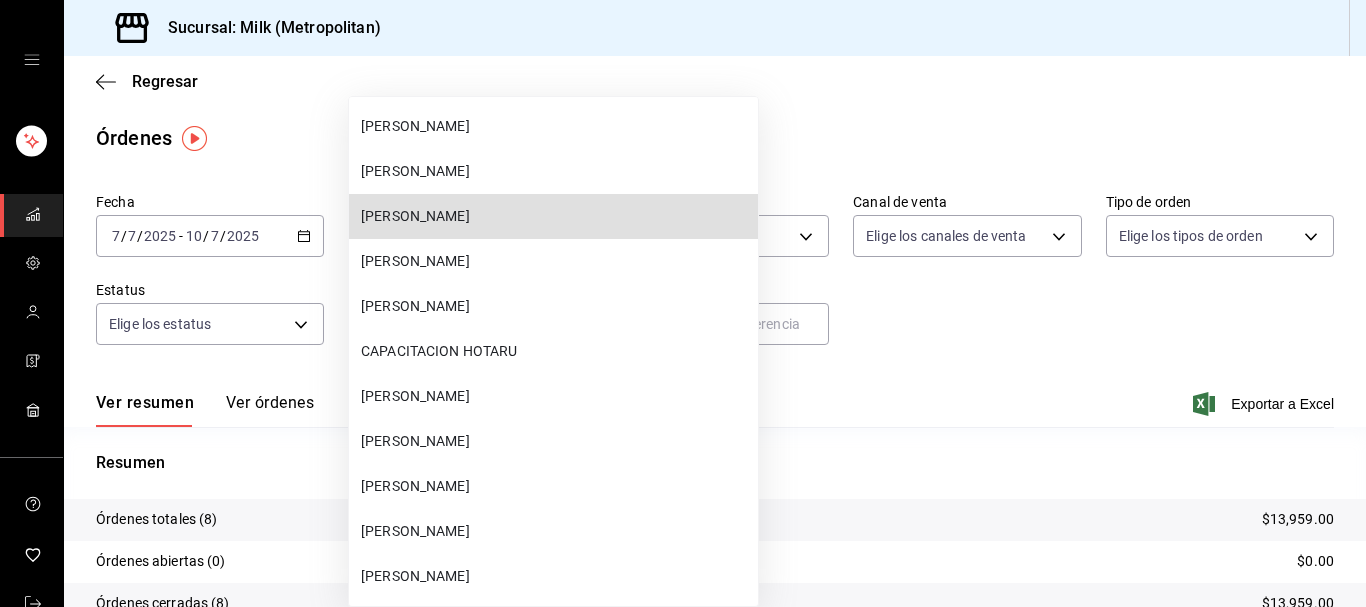 type 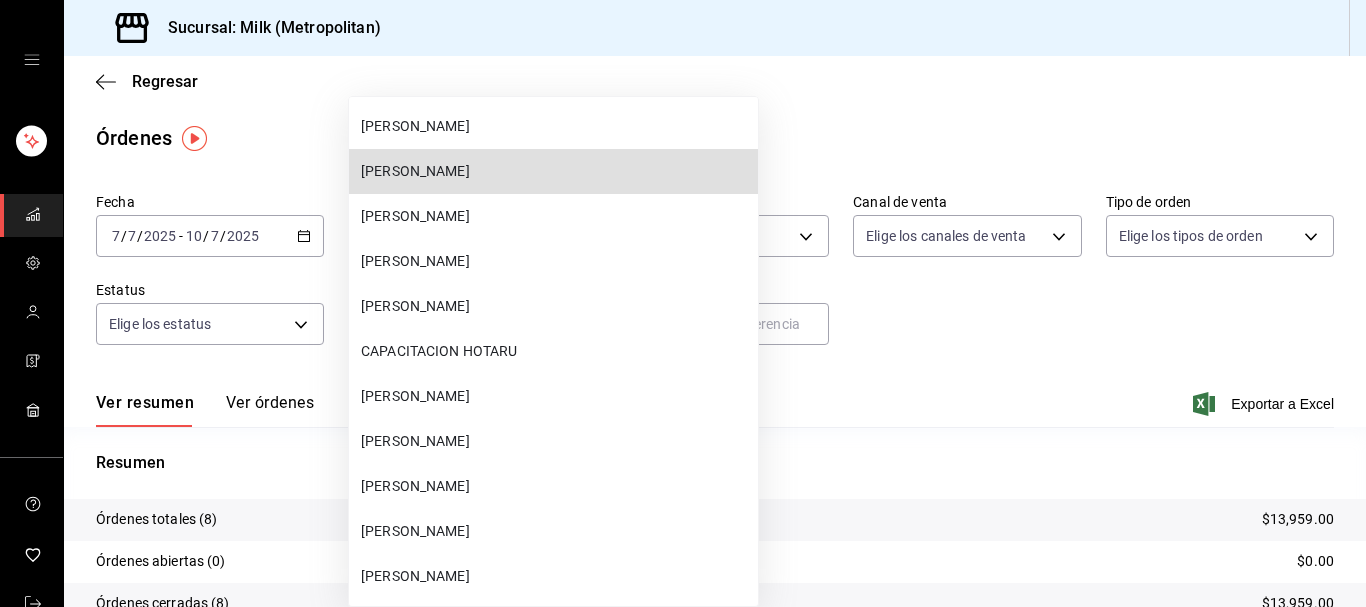 type 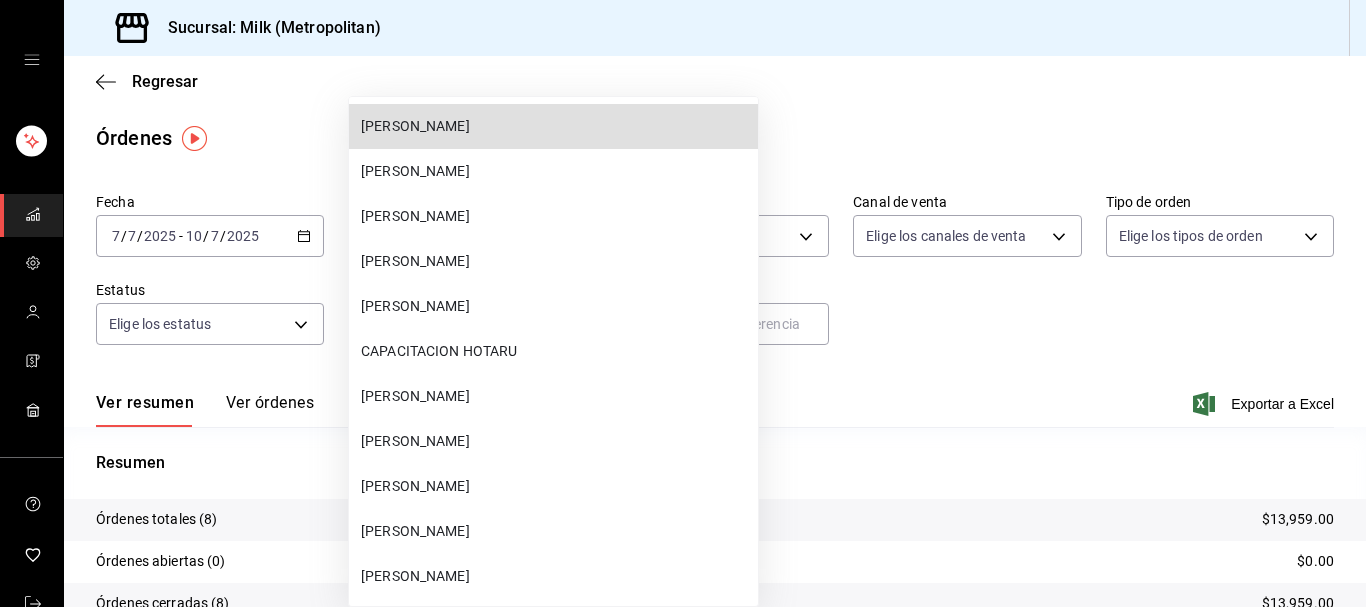 scroll, scrollTop: 65456, scrollLeft: 0, axis: vertical 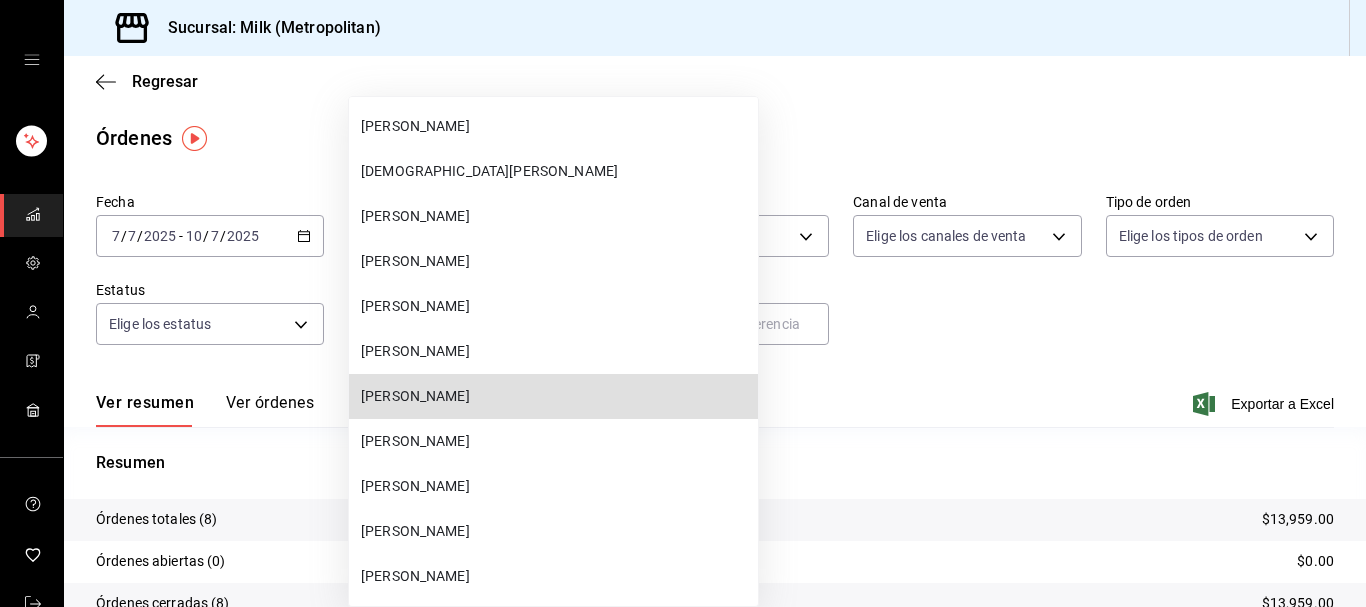 type 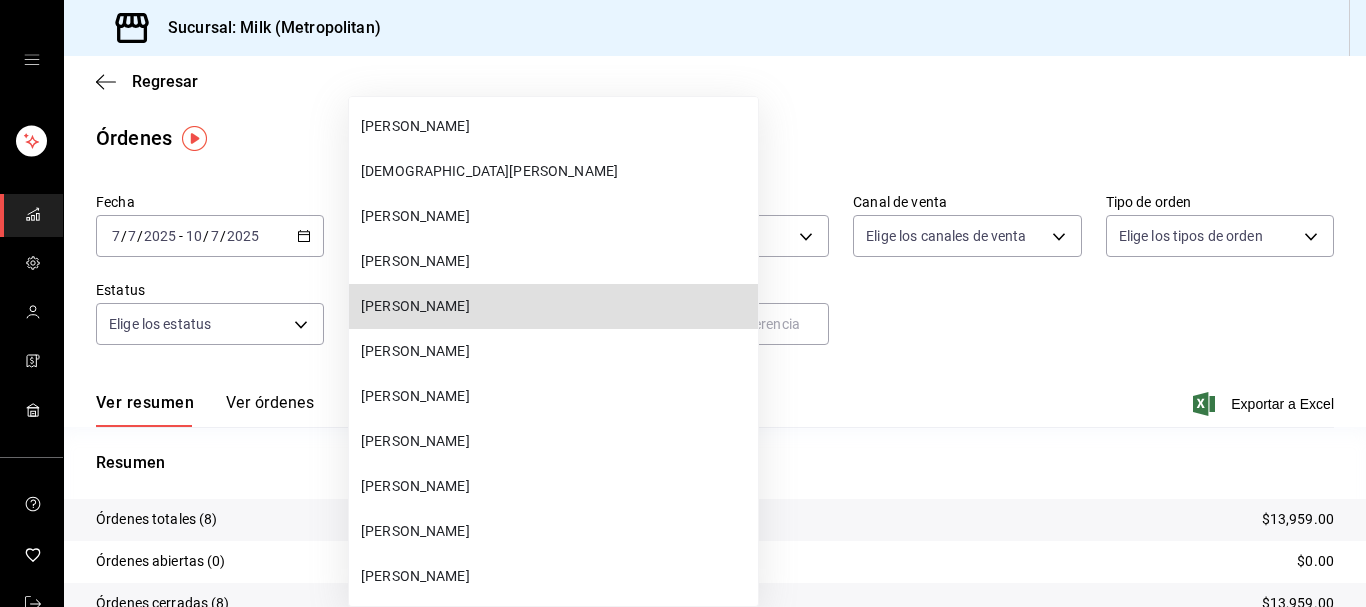 type 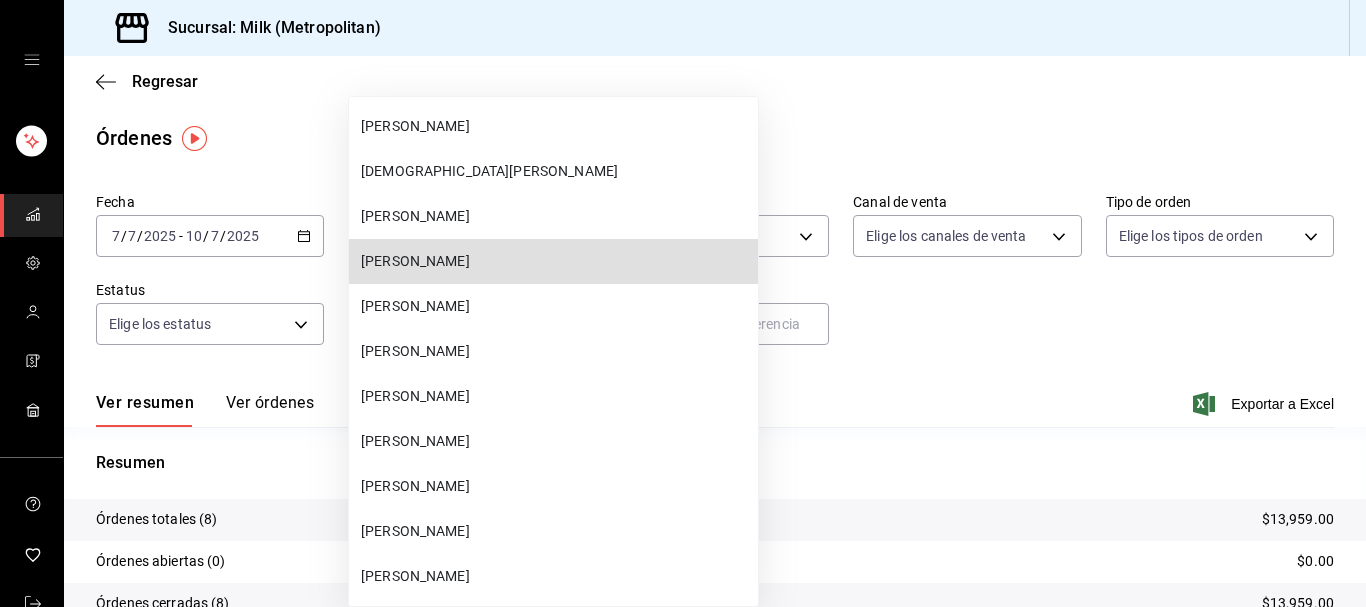 type 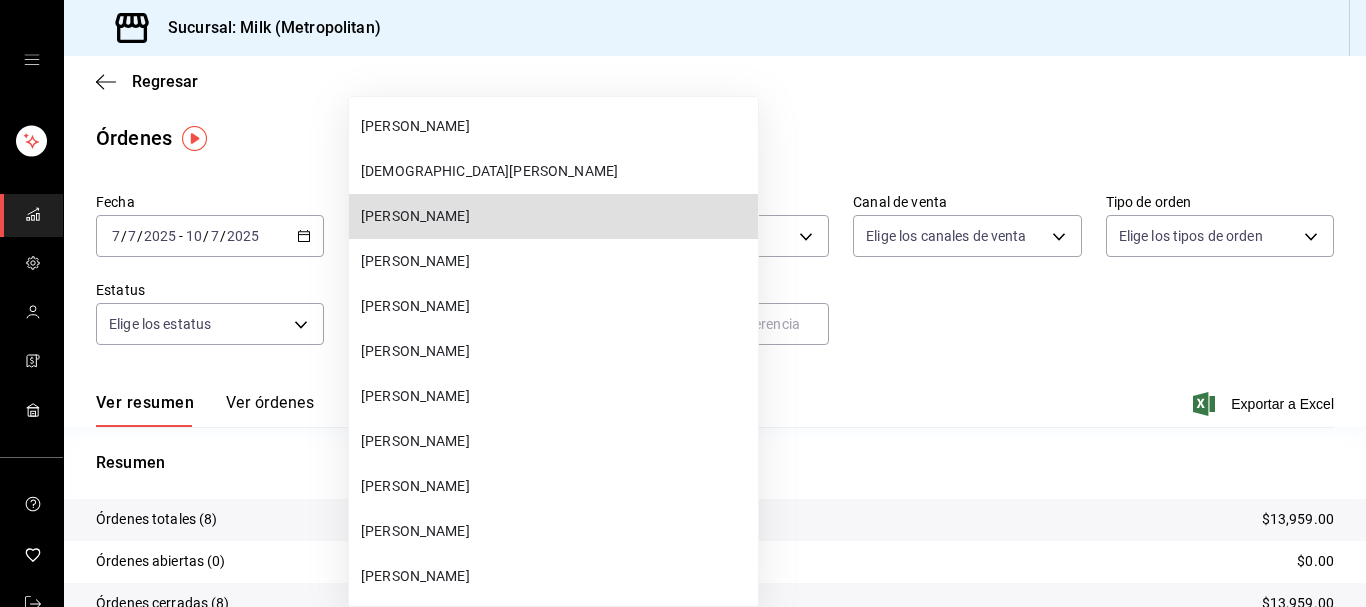 type 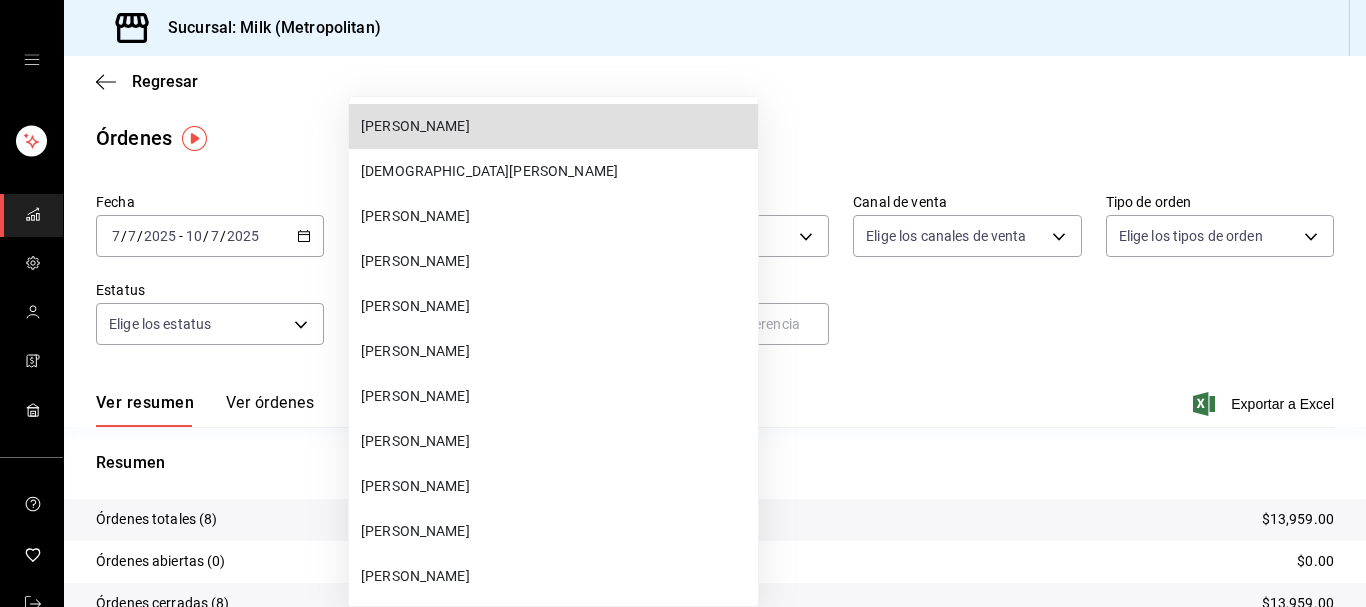 type 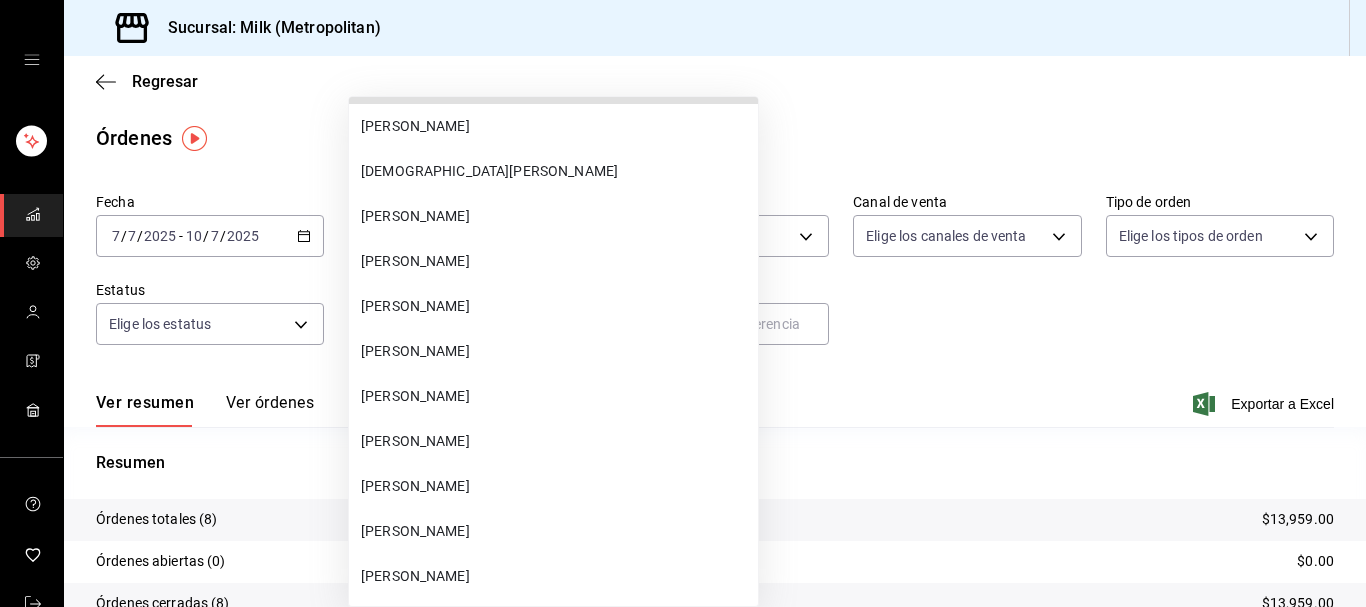 type 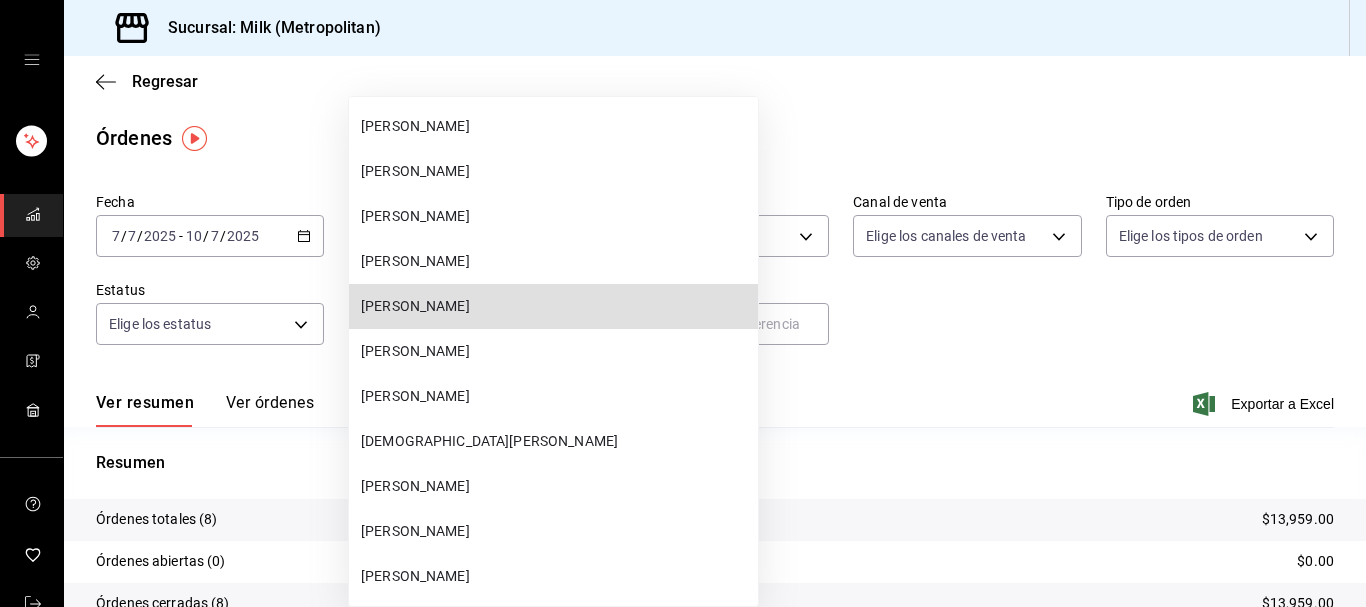 type 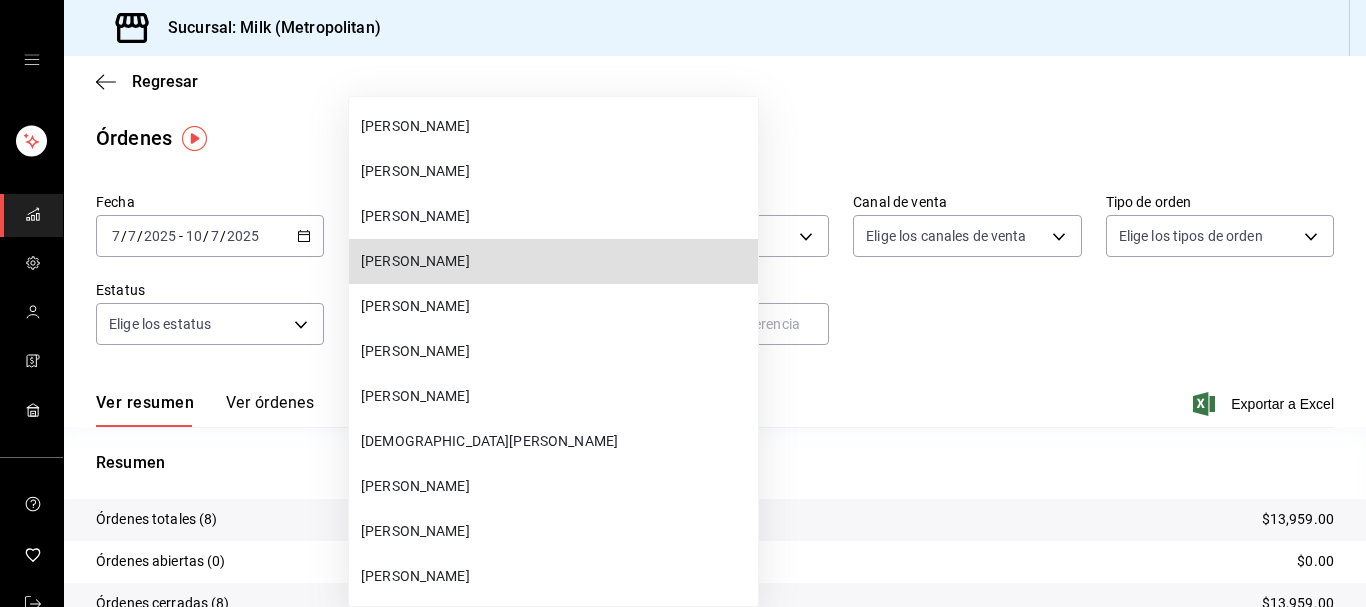 type 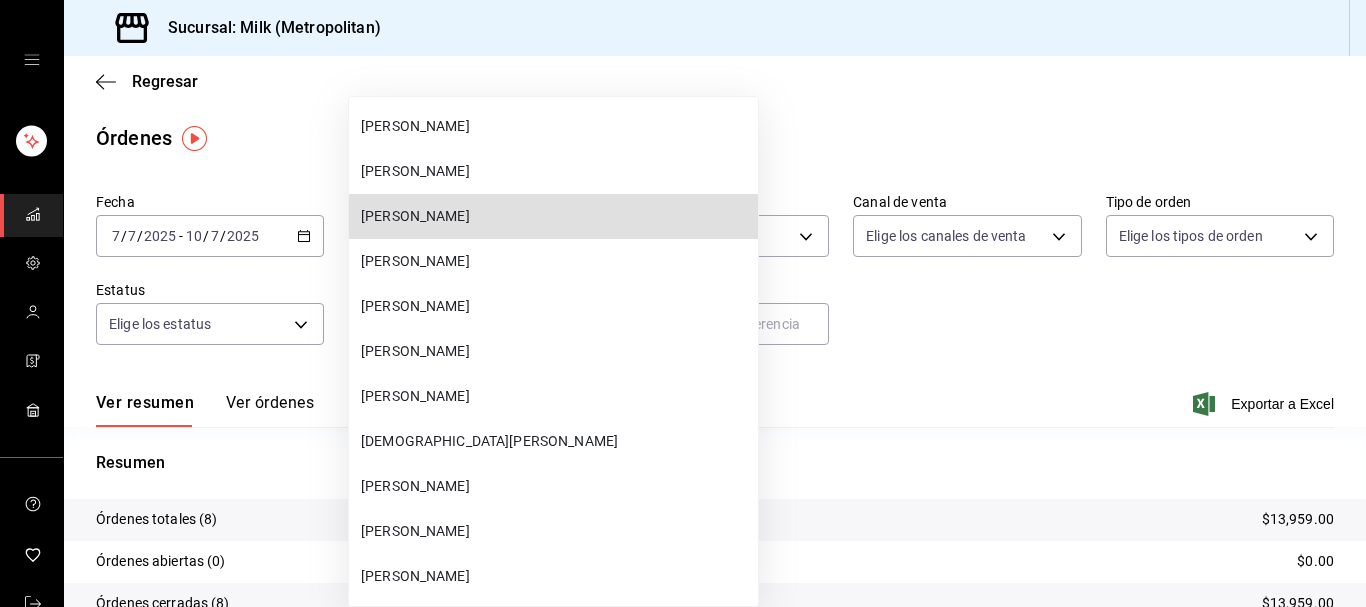 type 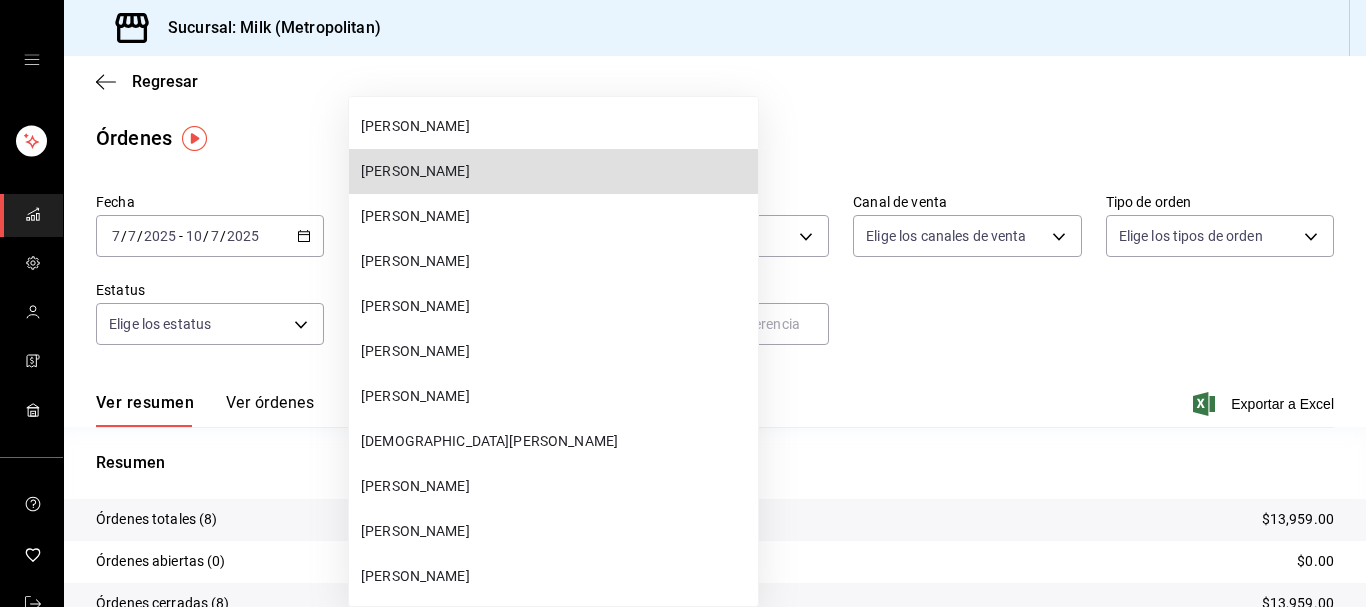 type 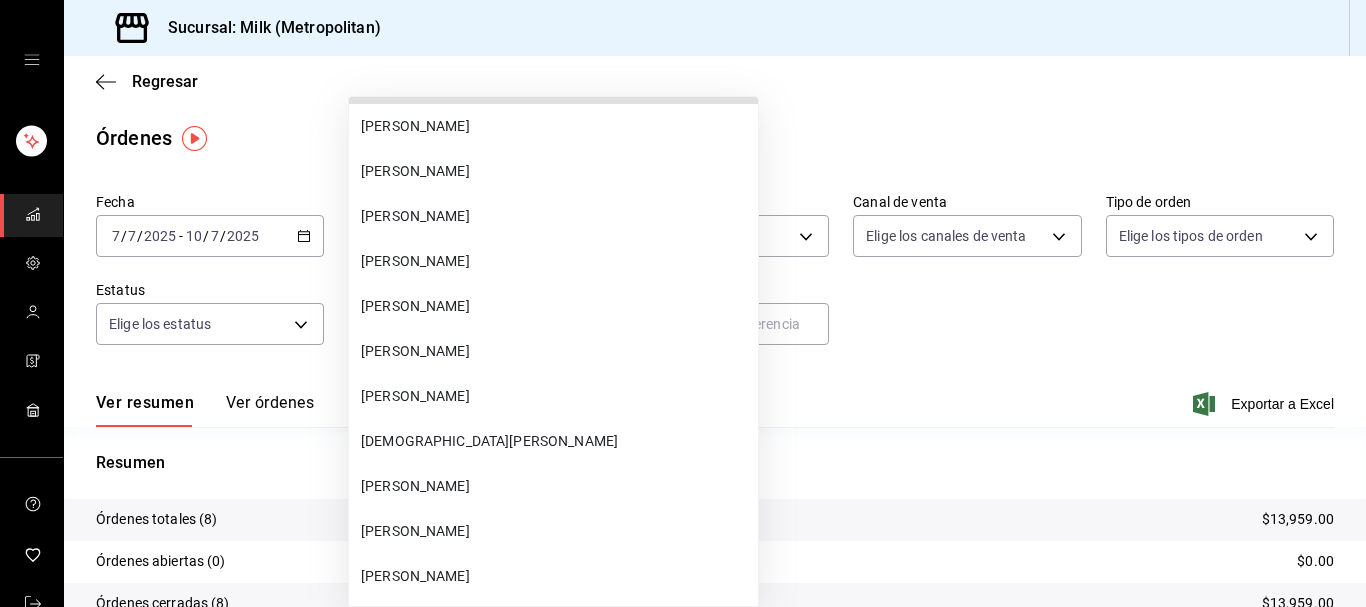 scroll, scrollTop: 64916, scrollLeft: 0, axis: vertical 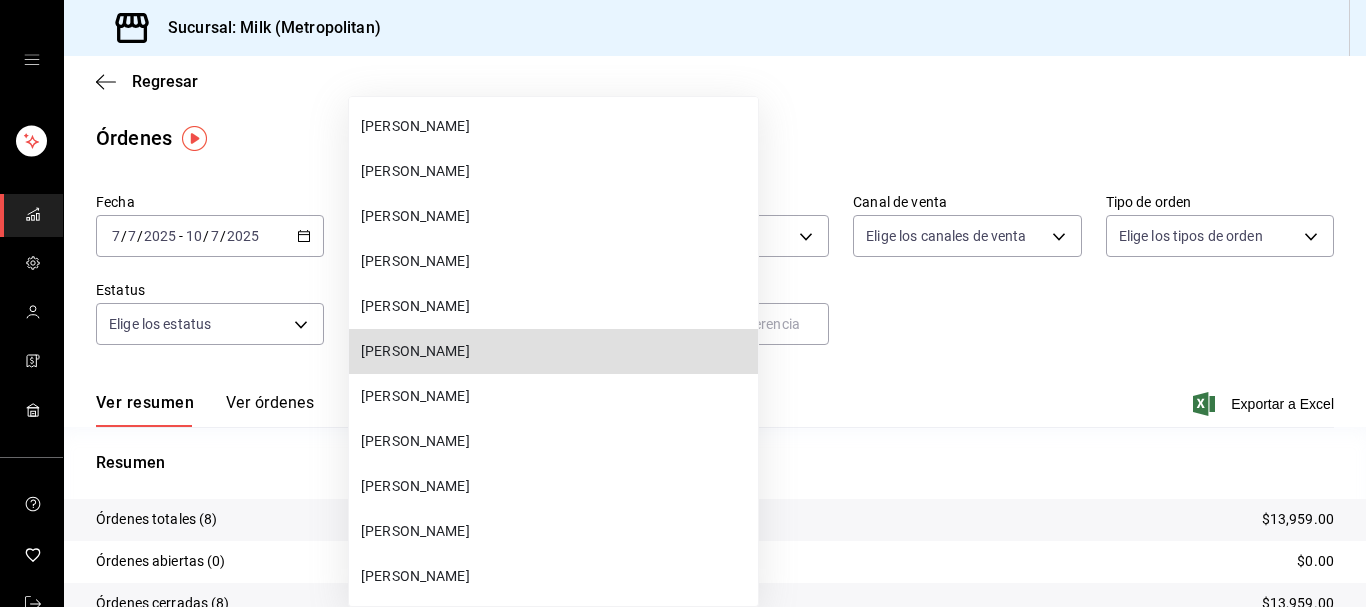 type 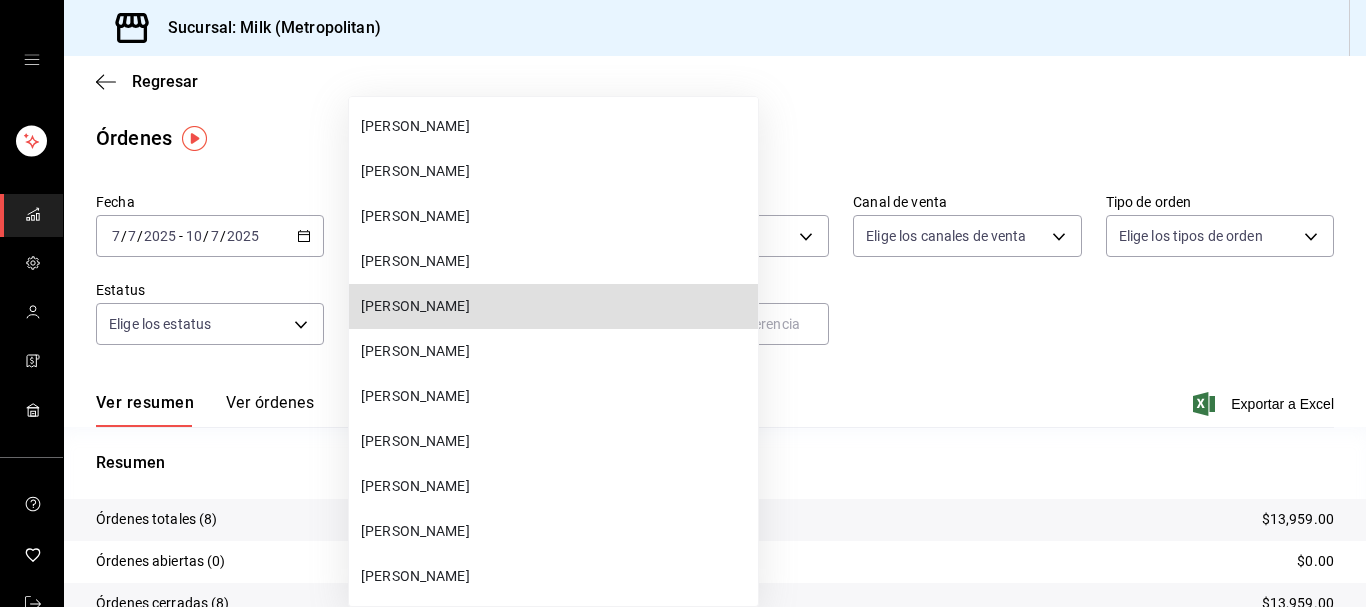 type 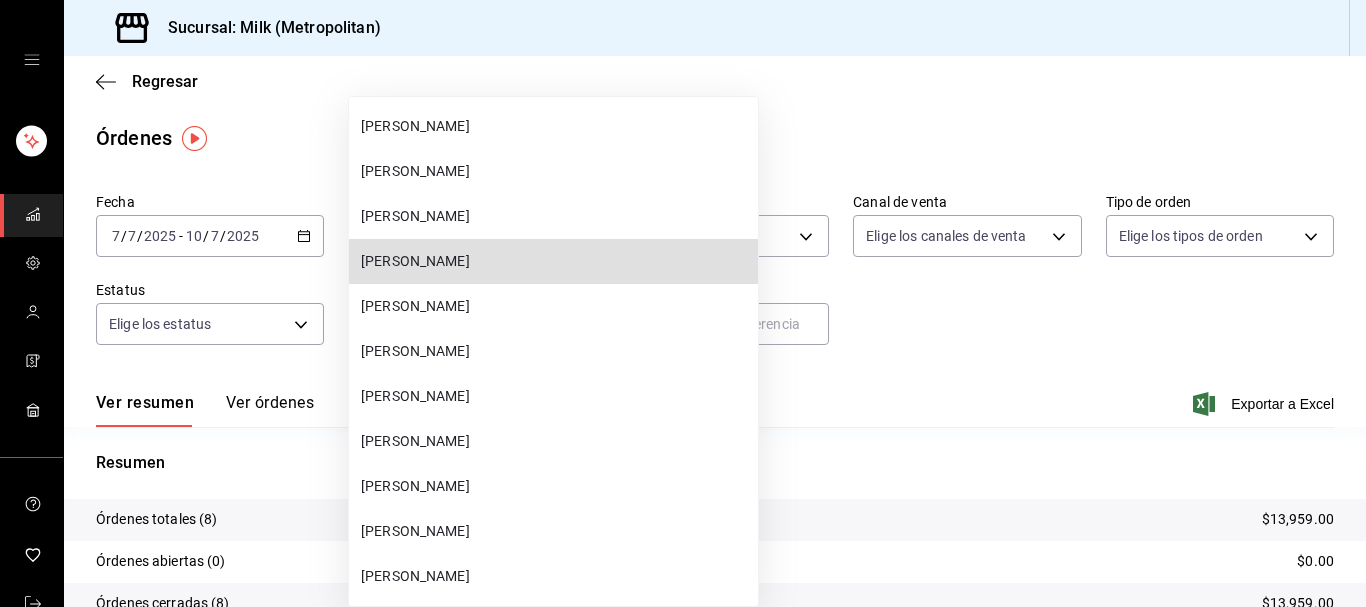 type 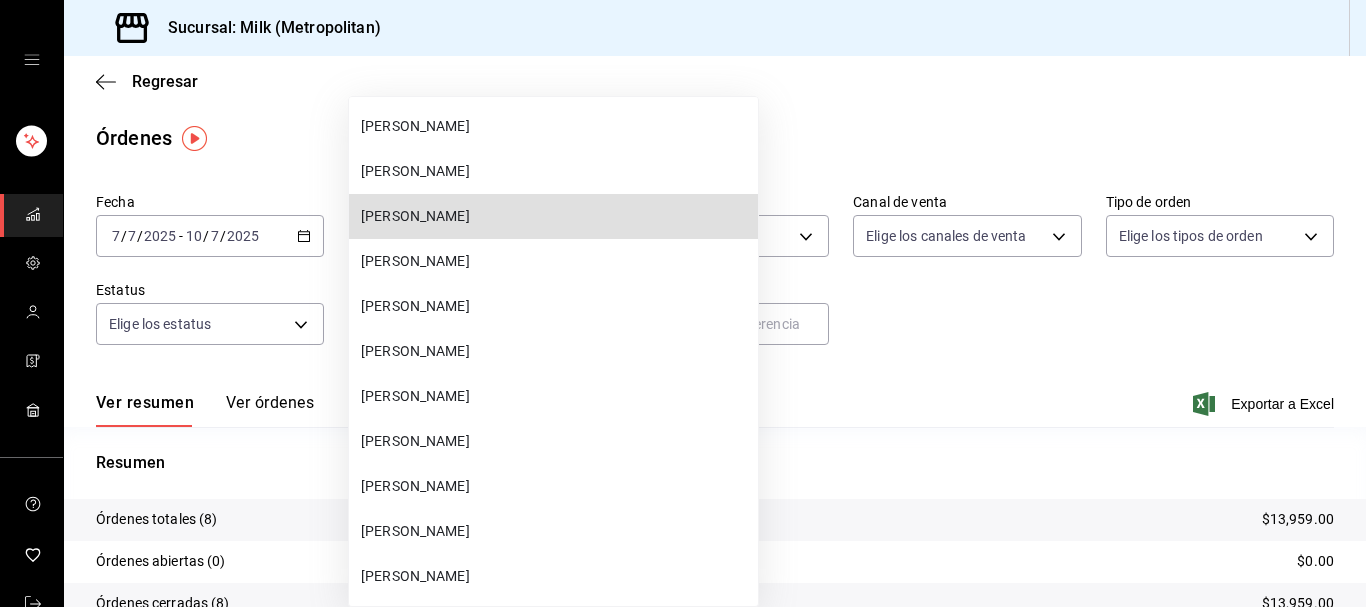 type 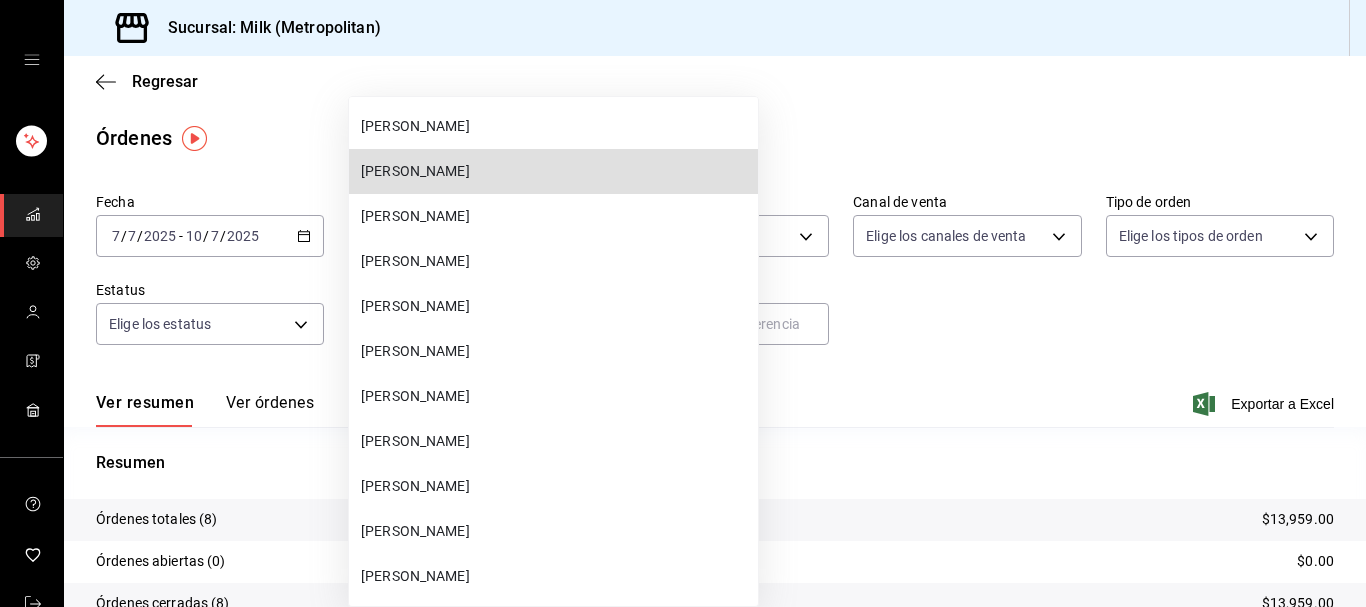 type 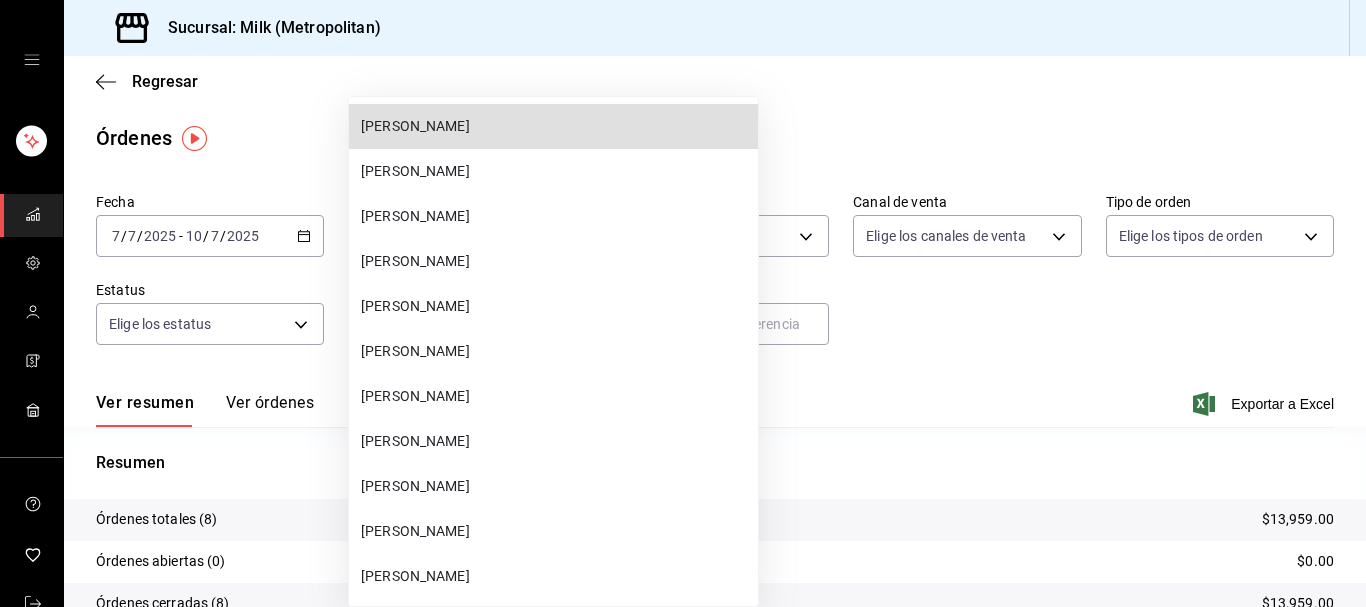 scroll, scrollTop: 64646, scrollLeft: 0, axis: vertical 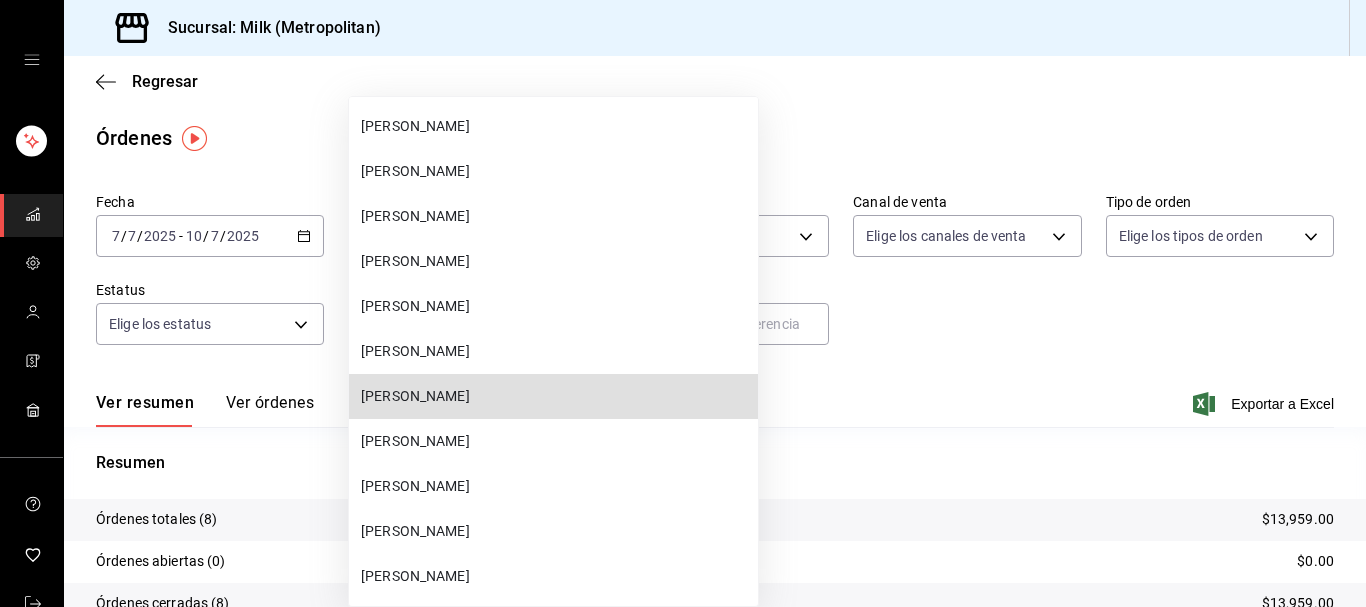 type 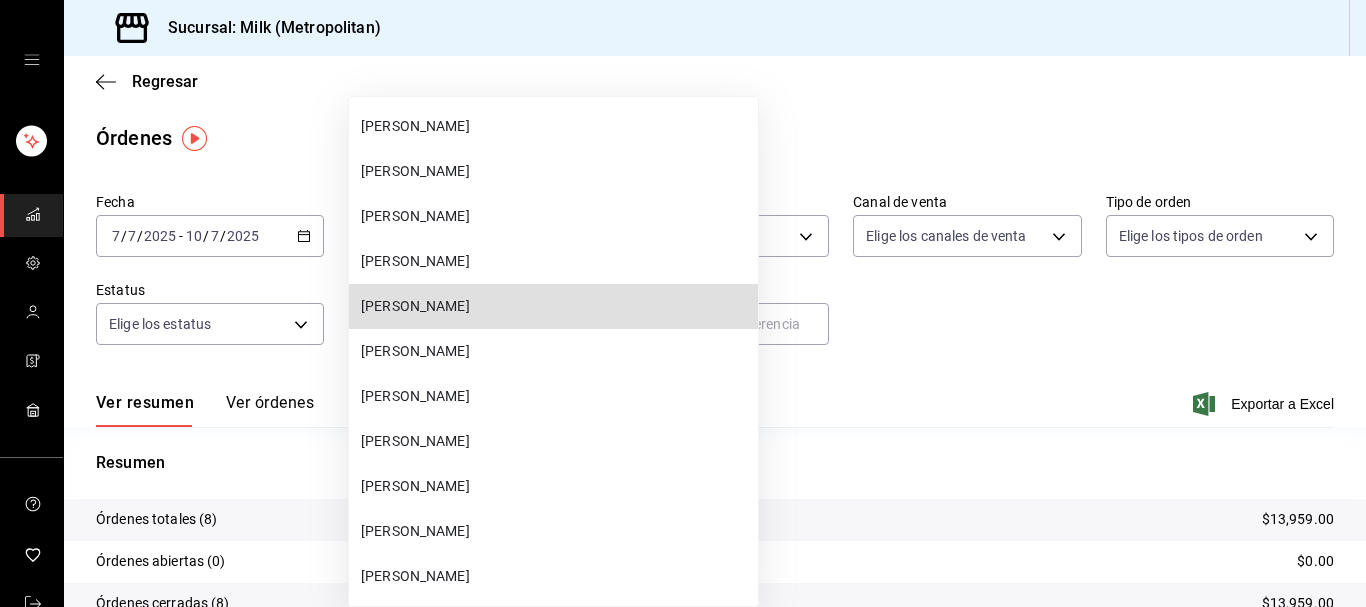 type 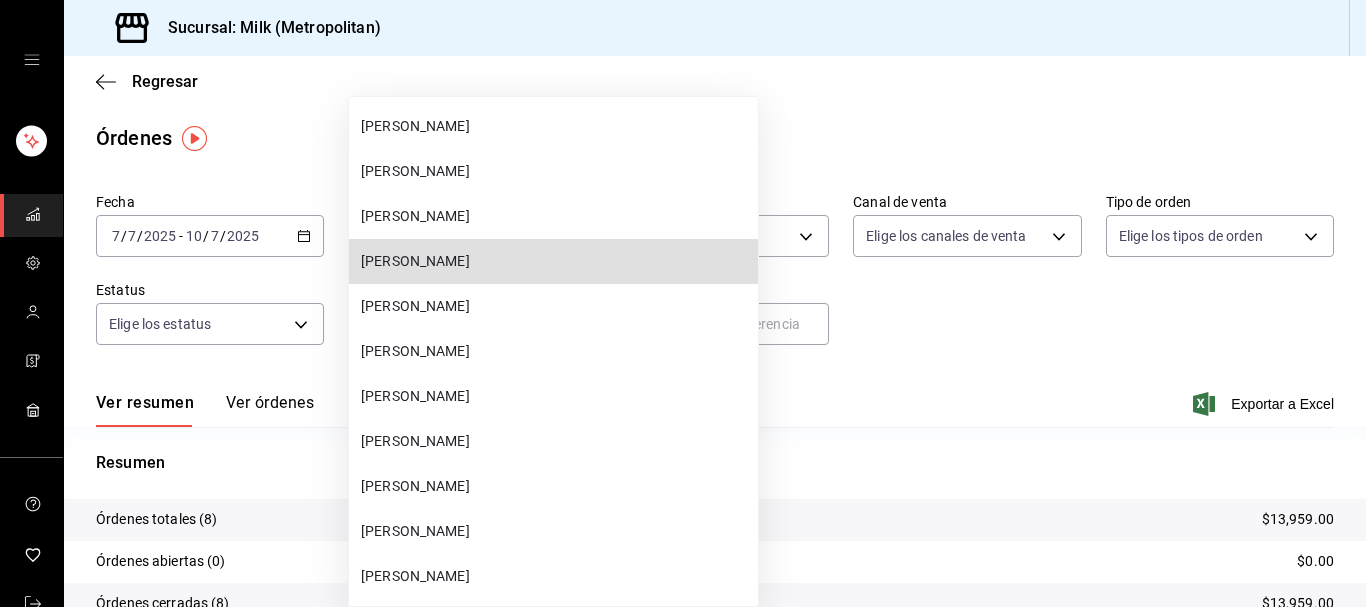 type 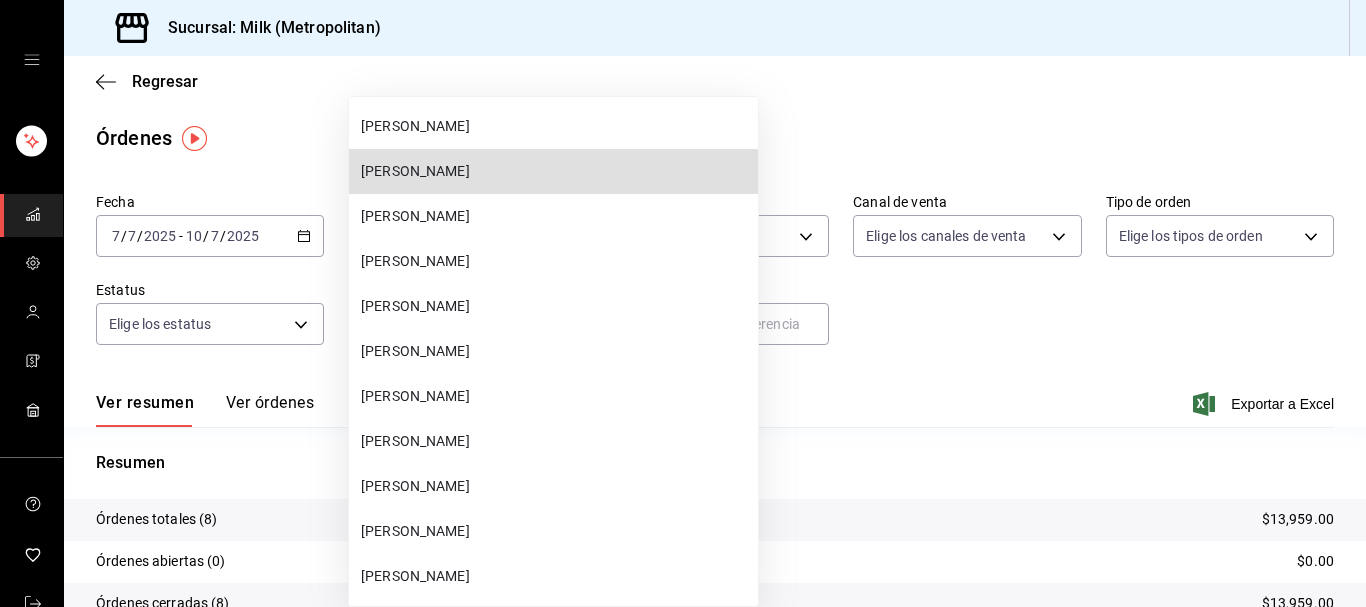 type 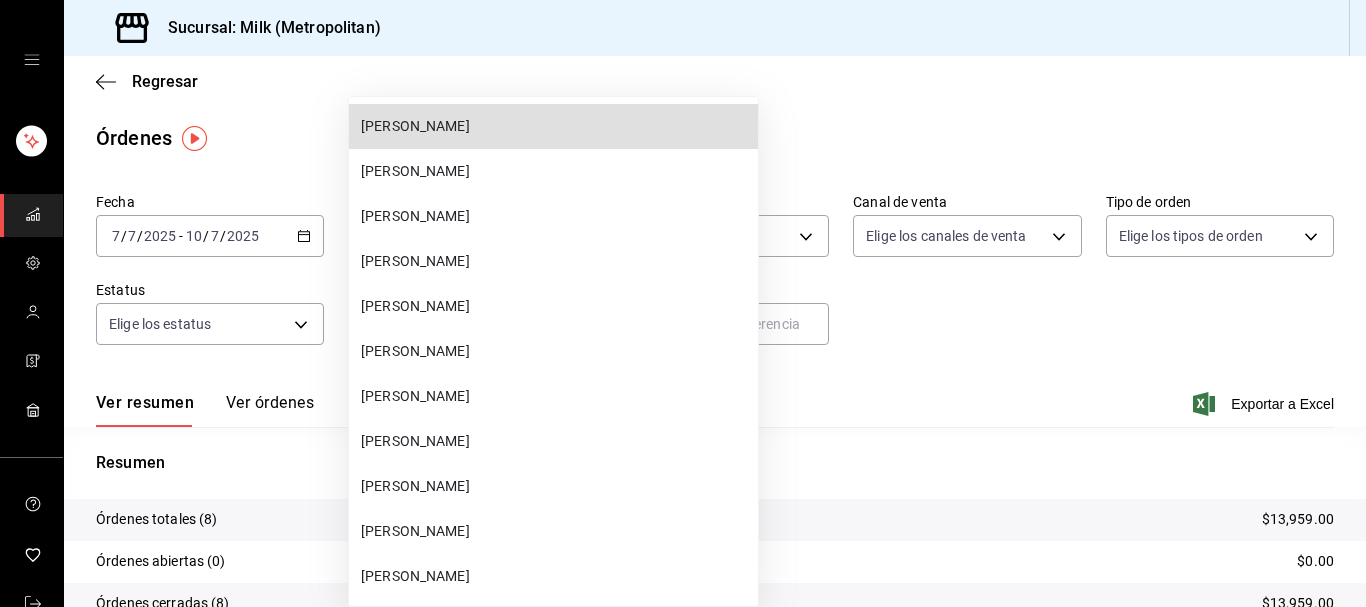 type 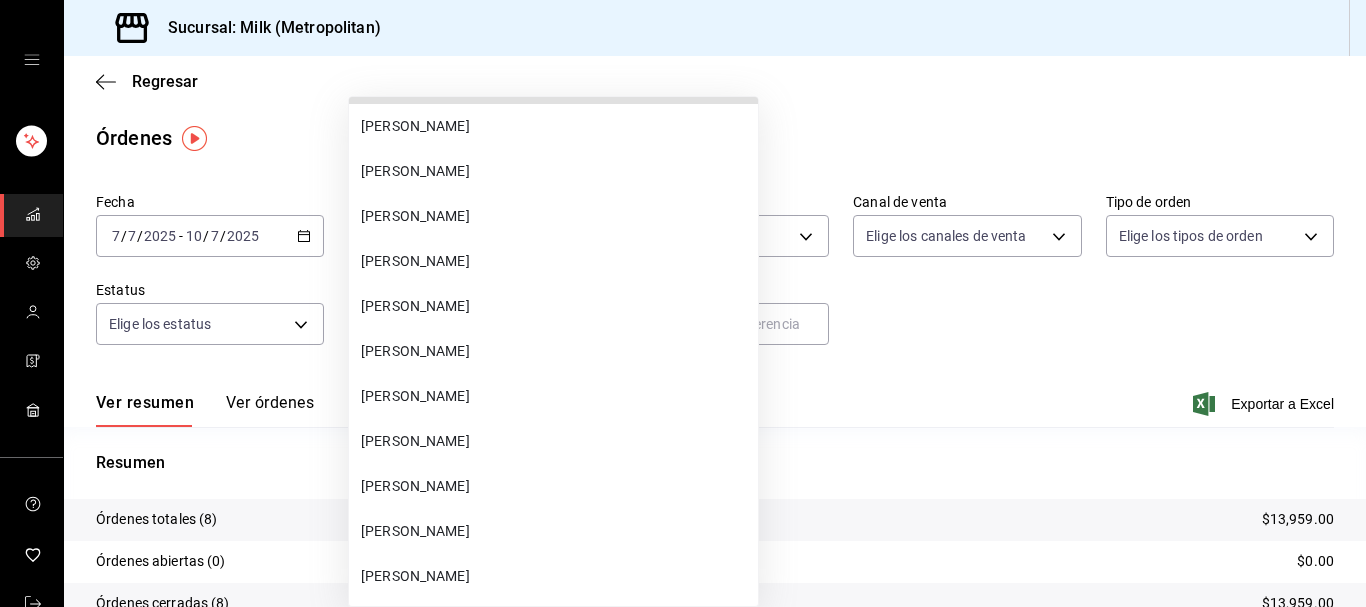 scroll, scrollTop: 64376, scrollLeft: 0, axis: vertical 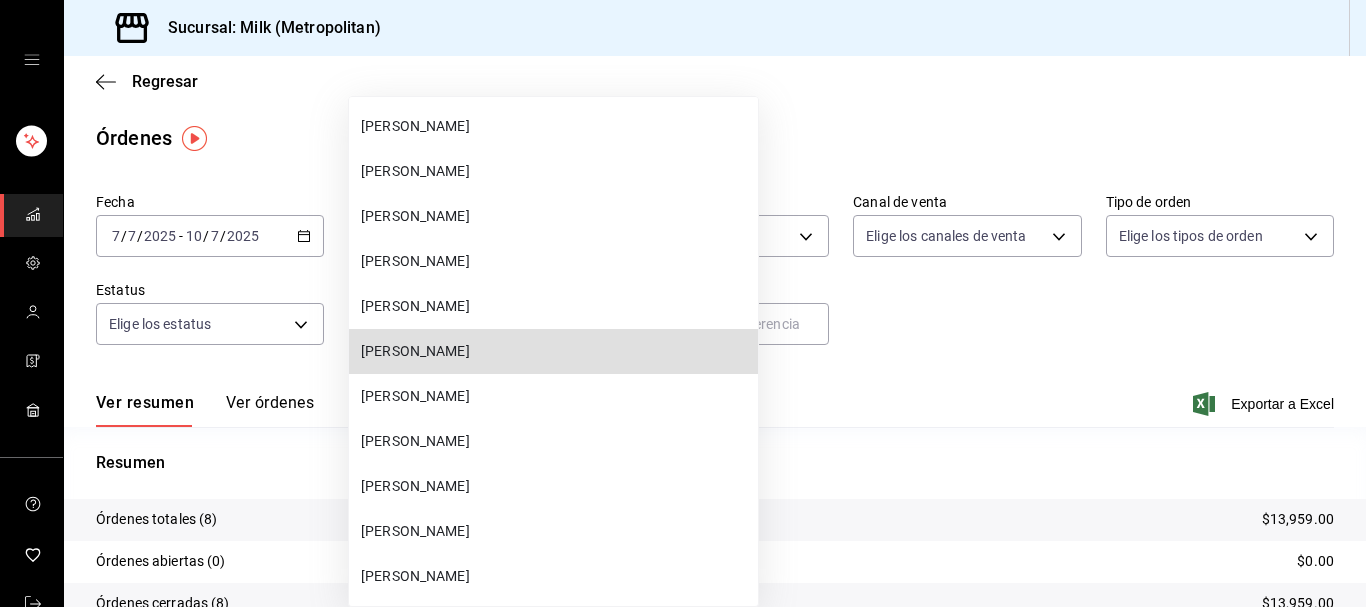 type 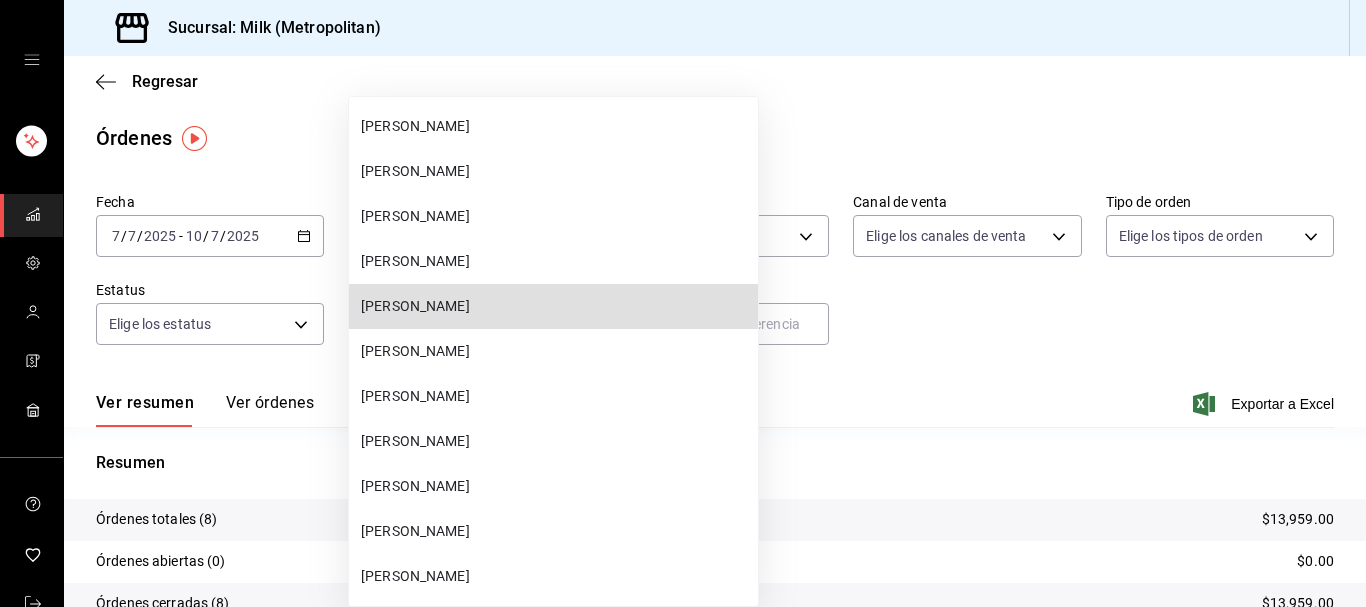 type 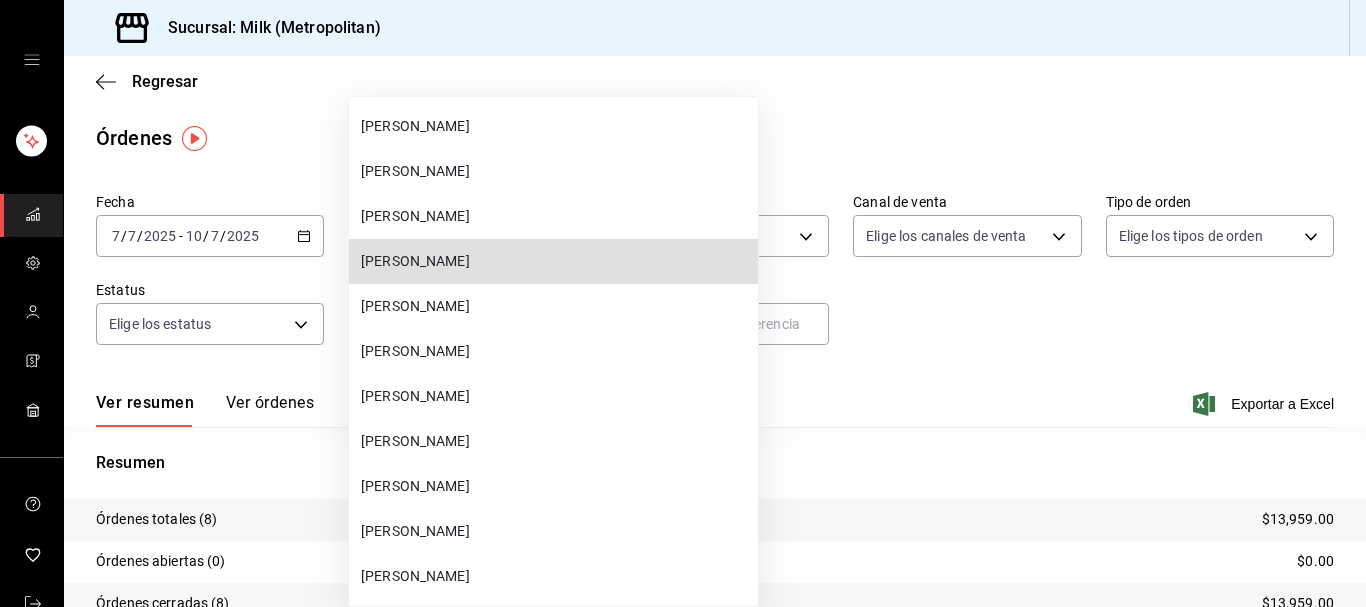 type 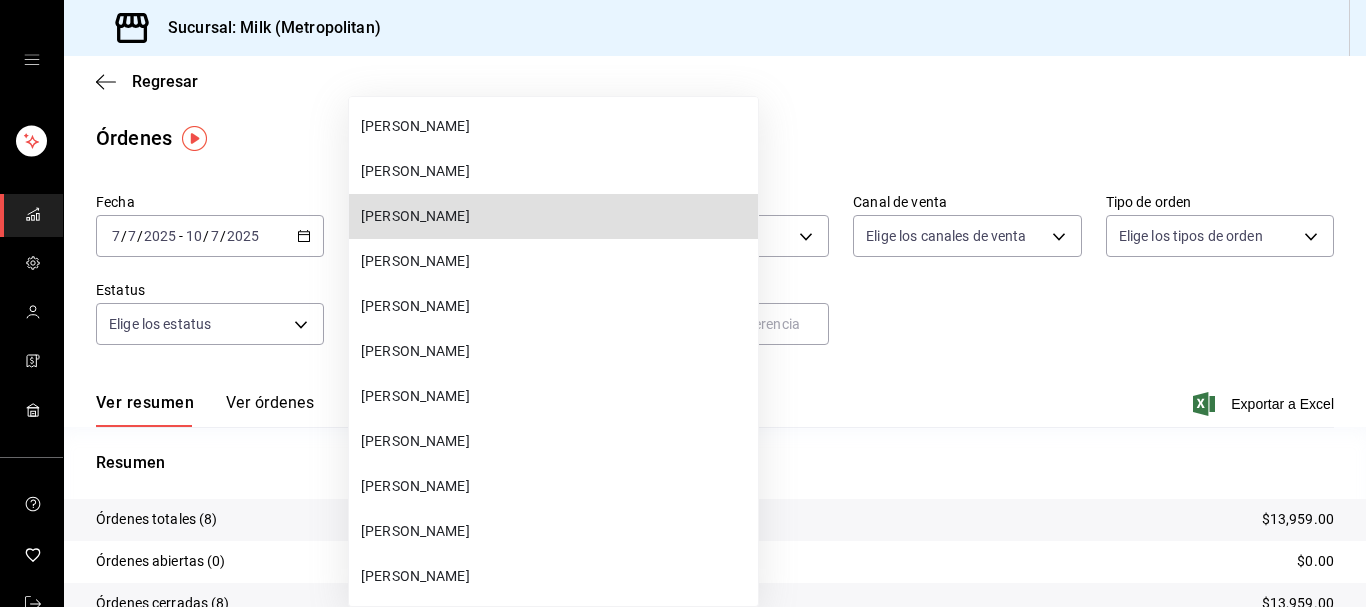 type 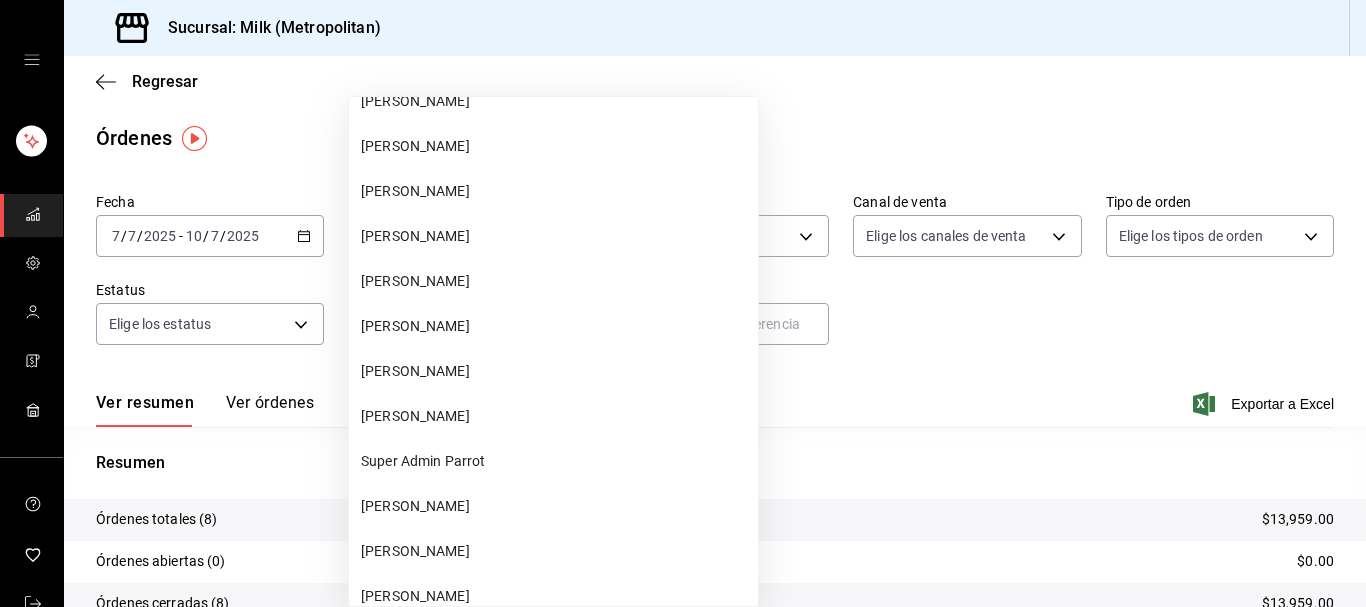 scroll, scrollTop: 45620, scrollLeft: 0, axis: vertical 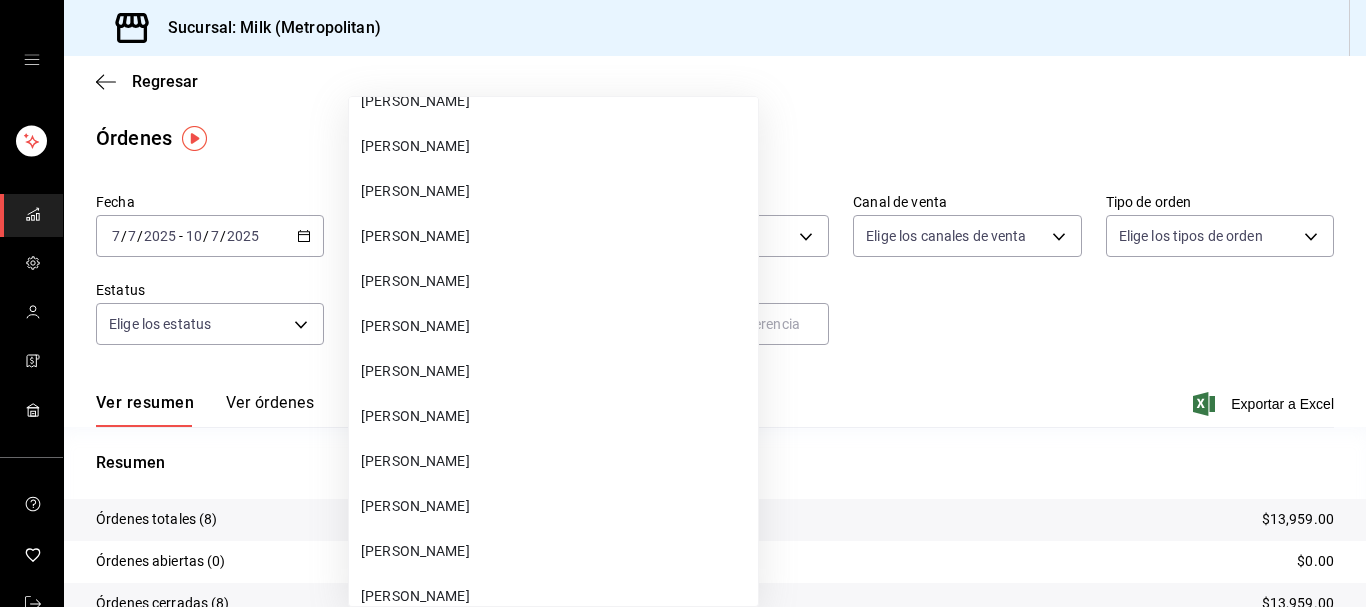 click on "[PERSON_NAME]" at bounding box center (553, 461) 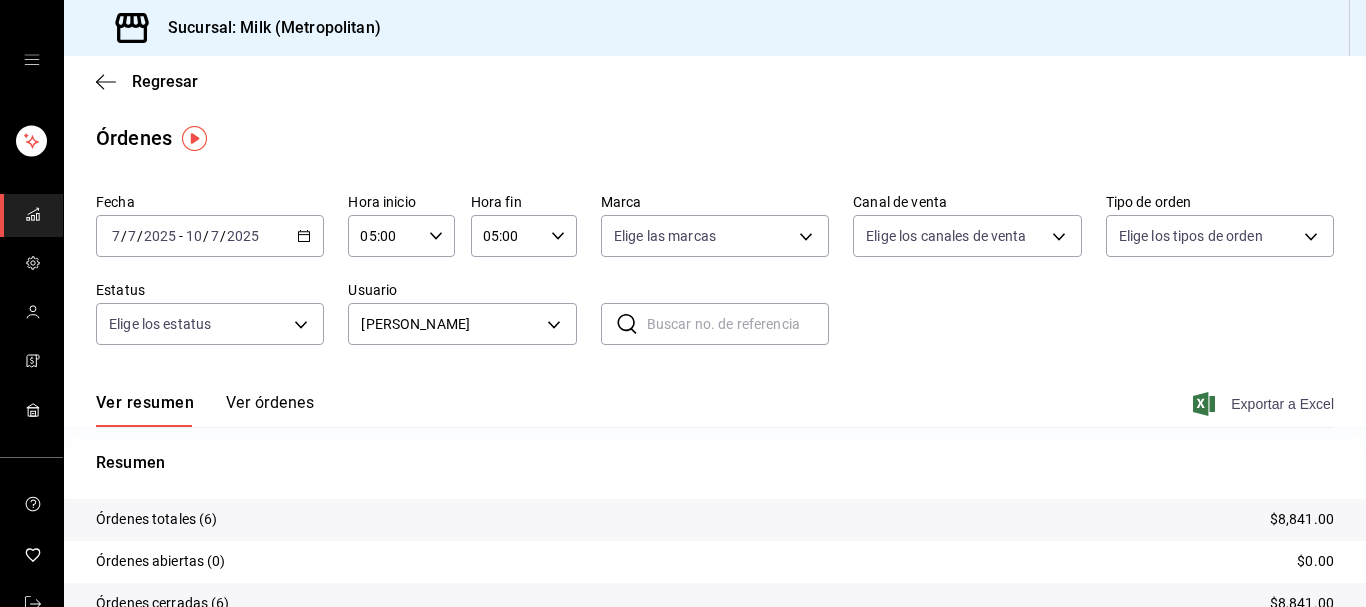 click on "Exportar a Excel" at bounding box center [1265, 404] 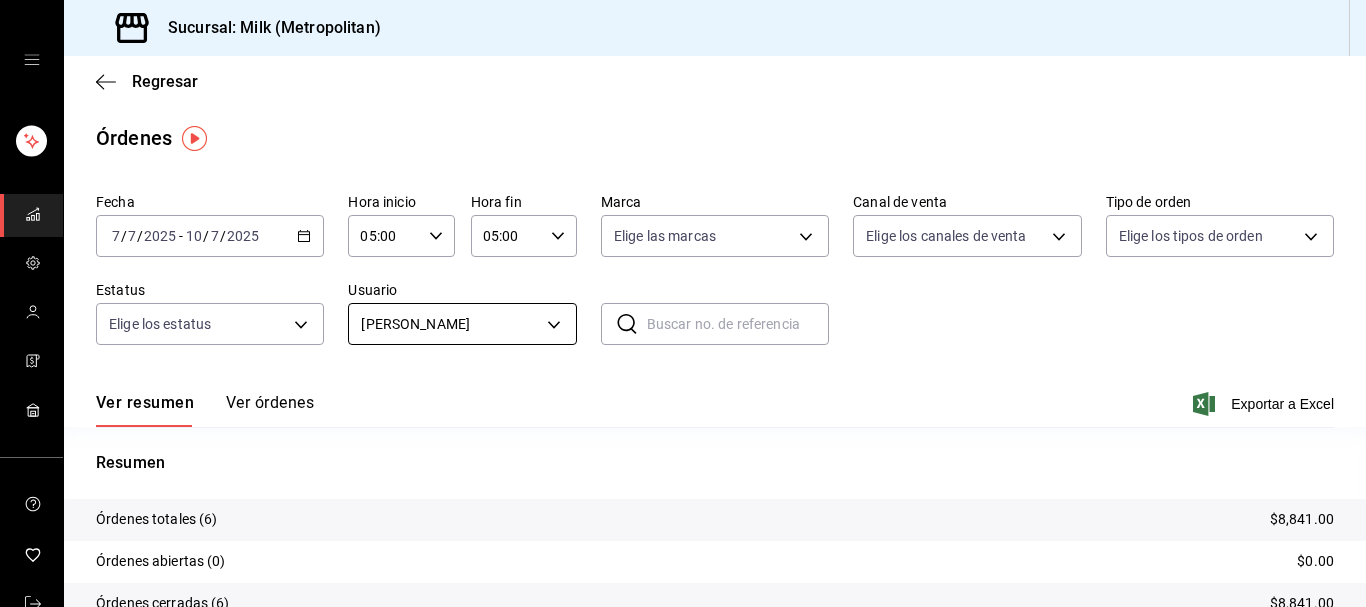 click on "Sucursal: Milk (Metropolitan) Regresar Órdenes Fecha [DATE] [DATE] - [DATE] [DATE] Hora inicio 05:00 Hora inicio Hora fin 05:00 Hora fin Marca Elige las marcas Canal de venta Elige los canales de venta Tipo de orden Elige los tipos de orden Estatus Elige los estatus Usuario [PERSON_NAME] ba73219b-fdff-4849-9034-1cd5948317d7 ​ ​ Ver resumen Ver órdenes Exportar a Excel Resumen Órdenes totales (6) $8,841.00 Órdenes abiertas (0) $0.00 Órdenes cerradas (6) $8,841.00 Órdenes canceladas (0) $0.00 Órdenes negadas (0) $0.00 ¿Quieres ver el consumo promedio por orden y comensal? Ve al reporte de Ticket promedio GANA 1 MES GRATIS EN TU SUSCRIPCIÓN AQUÍ ¿Recuerdas cómo empezó tu restaurante?
[DATE] puedes ayudar a un colega a tener el mismo cambio que tú viviste.
Recomienda Parrot directamente desde tu Portal Administrador.
Es fácil y rápido.
🎁 Por cada restaurante que se una, ganas 1 mes gratis. Ver video tutorial Ir a video Visitar centro de ayuda [PHONE_NUMBER]" at bounding box center (683, 303) 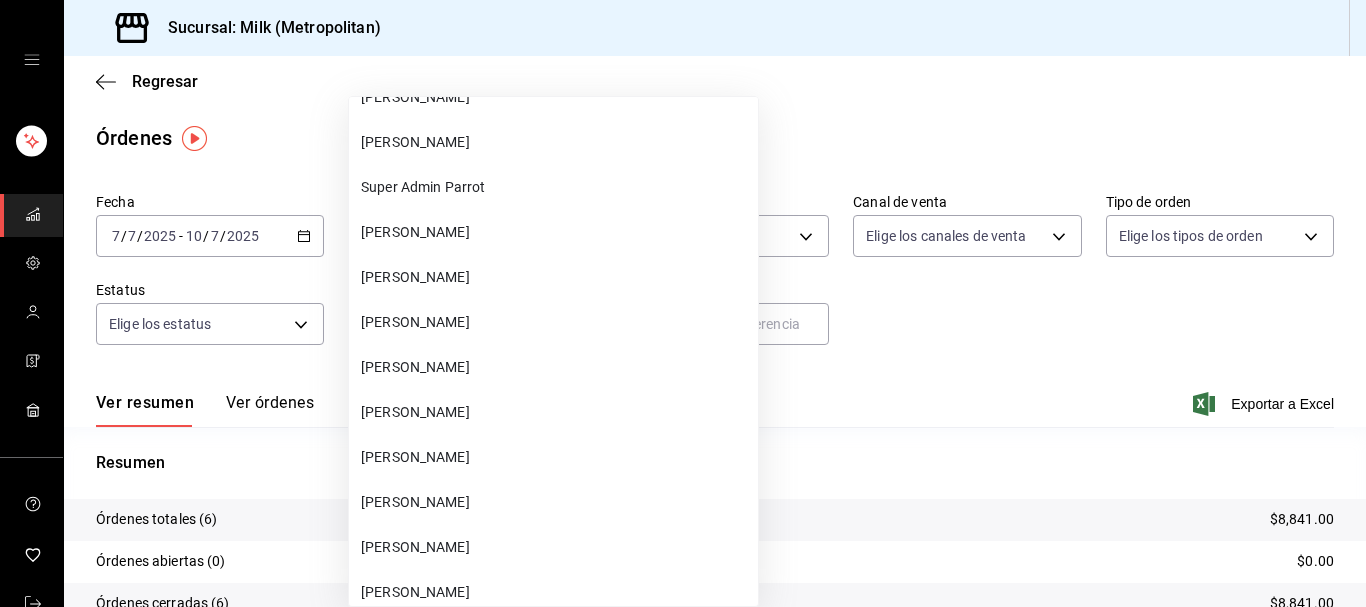 scroll, scrollTop: 70988, scrollLeft: 0, axis: vertical 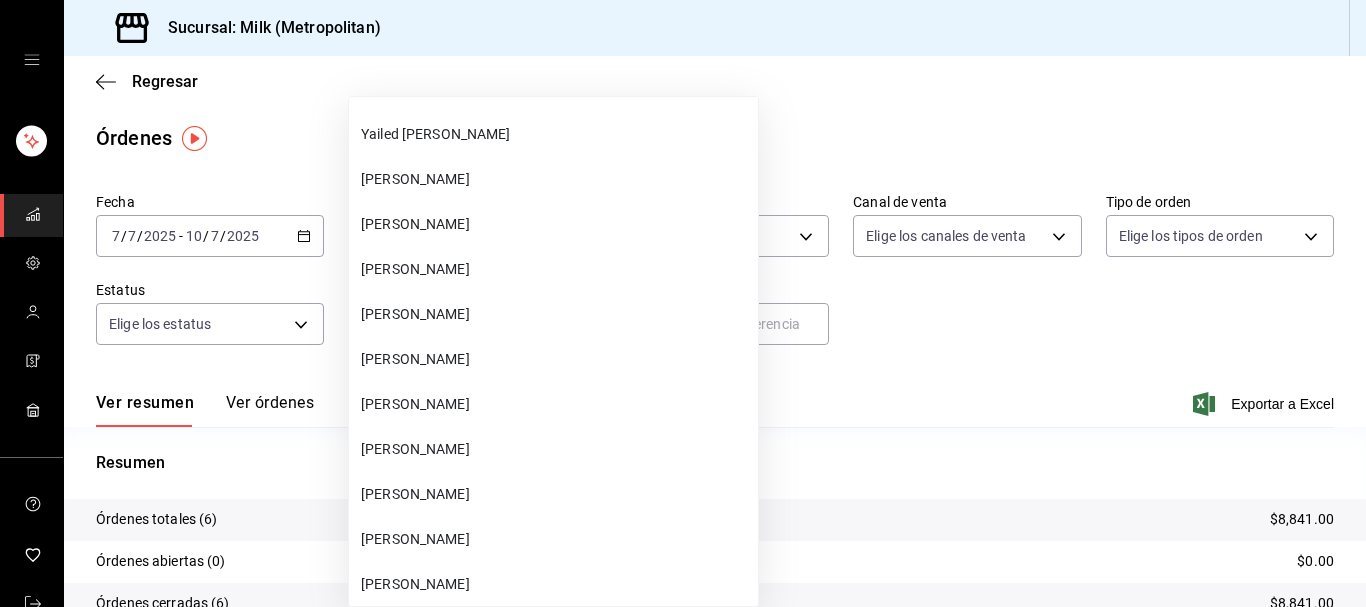 click on "[PERSON_NAME]" at bounding box center (555, 494) 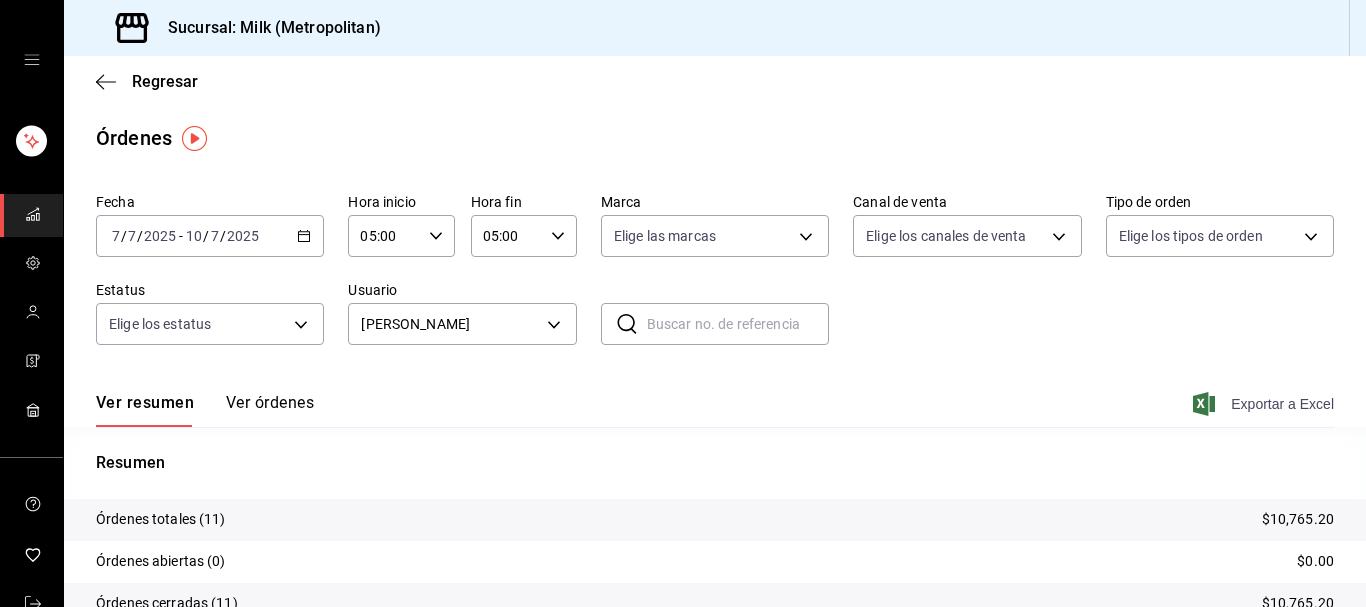 click on "Exportar a Excel" at bounding box center (1265, 404) 